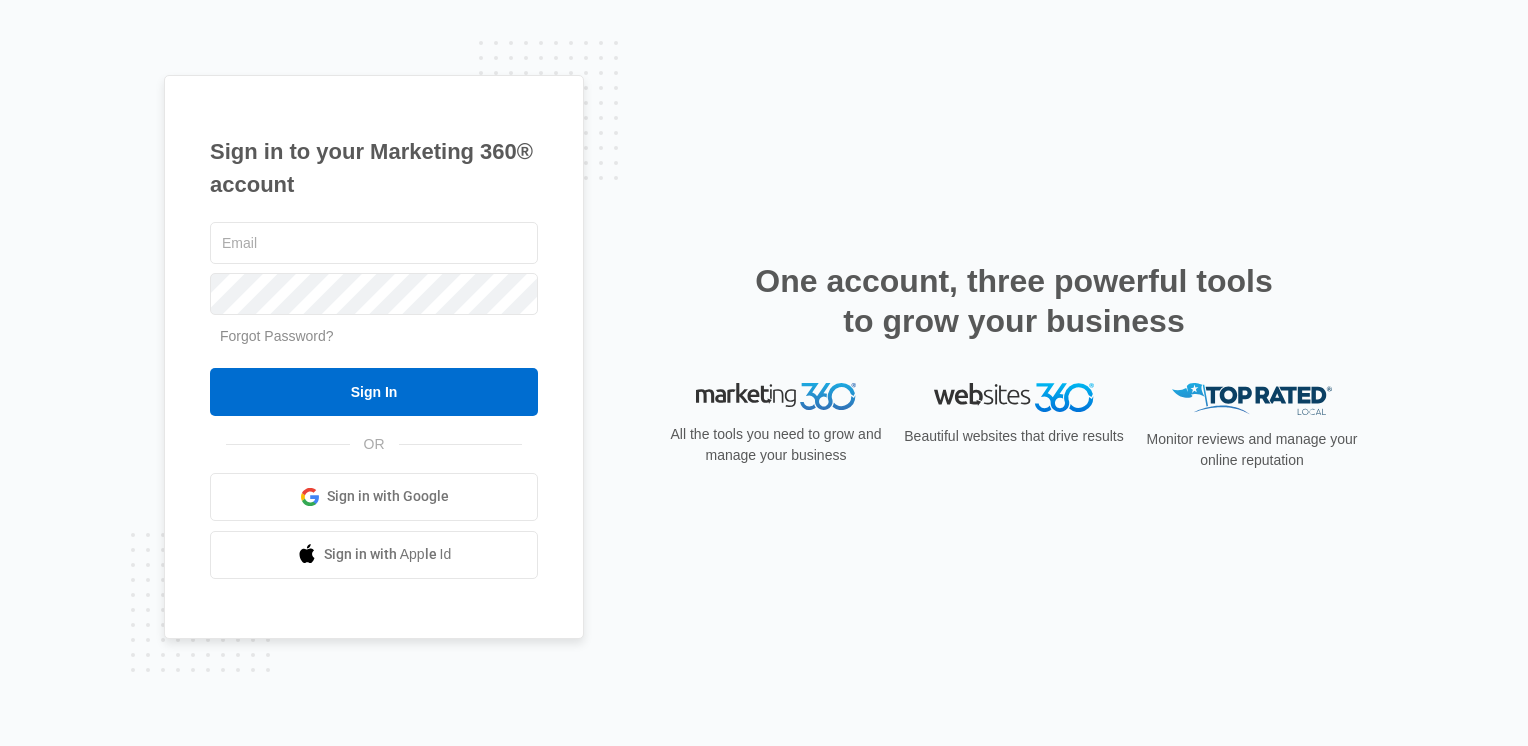 scroll, scrollTop: 0, scrollLeft: 0, axis: both 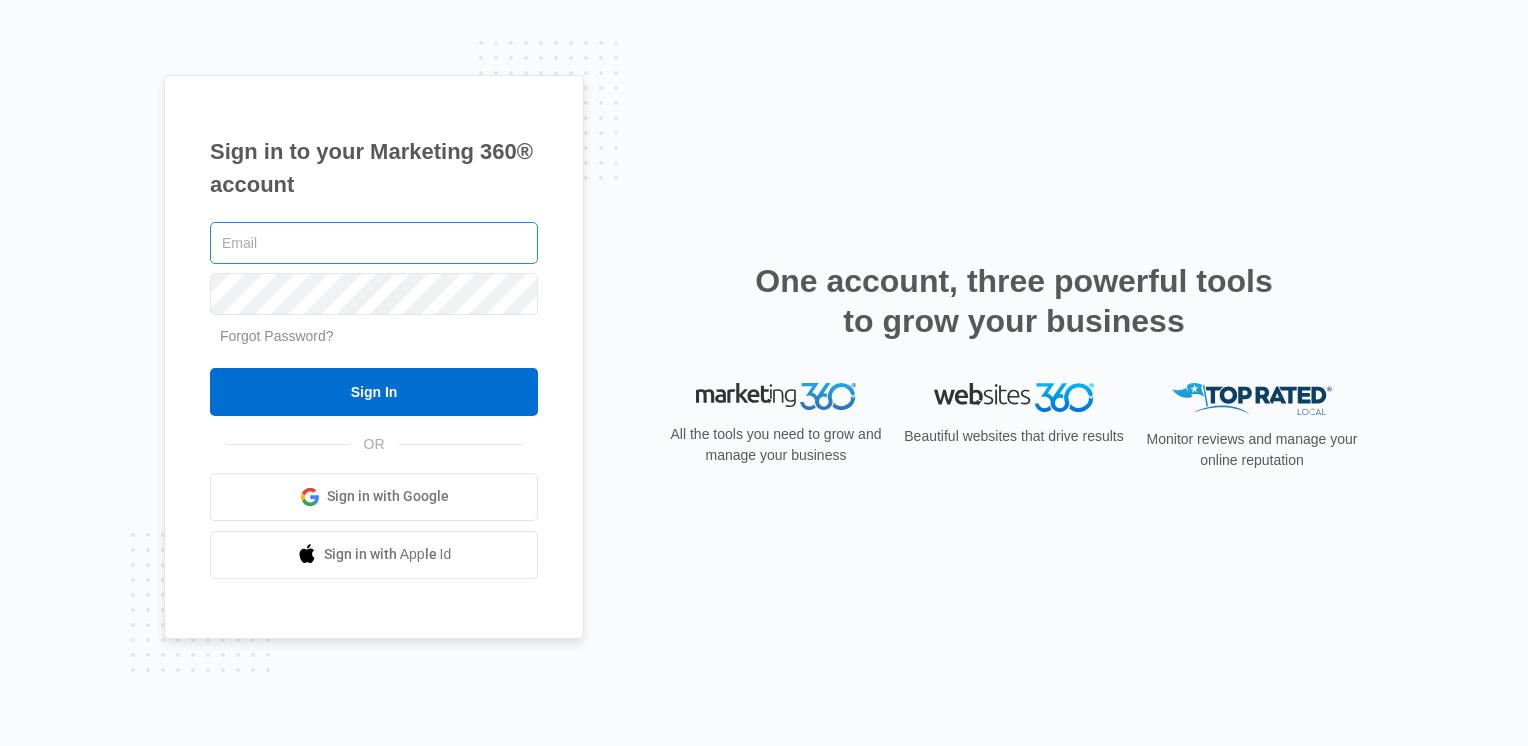 click at bounding box center (374, 243) 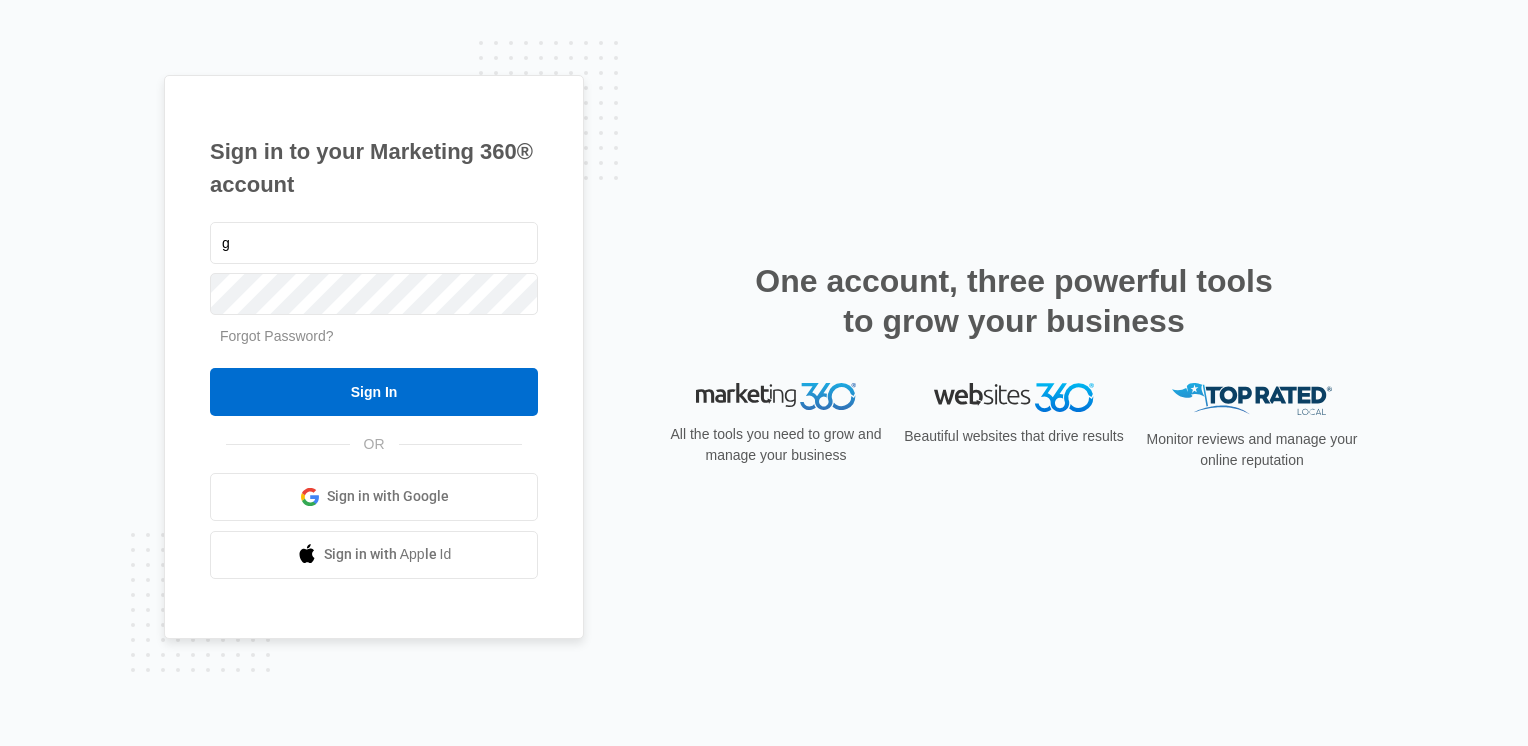 type on "g" 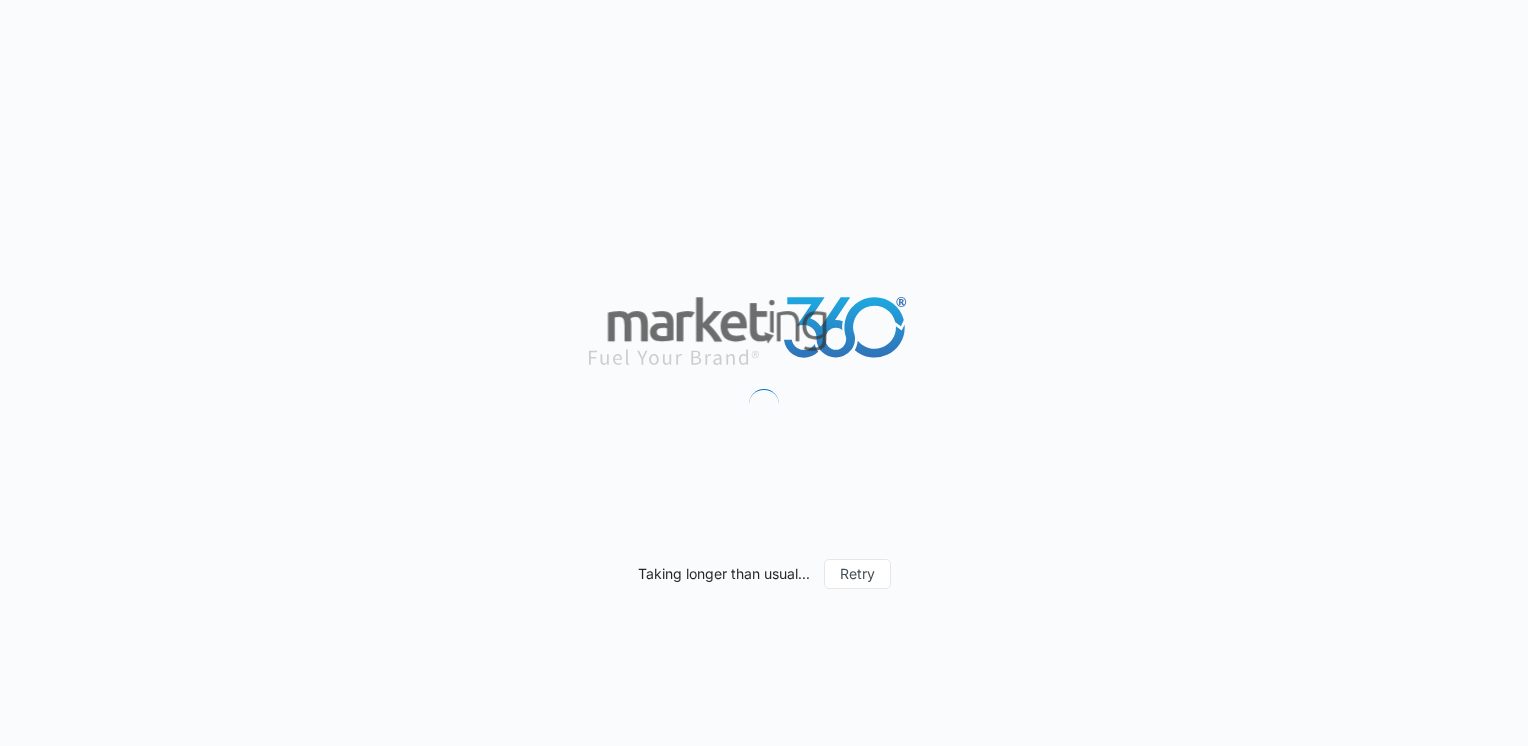 scroll, scrollTop: 0, scrollLeft: 0, axis: both 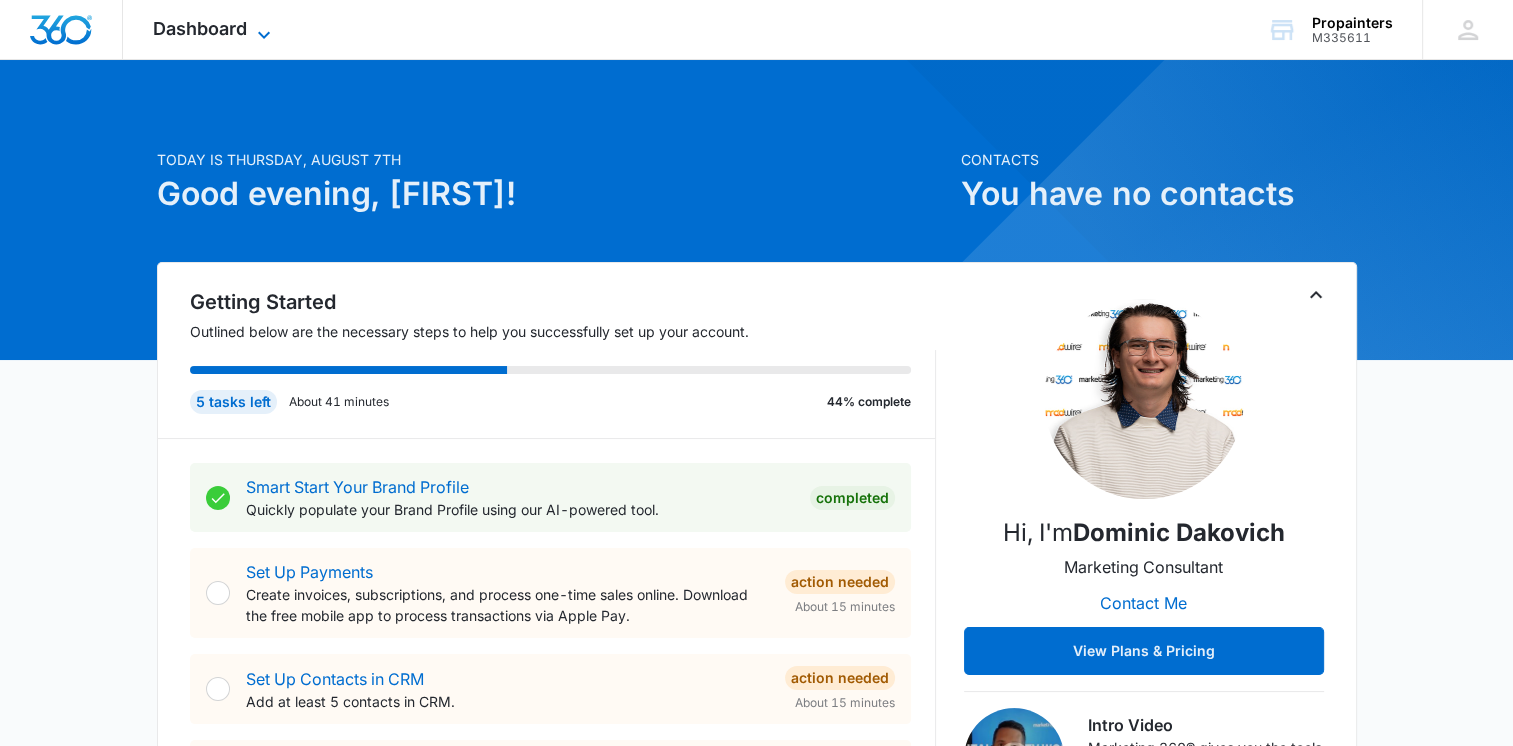 click 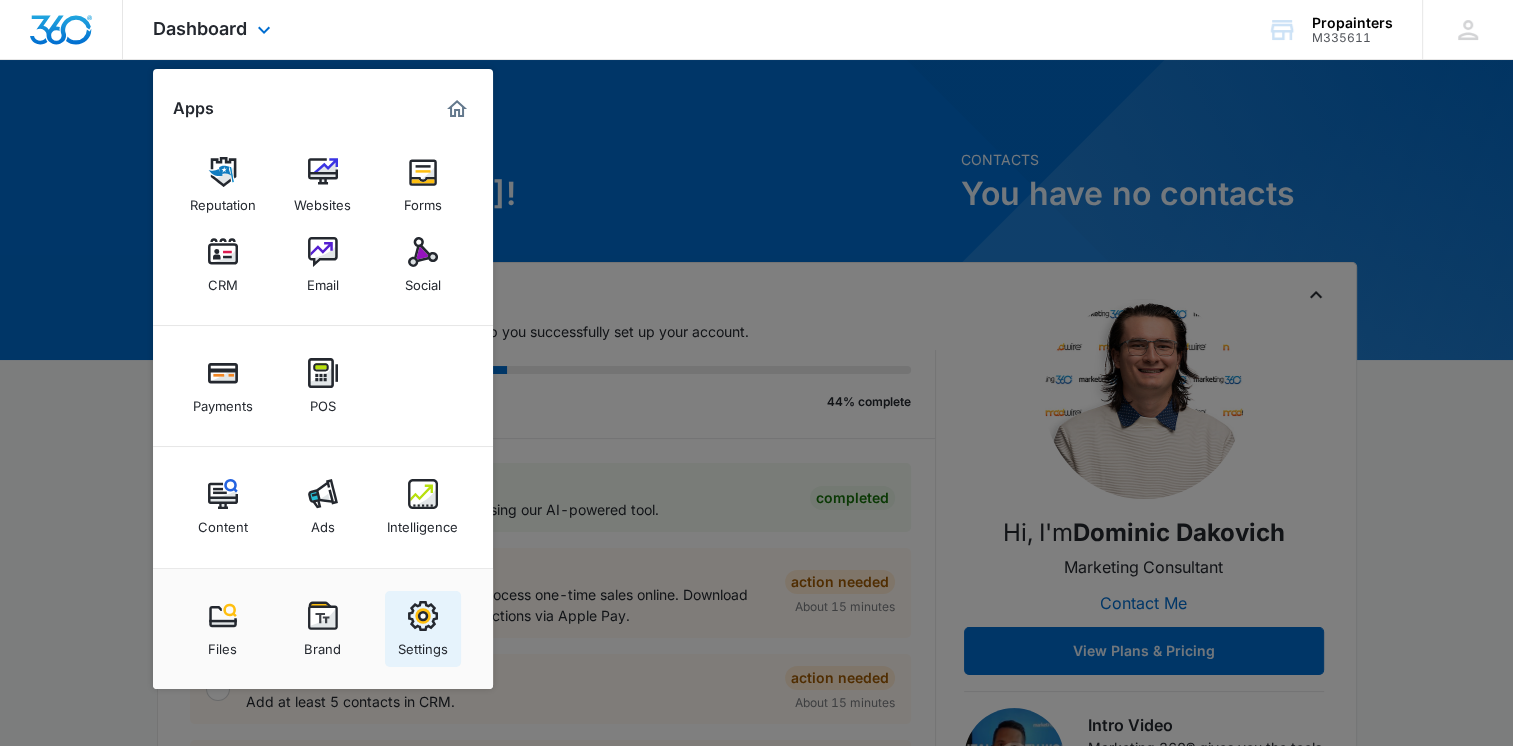 click on "Settings" at bounding box center (423, 644) 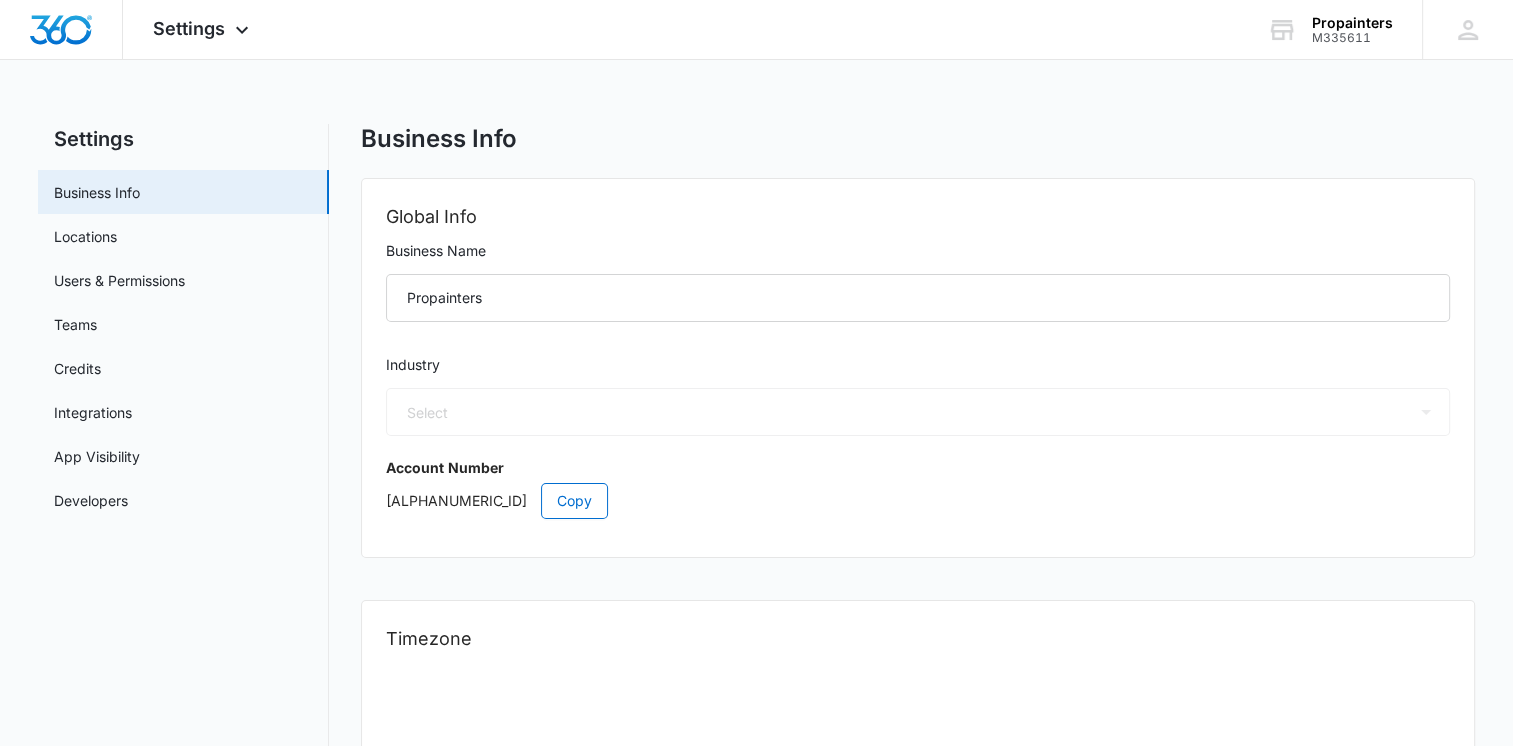 select on "US" 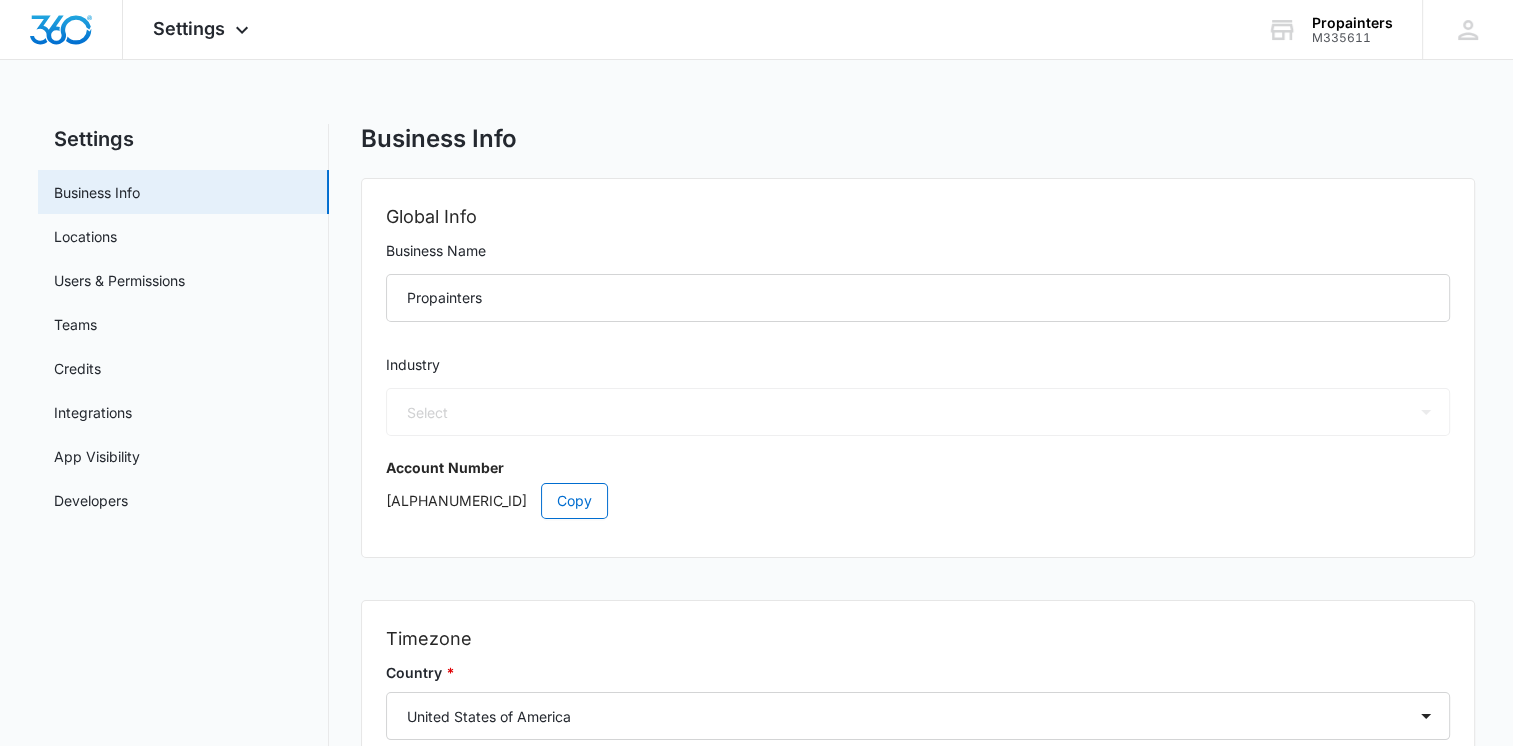 select on "9" 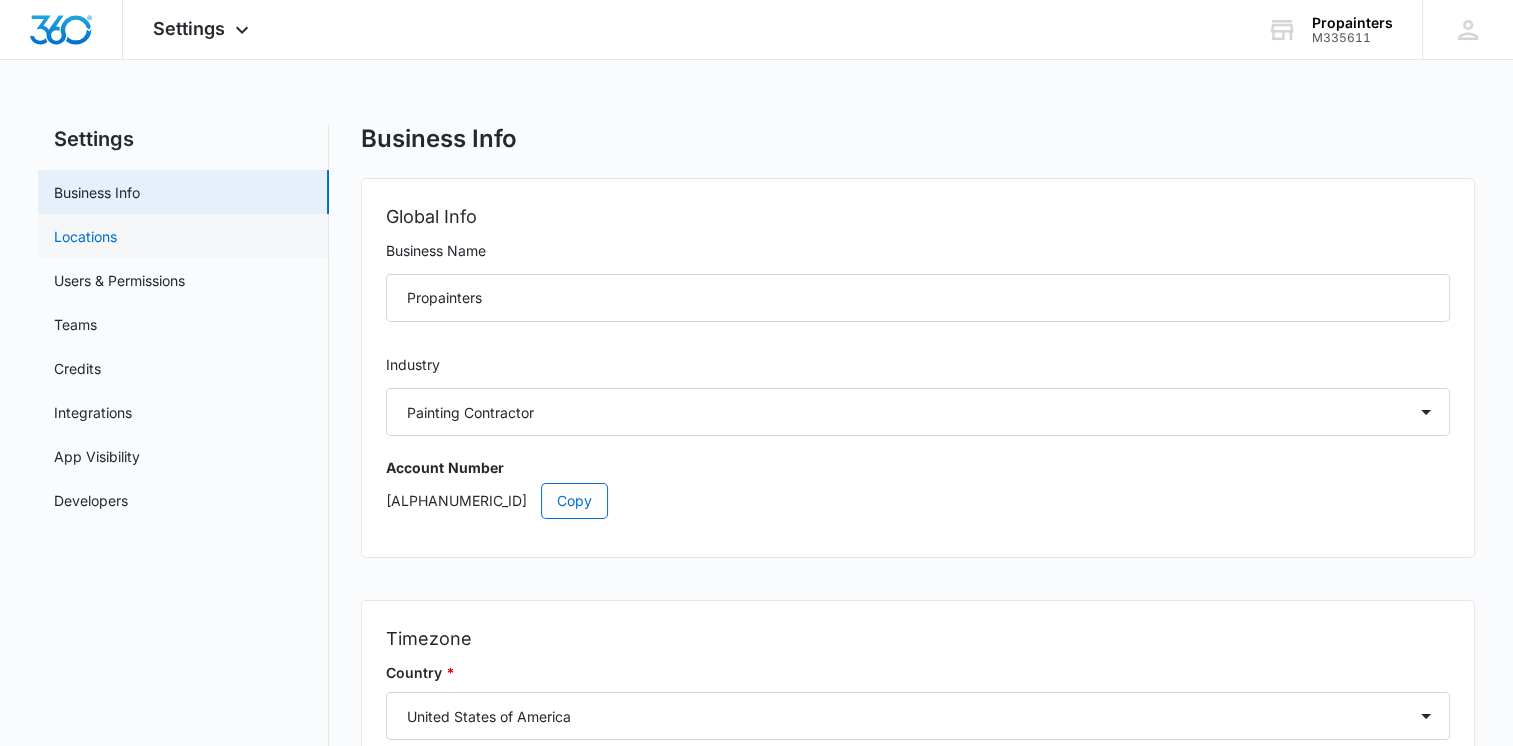 click on "Locations" at bounding box center [85, 236] 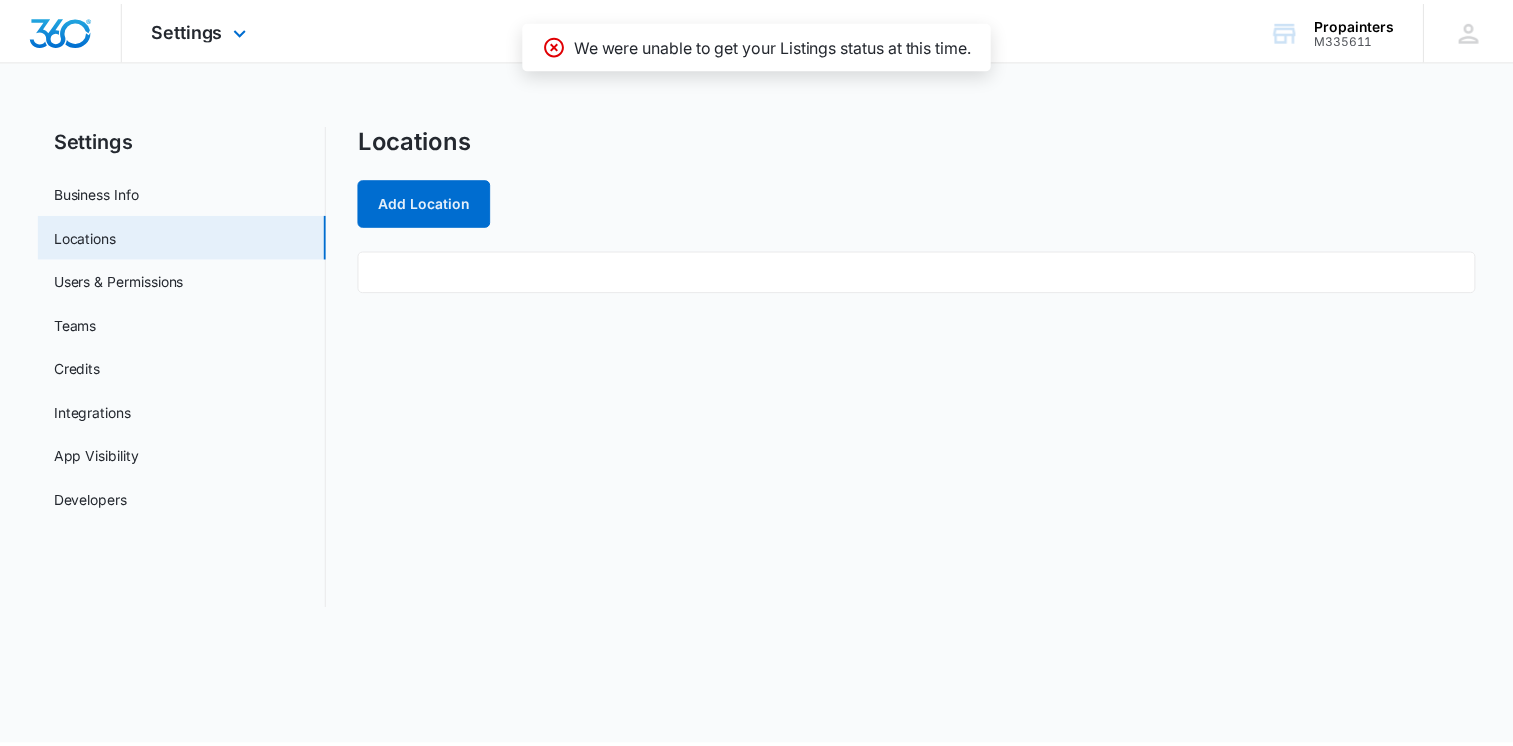 scroll, scrollTop: 0, scrollLeft: 0, axis: both 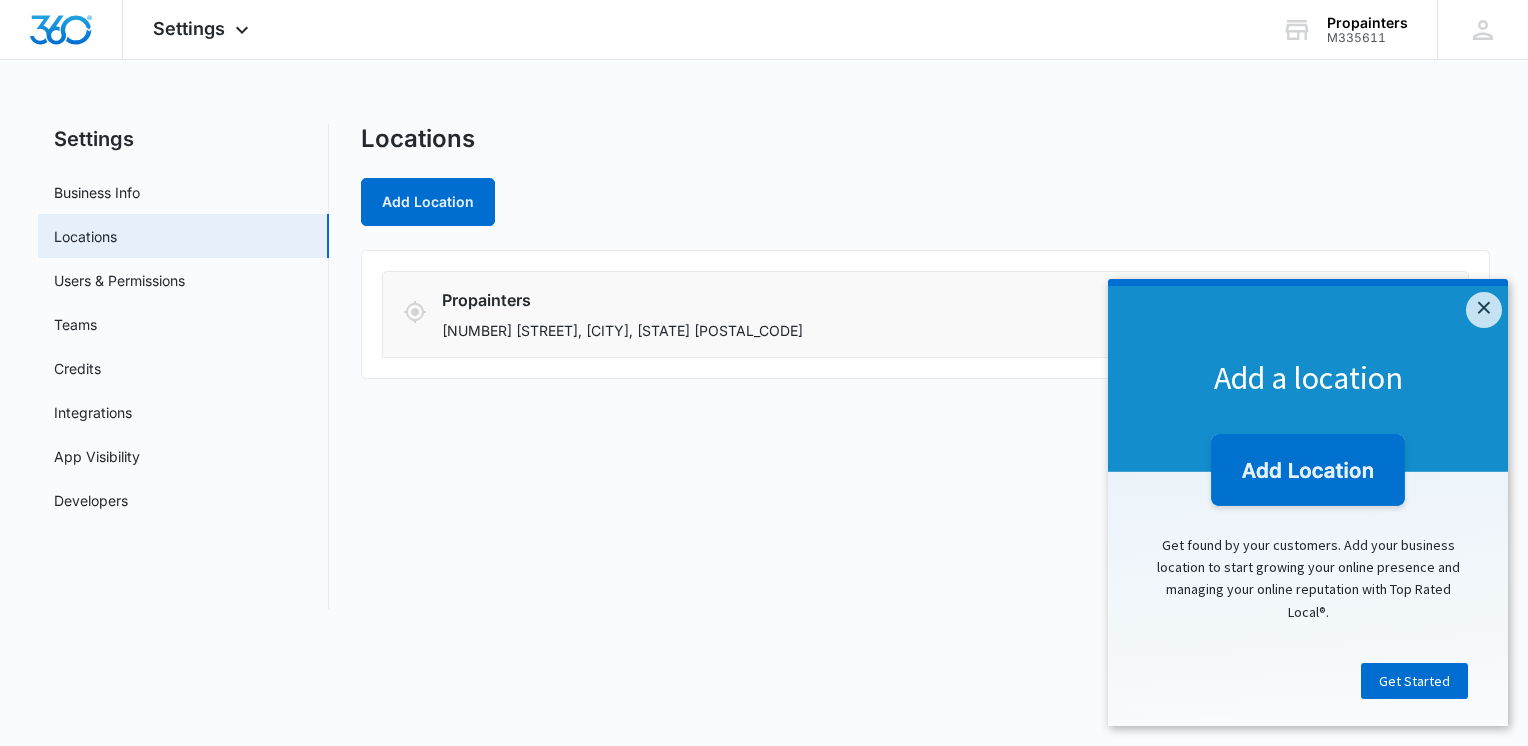 click on "[NUMBER] [STREET], [CITY], [STATE] [POSTAL CODE]" at bounding box center [833, 330] 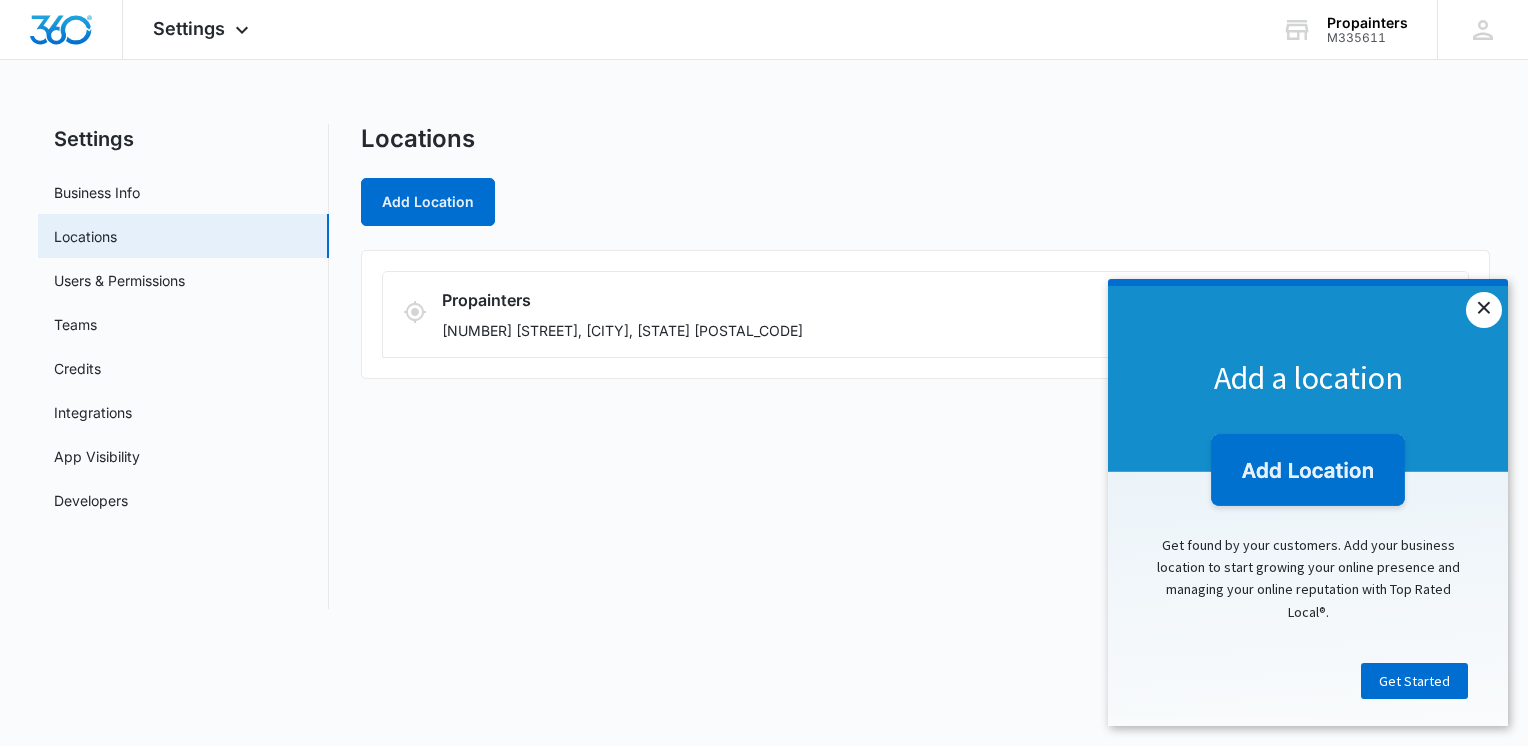click on "×" at bounding box center [1484, 310] 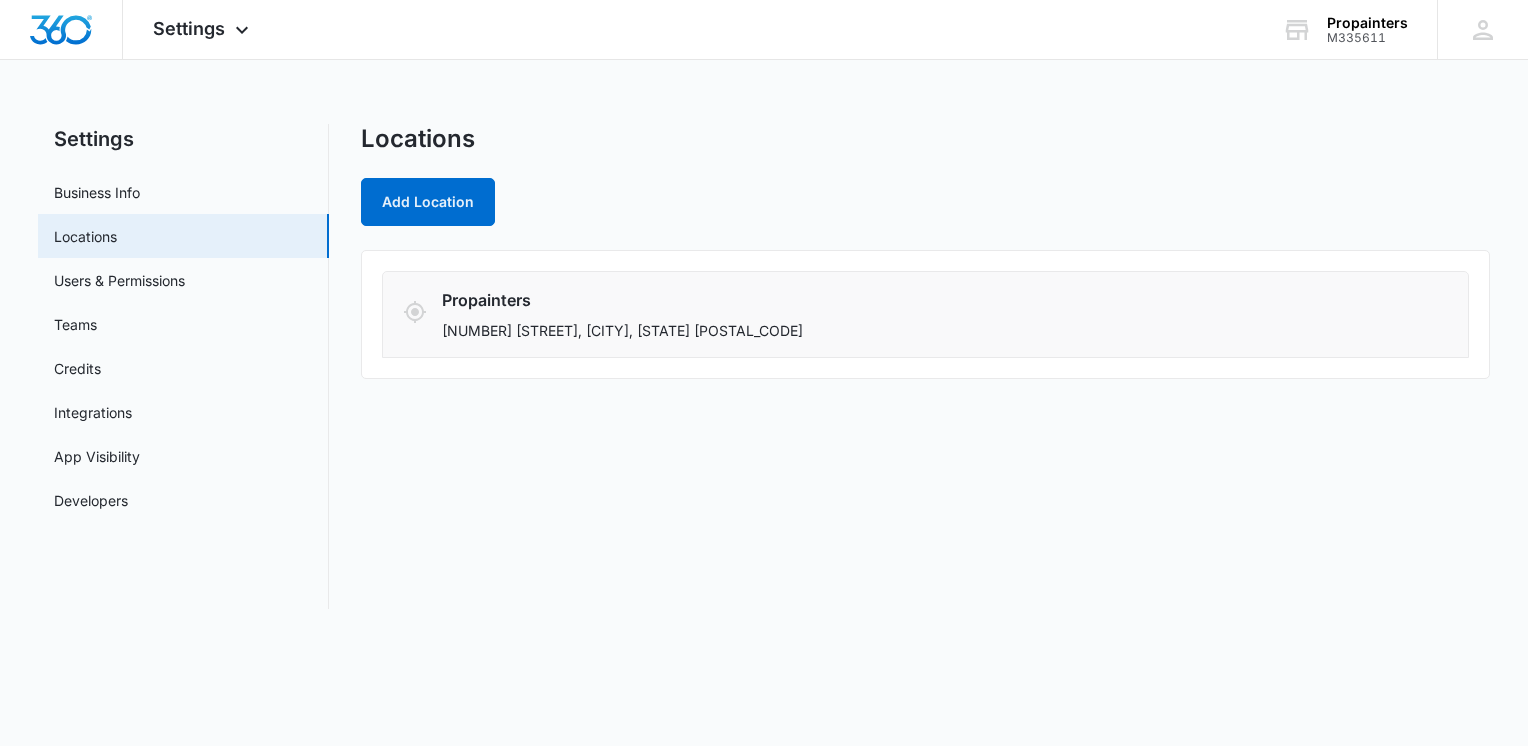 click on "Propainters [NUMBER] [STREET], [CITY], [STATE] [POSTAL CODE]" at bounding box center [833, 314] 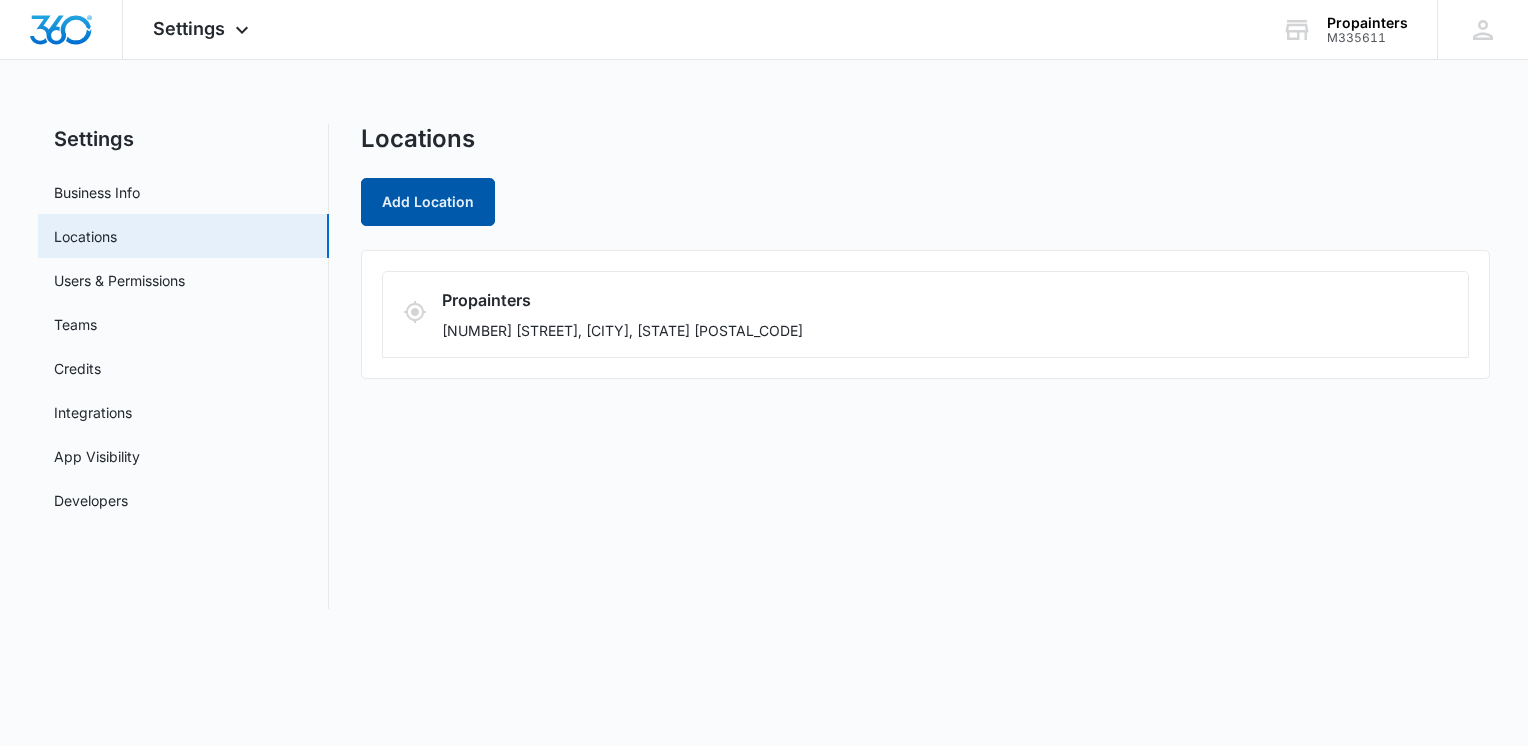 click on "Add Location" at bounding box center [428, 202] 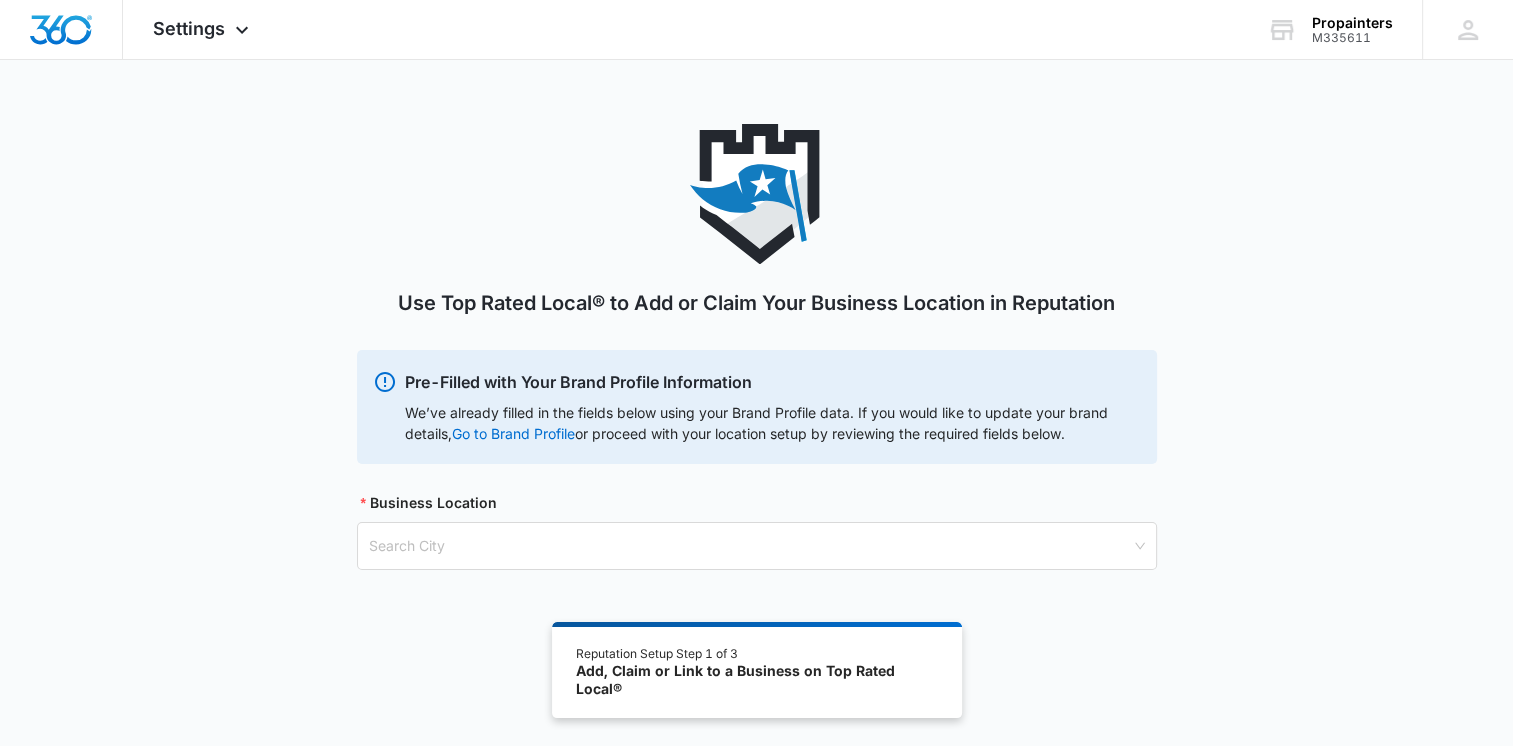 scroll, scrollTop: 100, scrollLeft: 0, axis: vertical 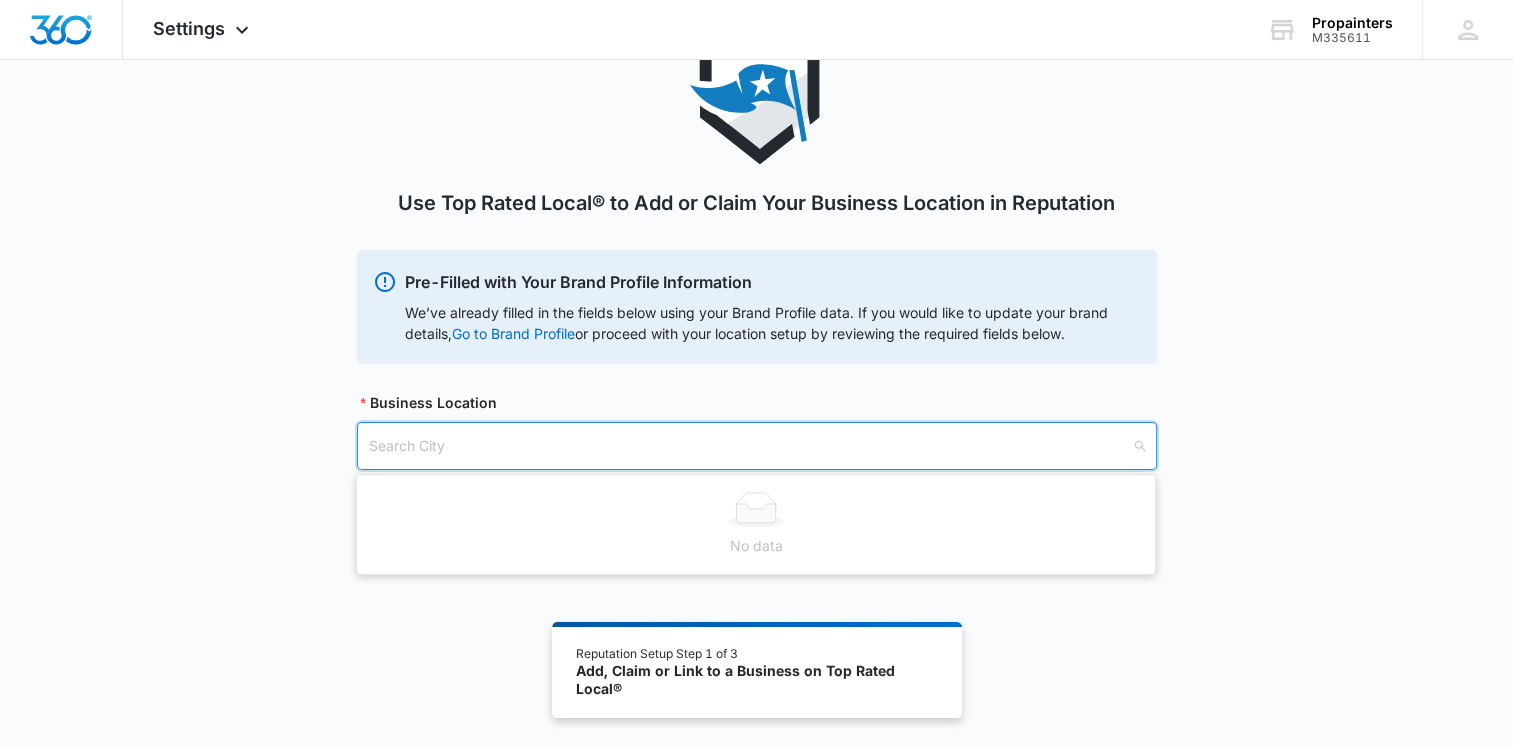 click at bounding box center [750, 446] 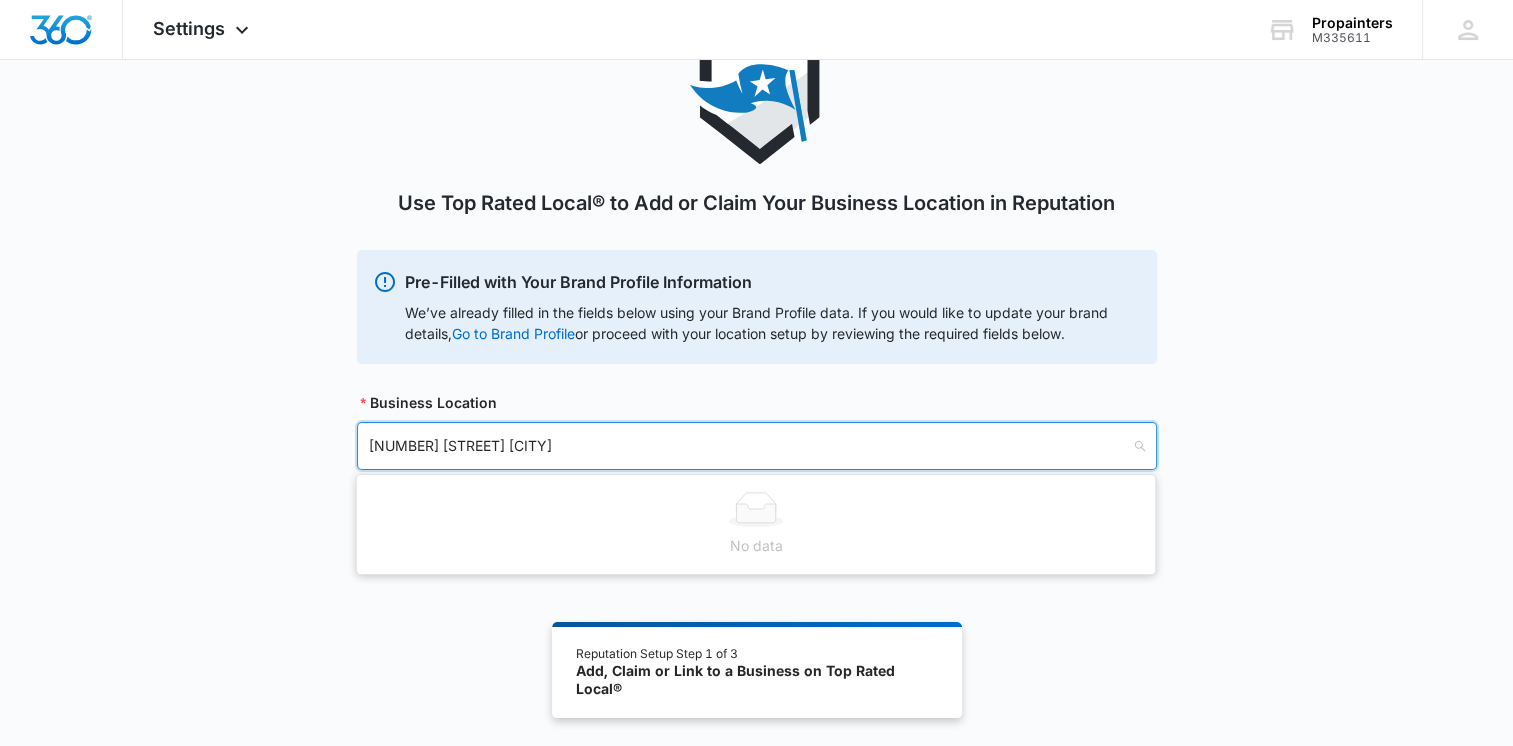click on "12308 Woodglen Circle Clermont" at bounding box center (750, 446) 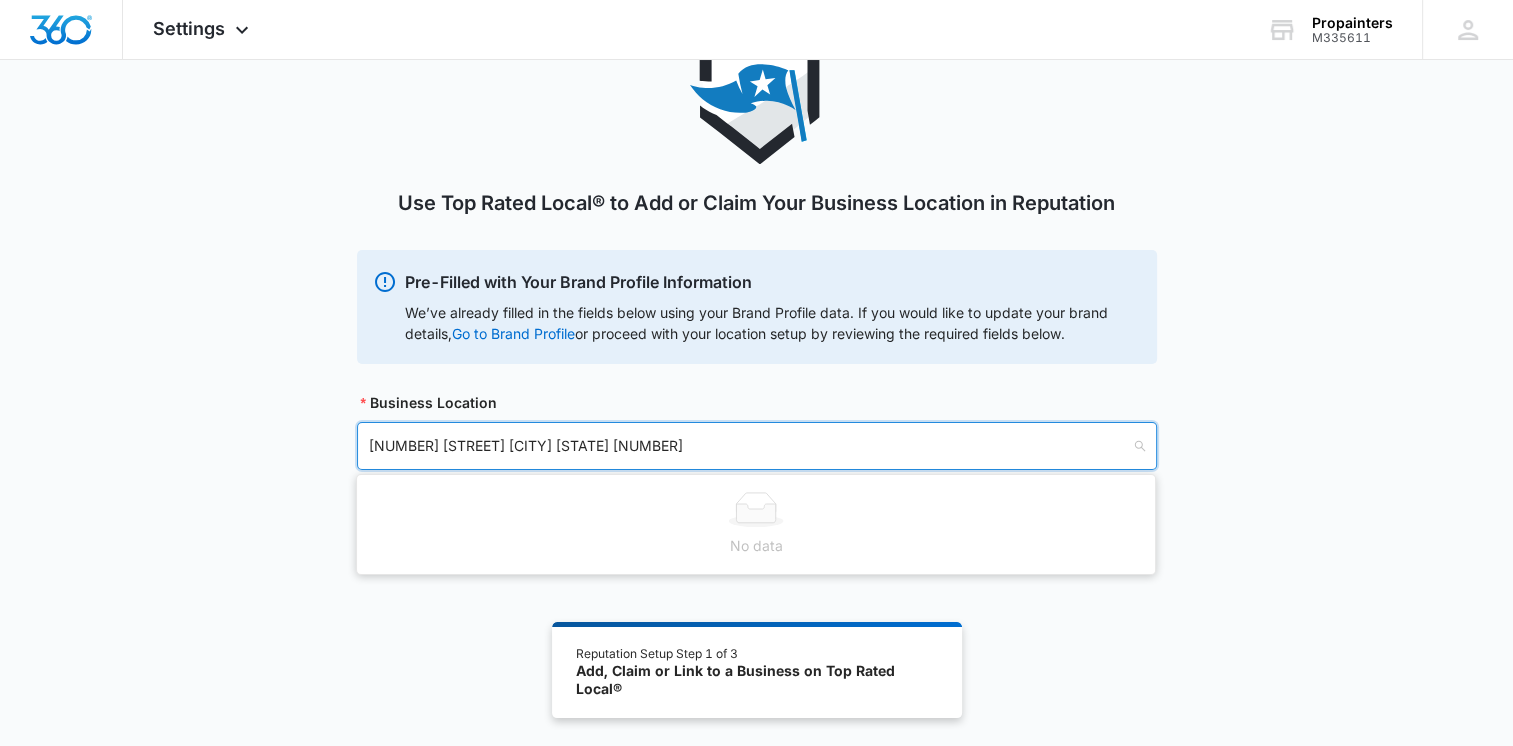 type on "12308 Woodglen Circle Clermont Florida 34711" 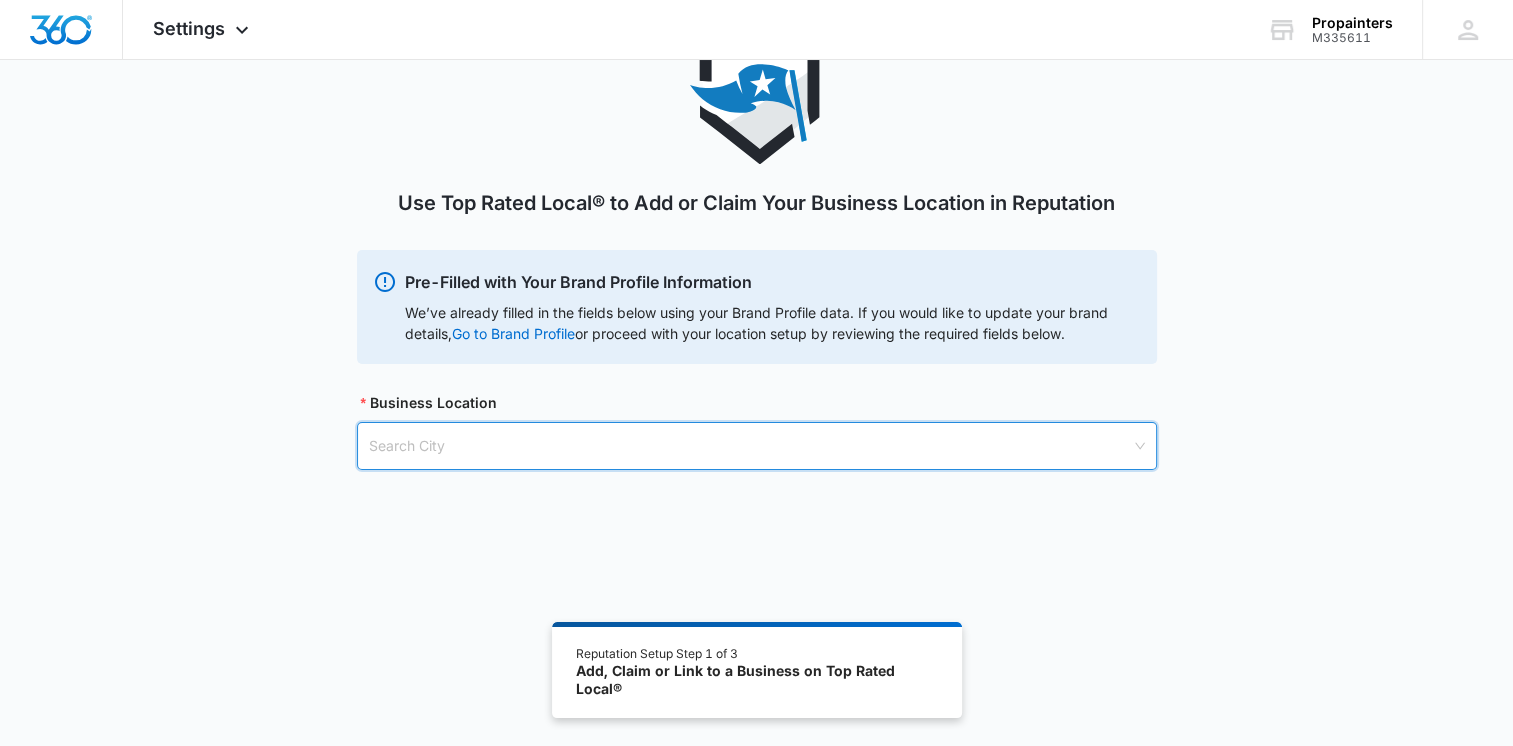 click on "Search City" at bounding box center (757, 446) 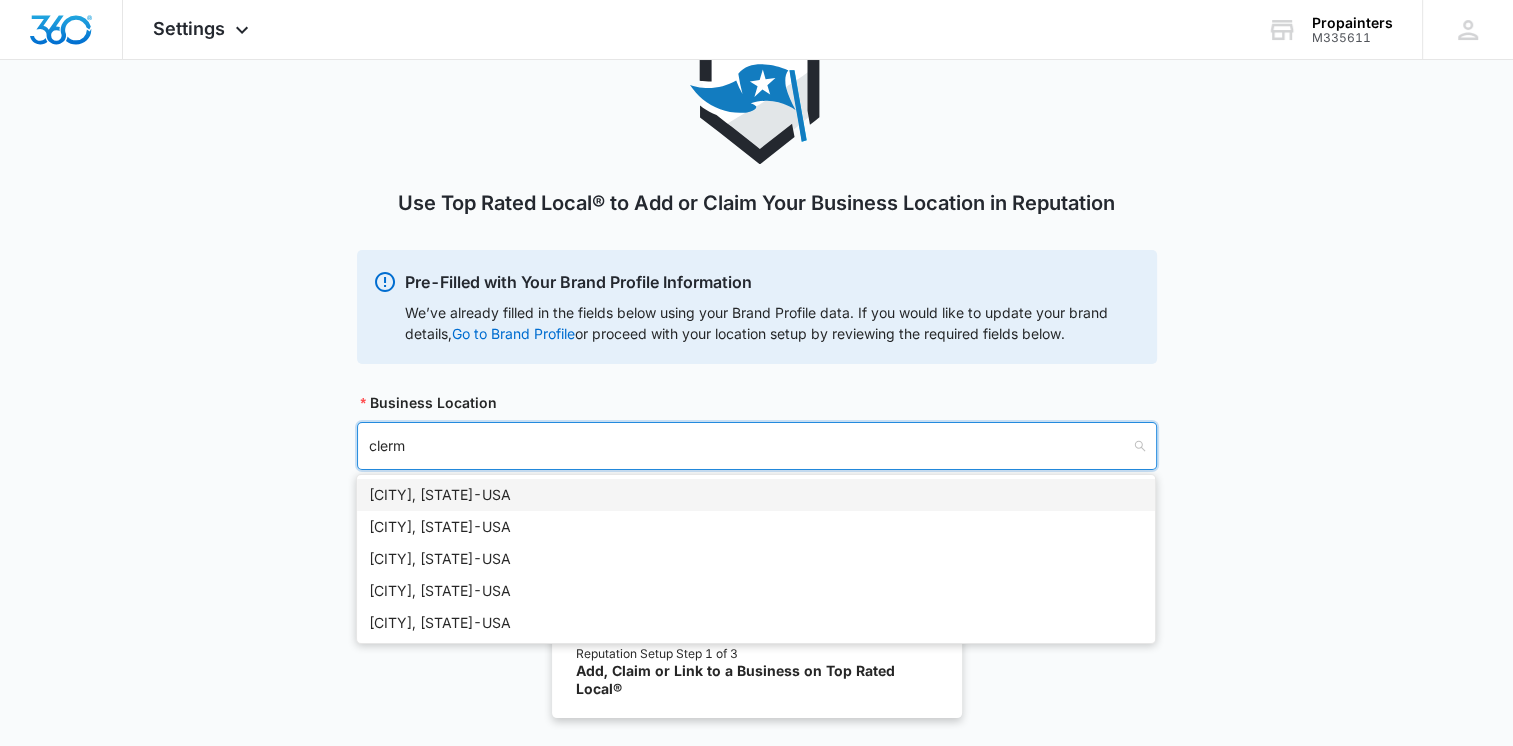 type on "clermo" 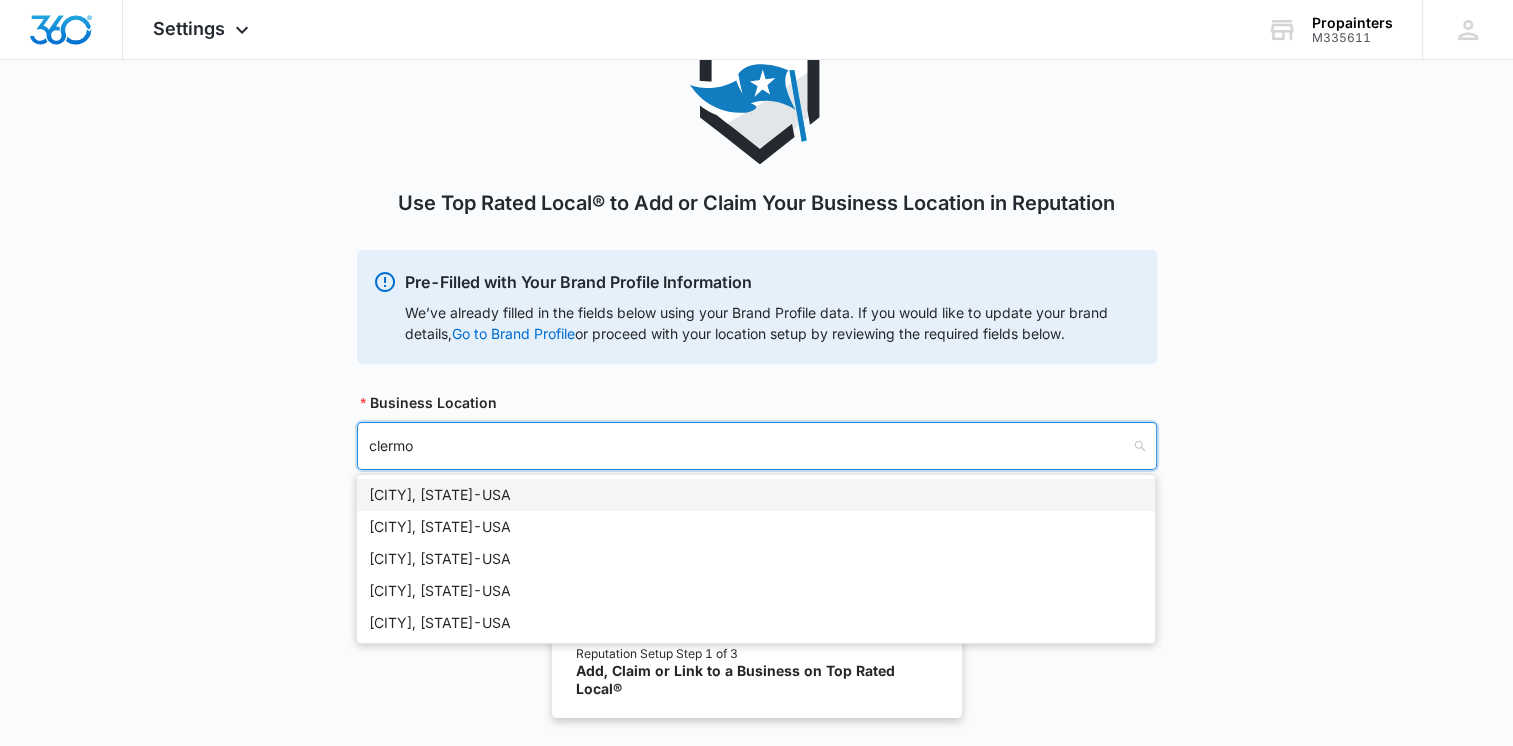 click on "Clermont, FL  -  USA" at bounding box center (756, 495) 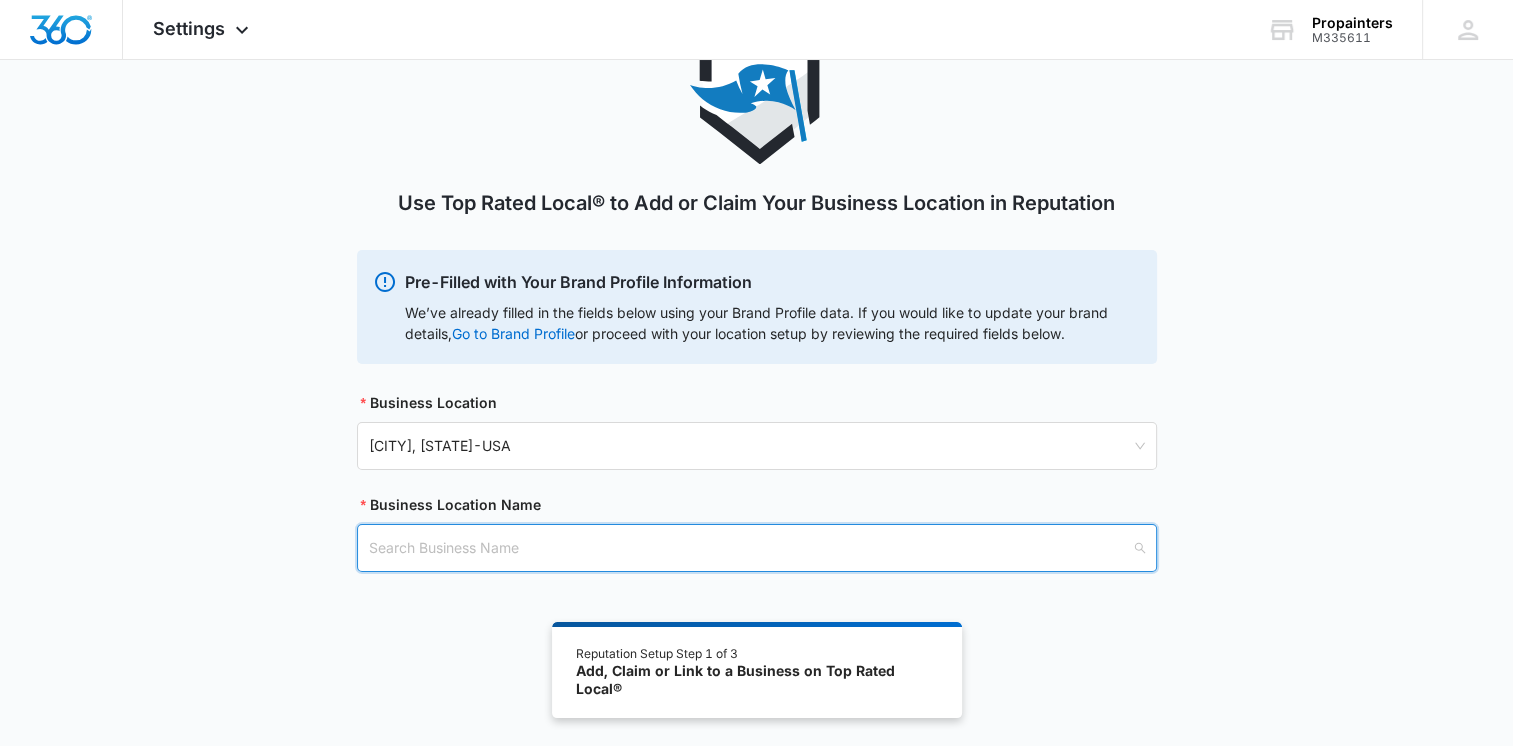 click at bounding box center [750, 548] 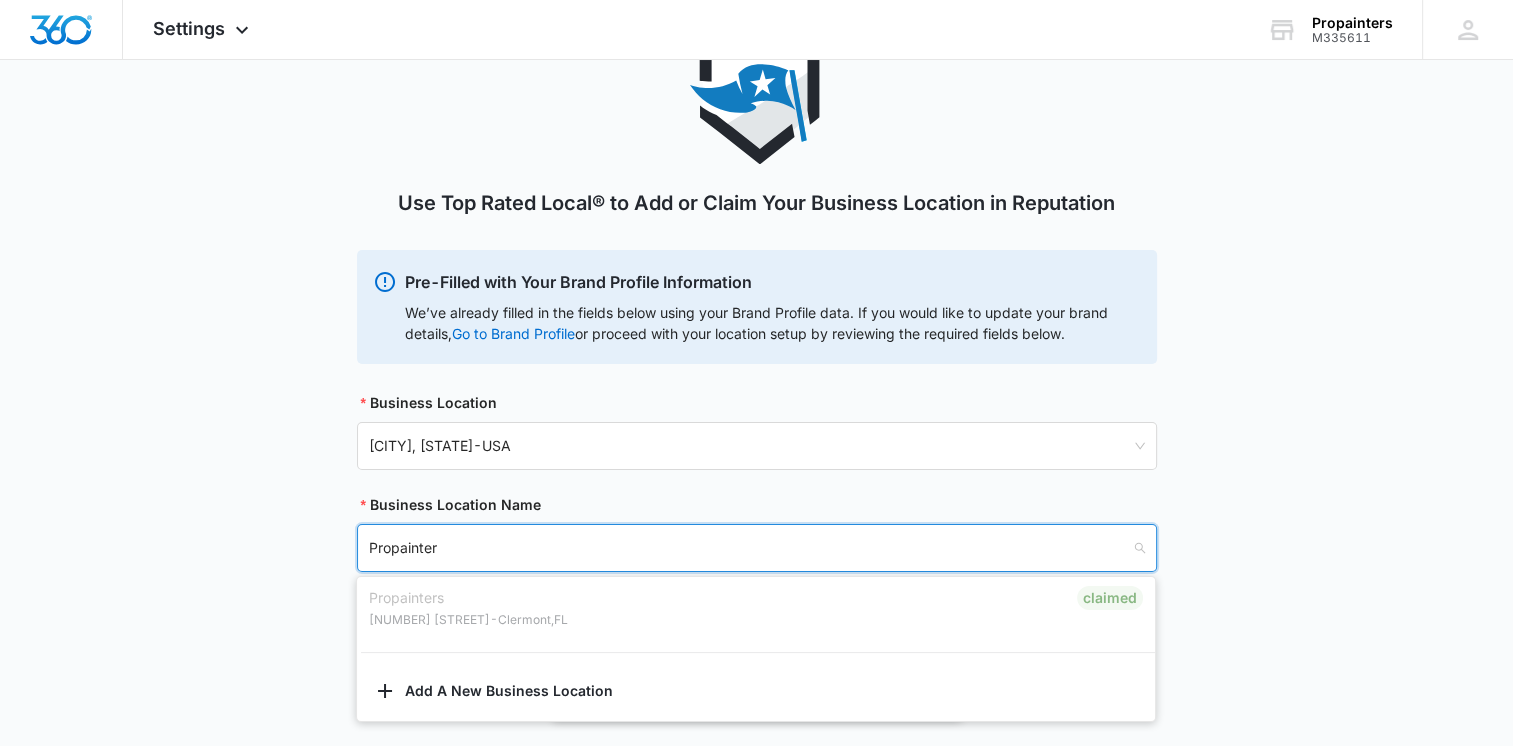 type on "Propainters" 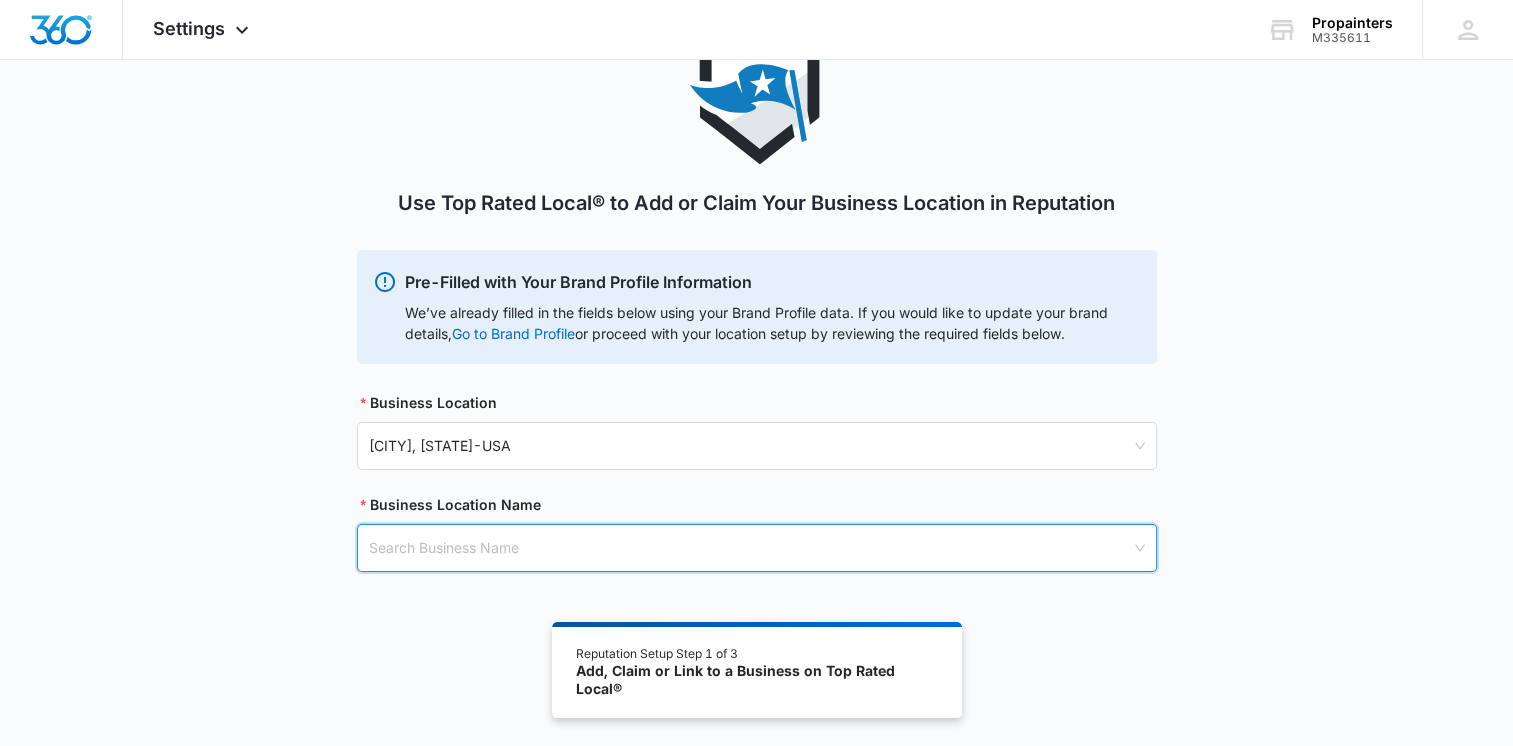 click at bounding box center [750, 548] 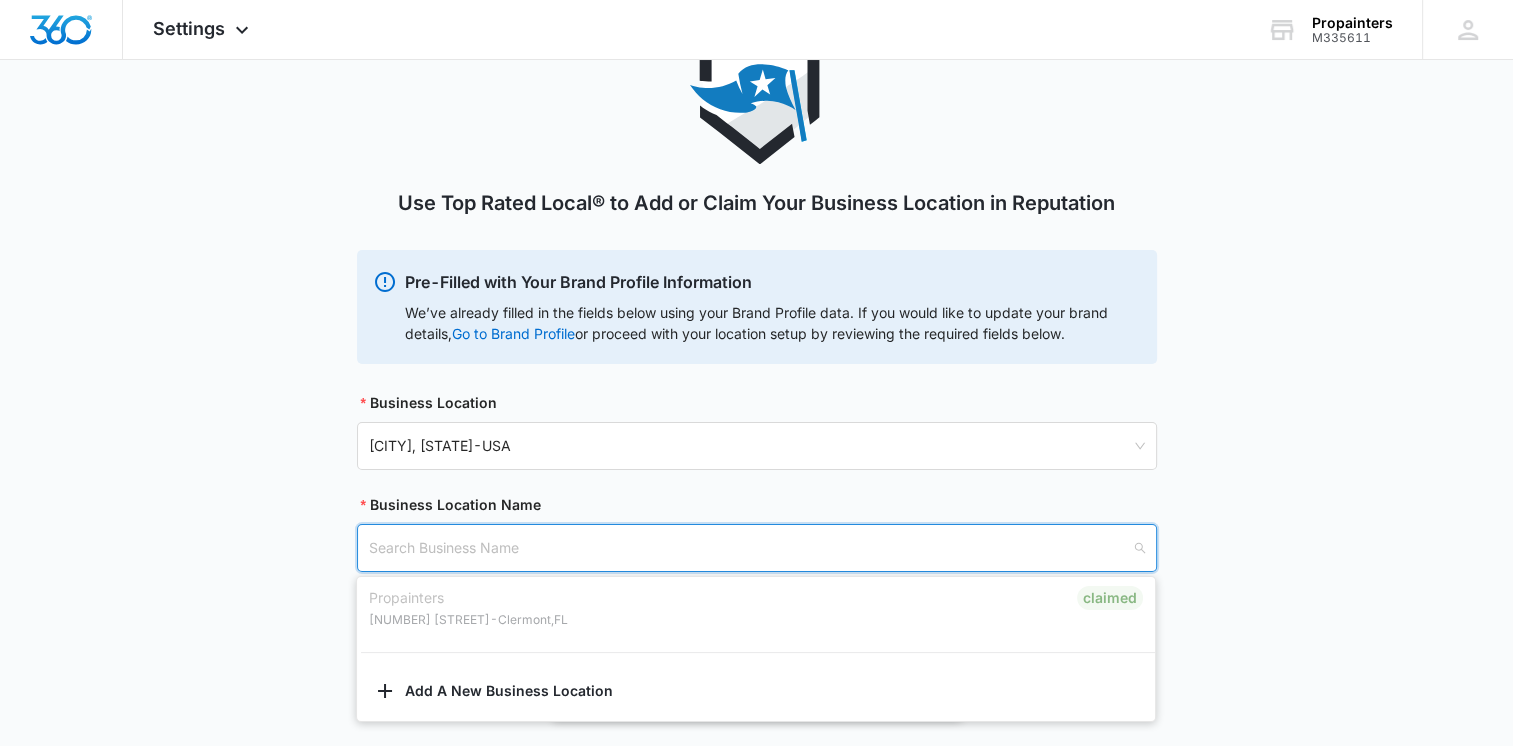 click on "Claimed" at bounding box center (1110, 598) 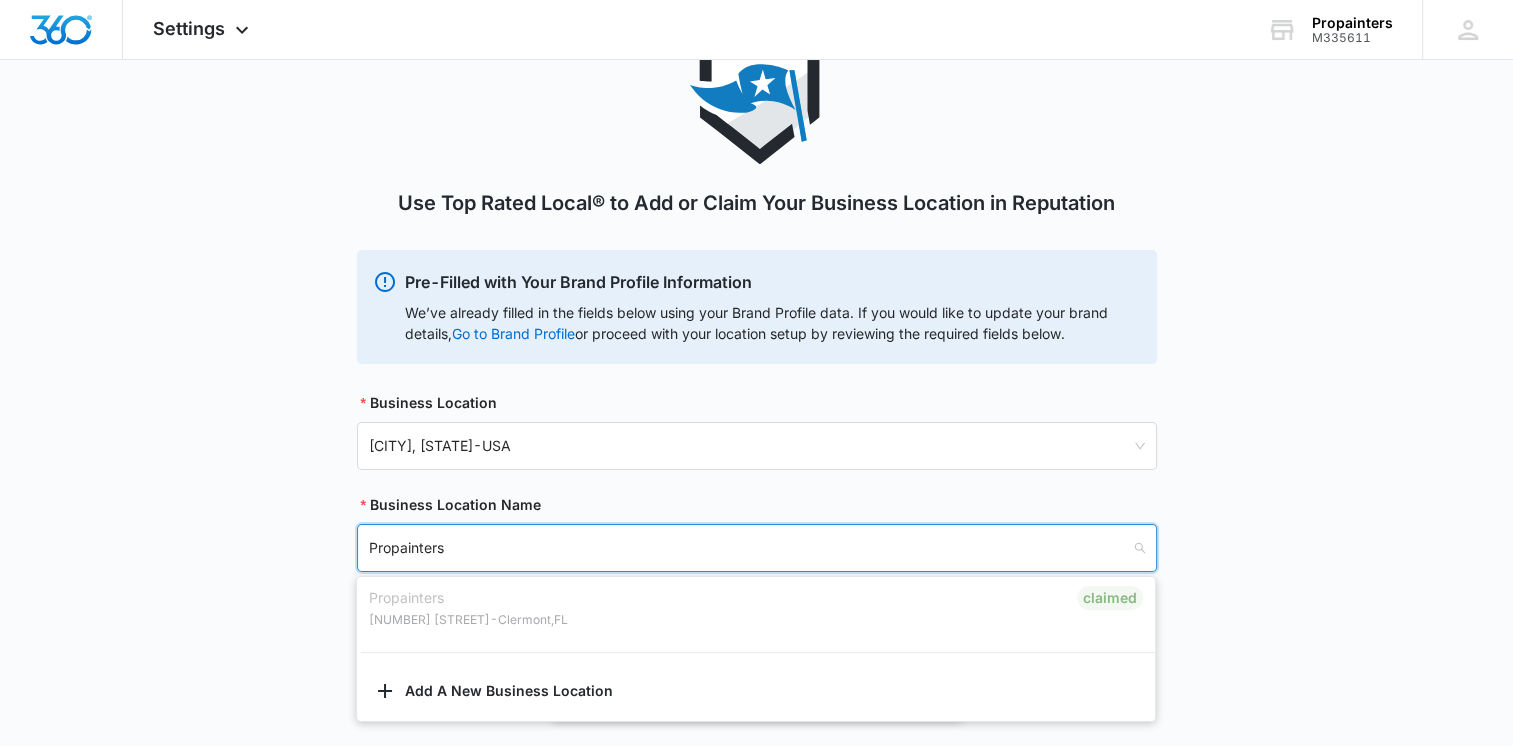 click on "Propainters 12308 Woodglen Circle  -  Clermont ,  FL Claimed" at bounding box center [756, 608] 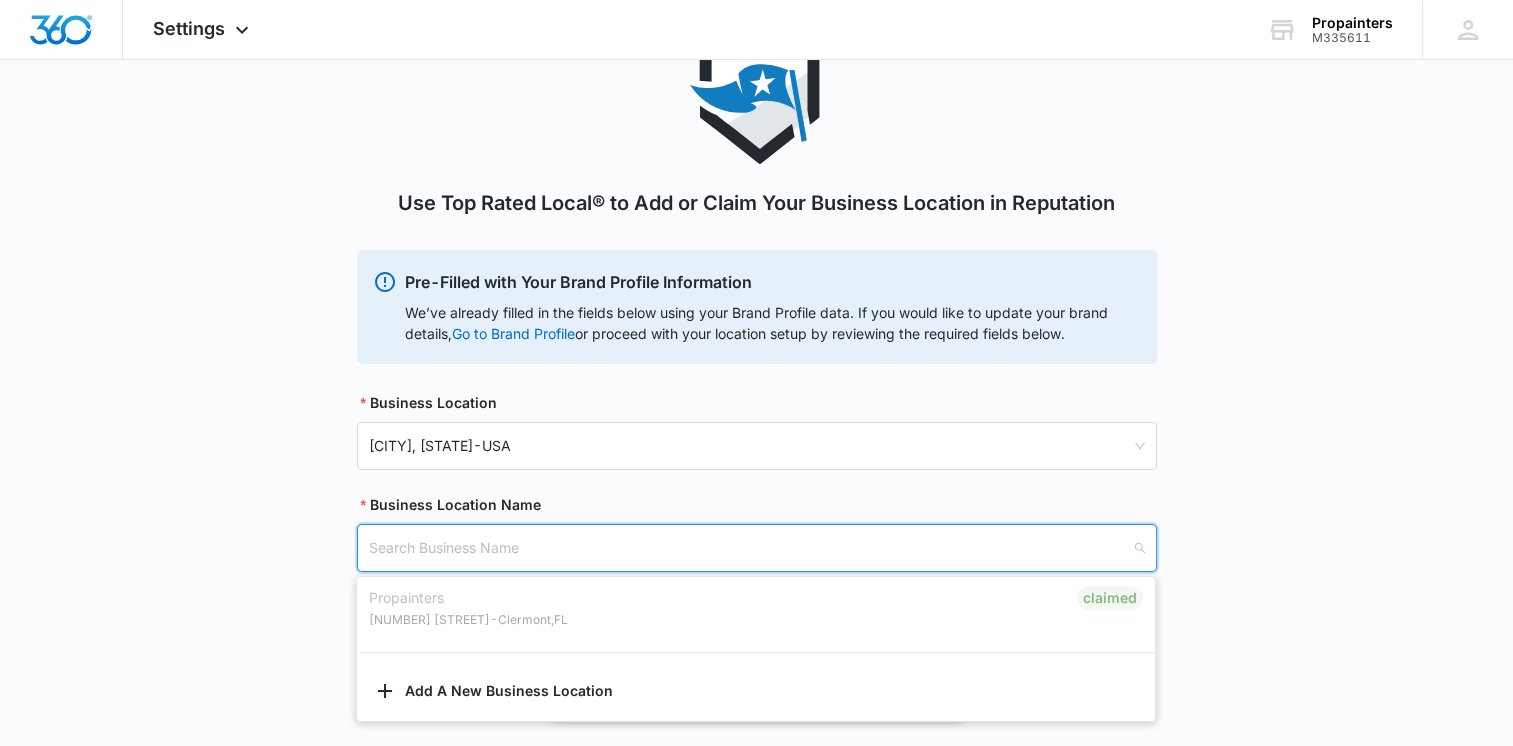 click at bounding box center [750, 548] 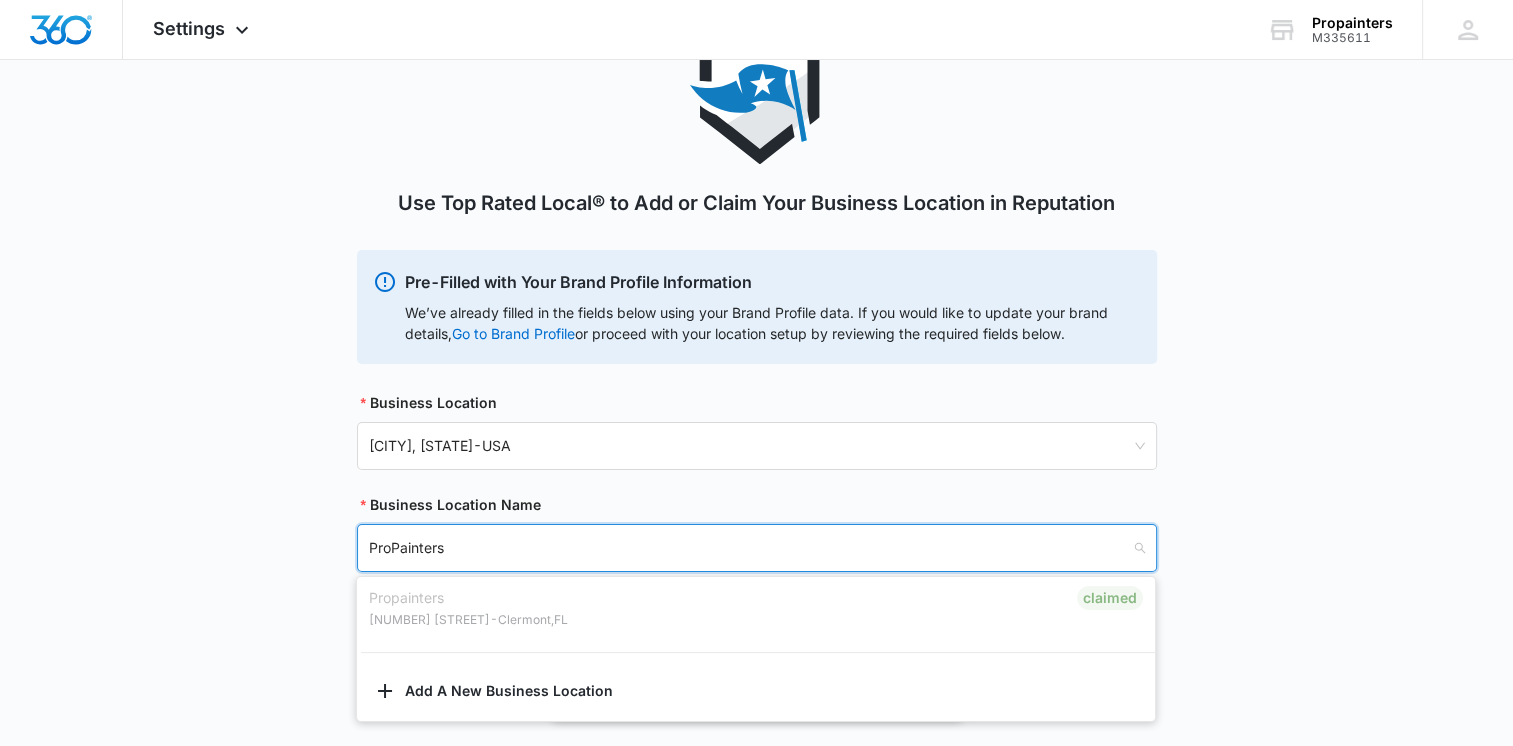 click on "Claimed" at bounding box center (1110, 598) 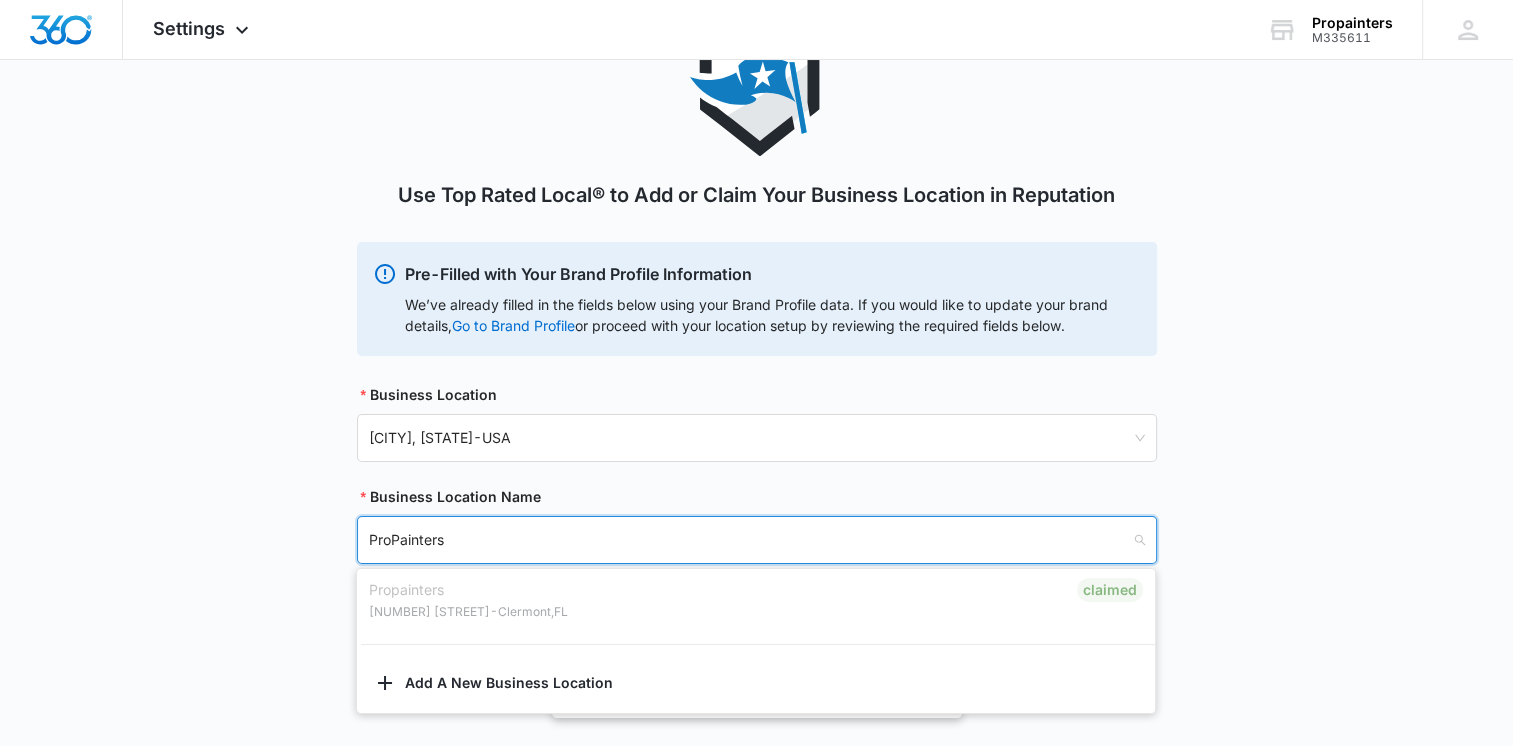 scroll, scrollTop: 110, scrollLeft: 0, axis: vertical 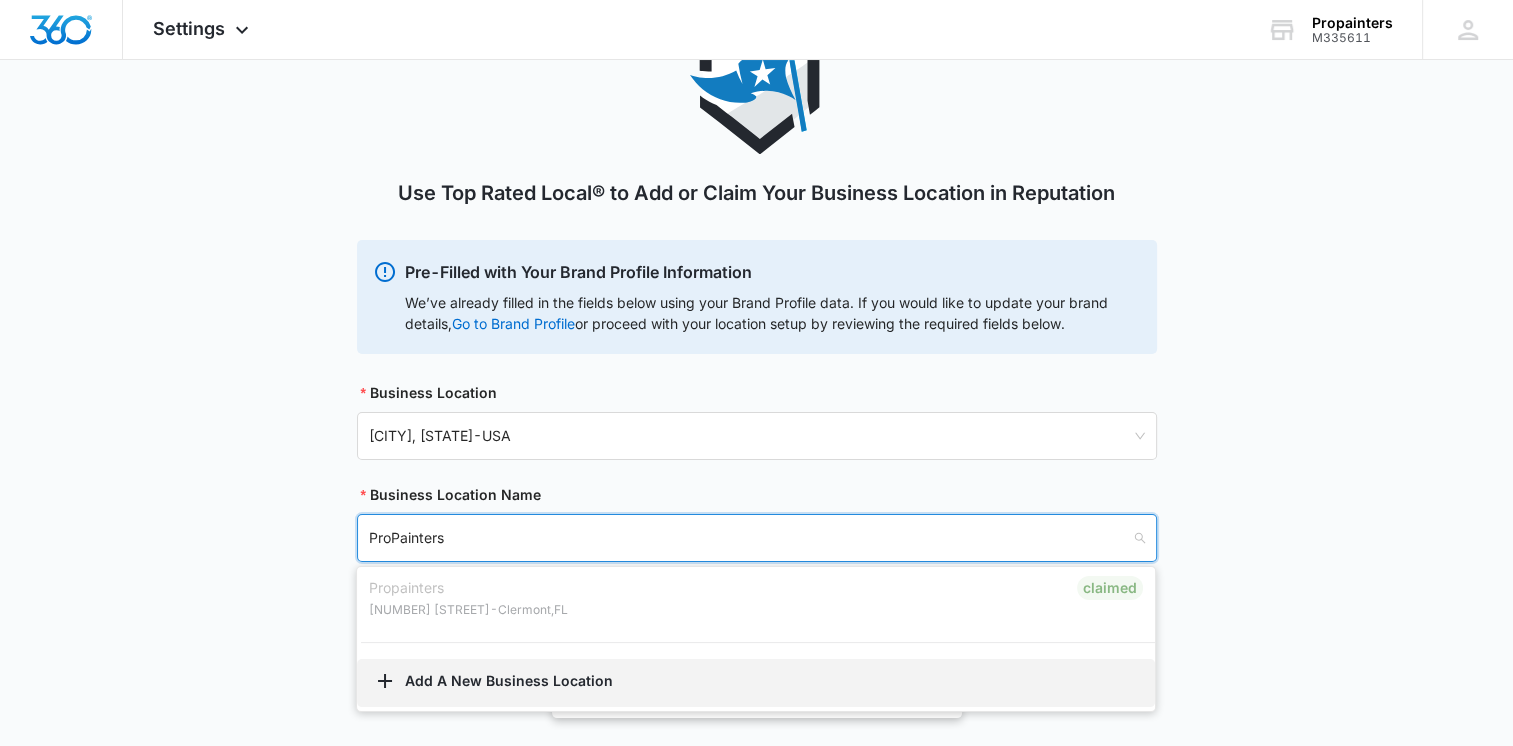 type on "ProPainters" 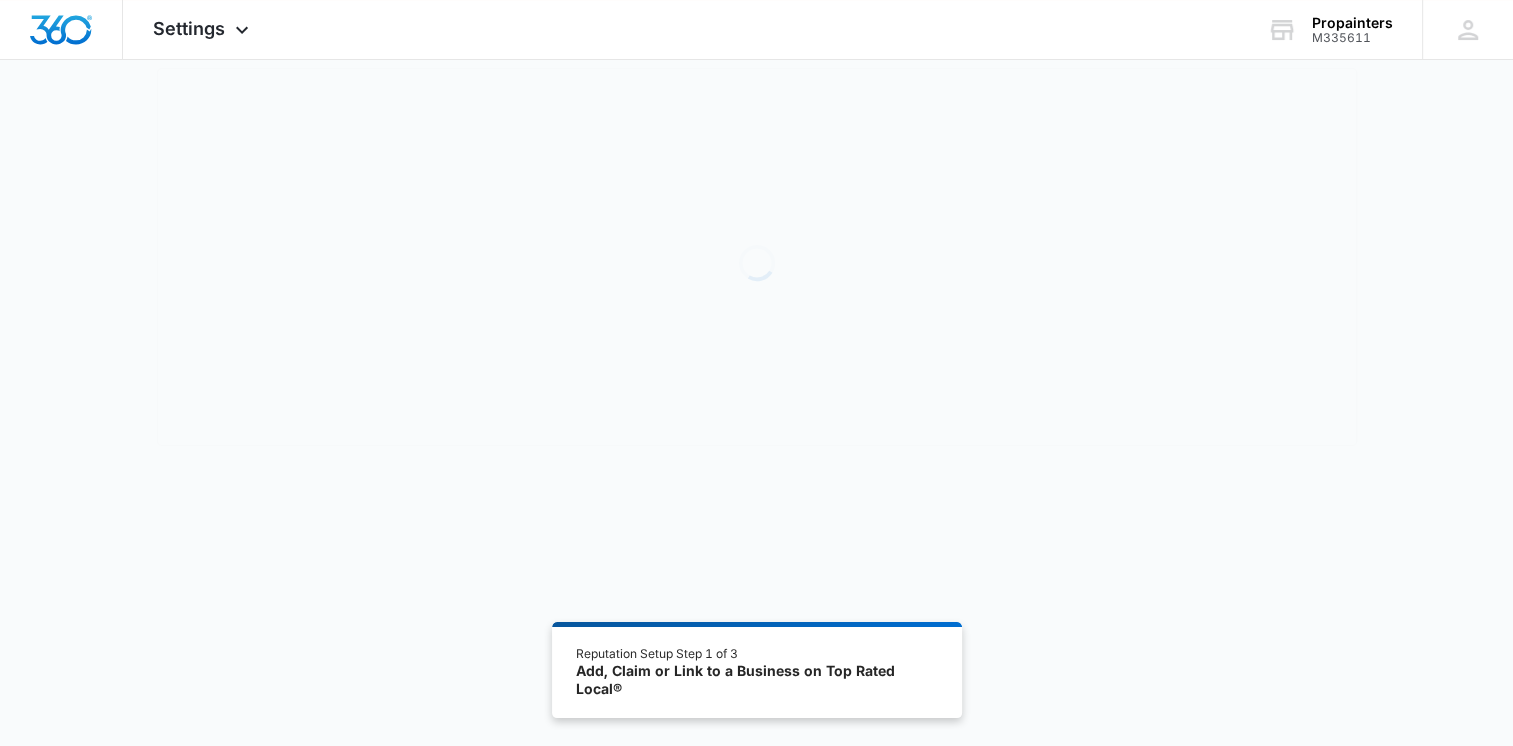 scroll, scrollTop: 0, scrollLeft: 0, axis: both 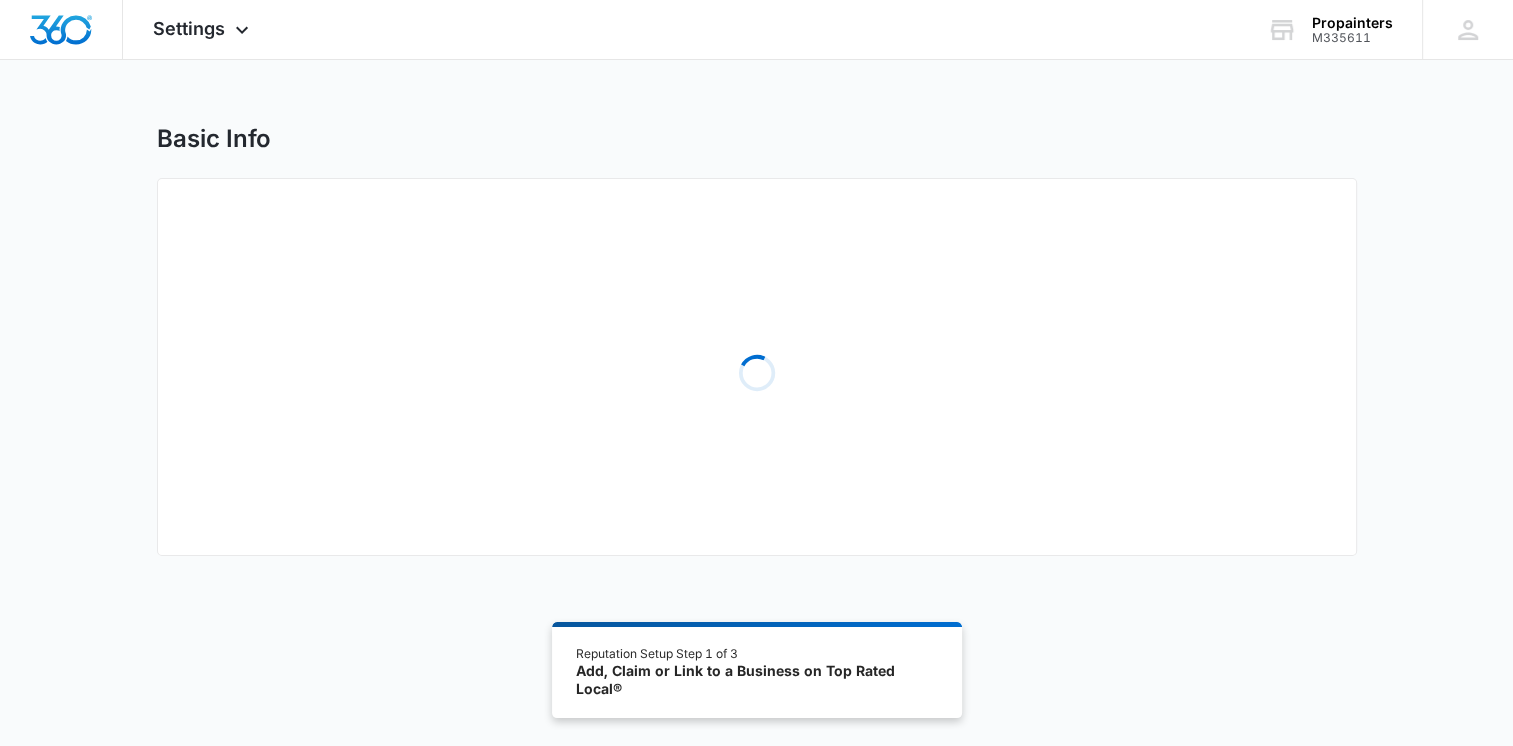 select on "Florida" 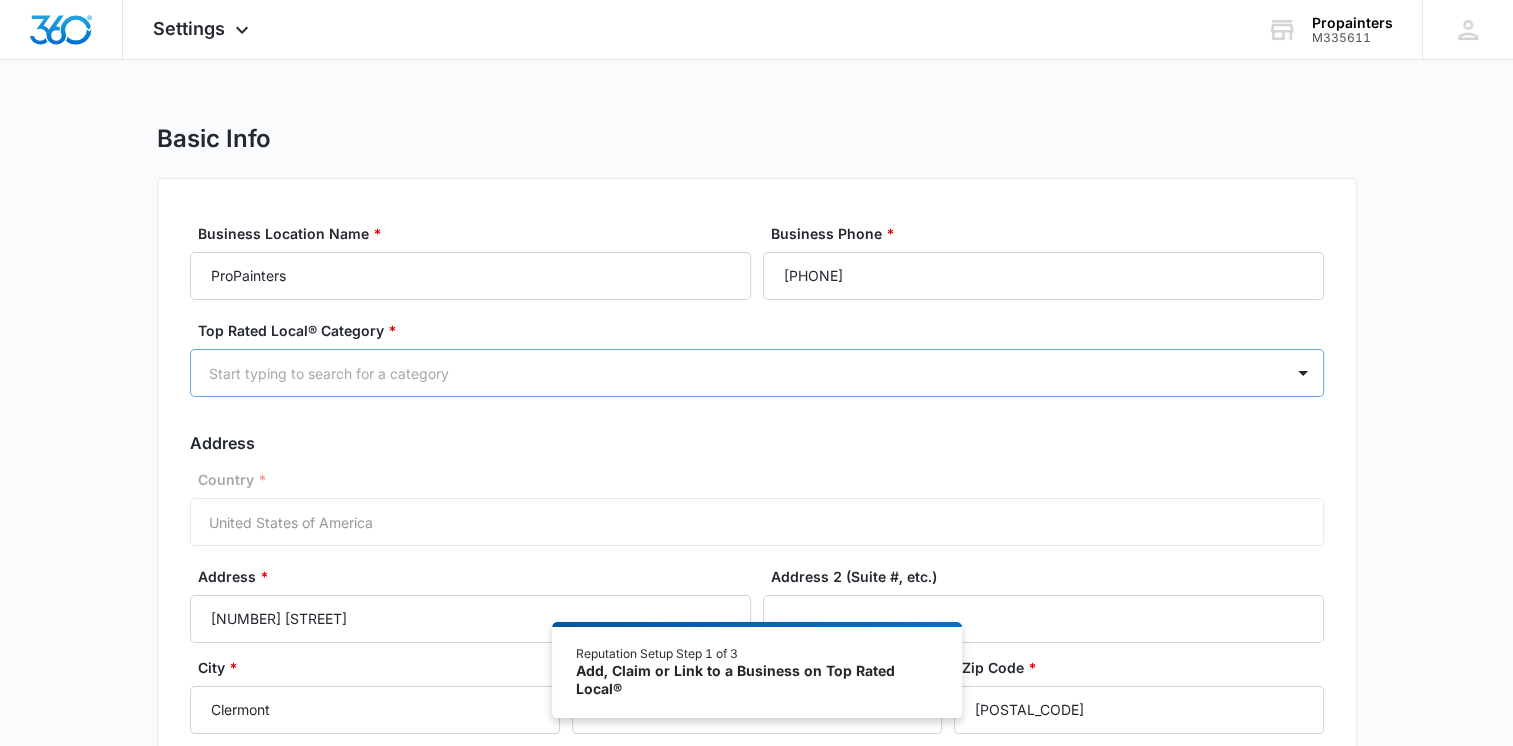 click at bounding box center [733, 373] 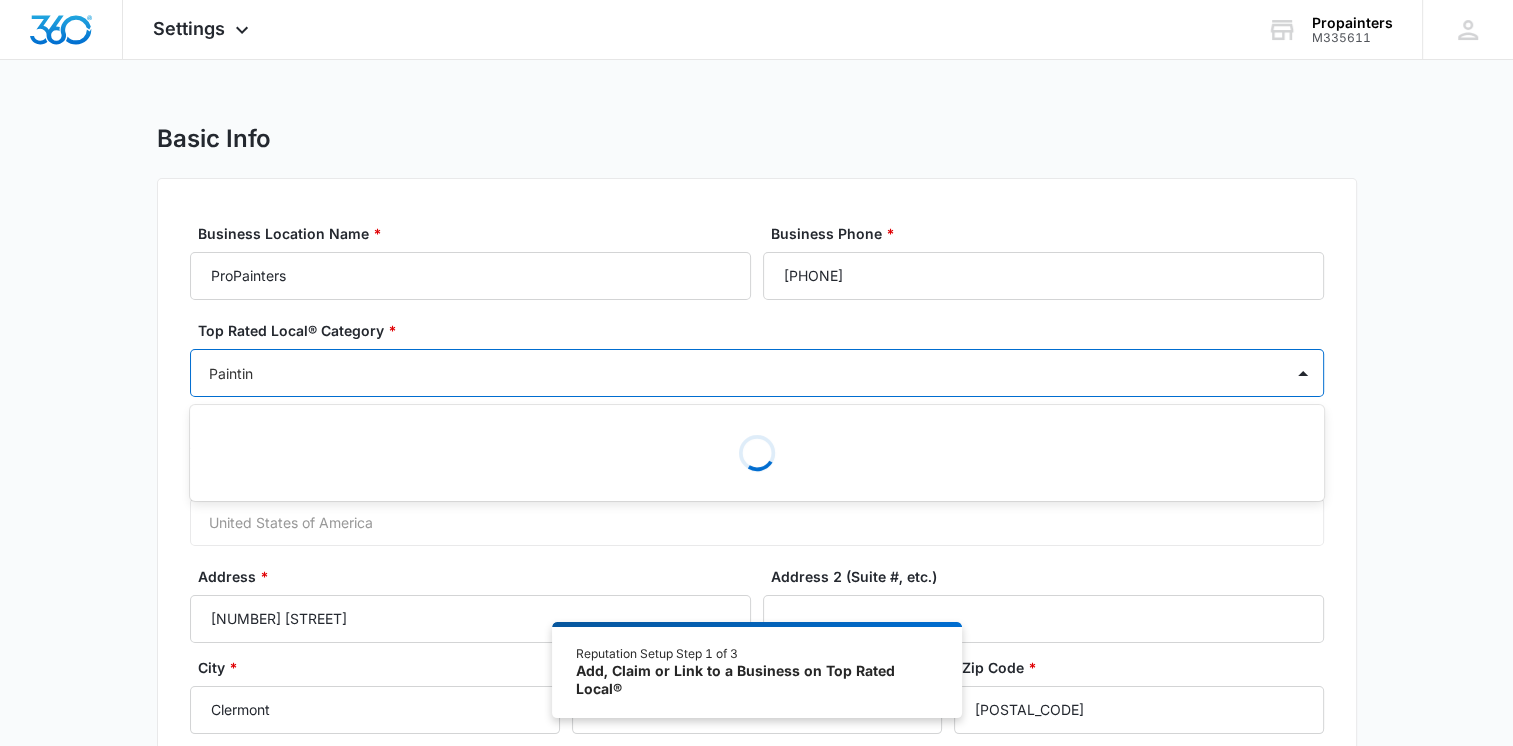 type on "Painting" 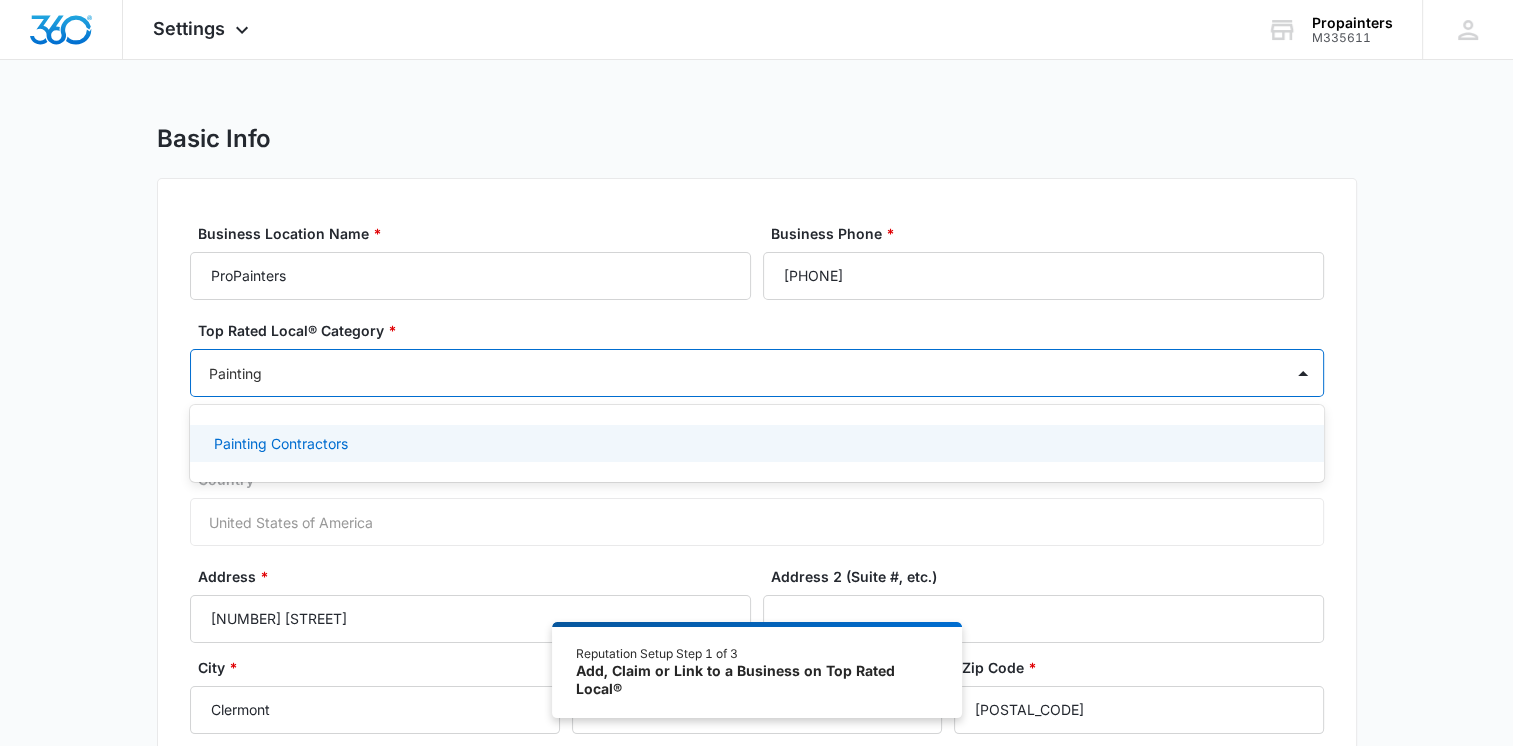 click on "Painting Contractors" at bounding box center [755, 443] 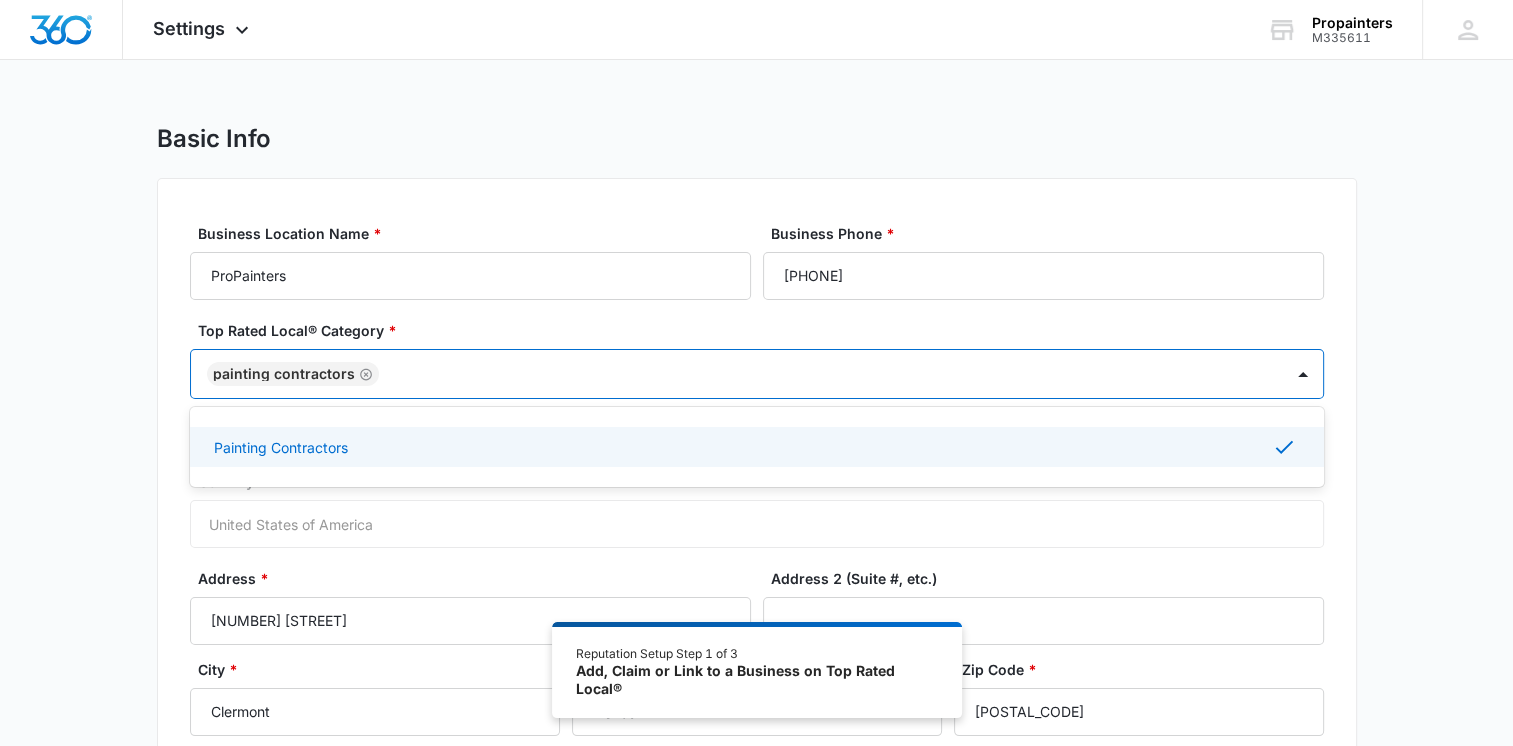 click on "Painting Contractors" at bounding box center [755, 447] 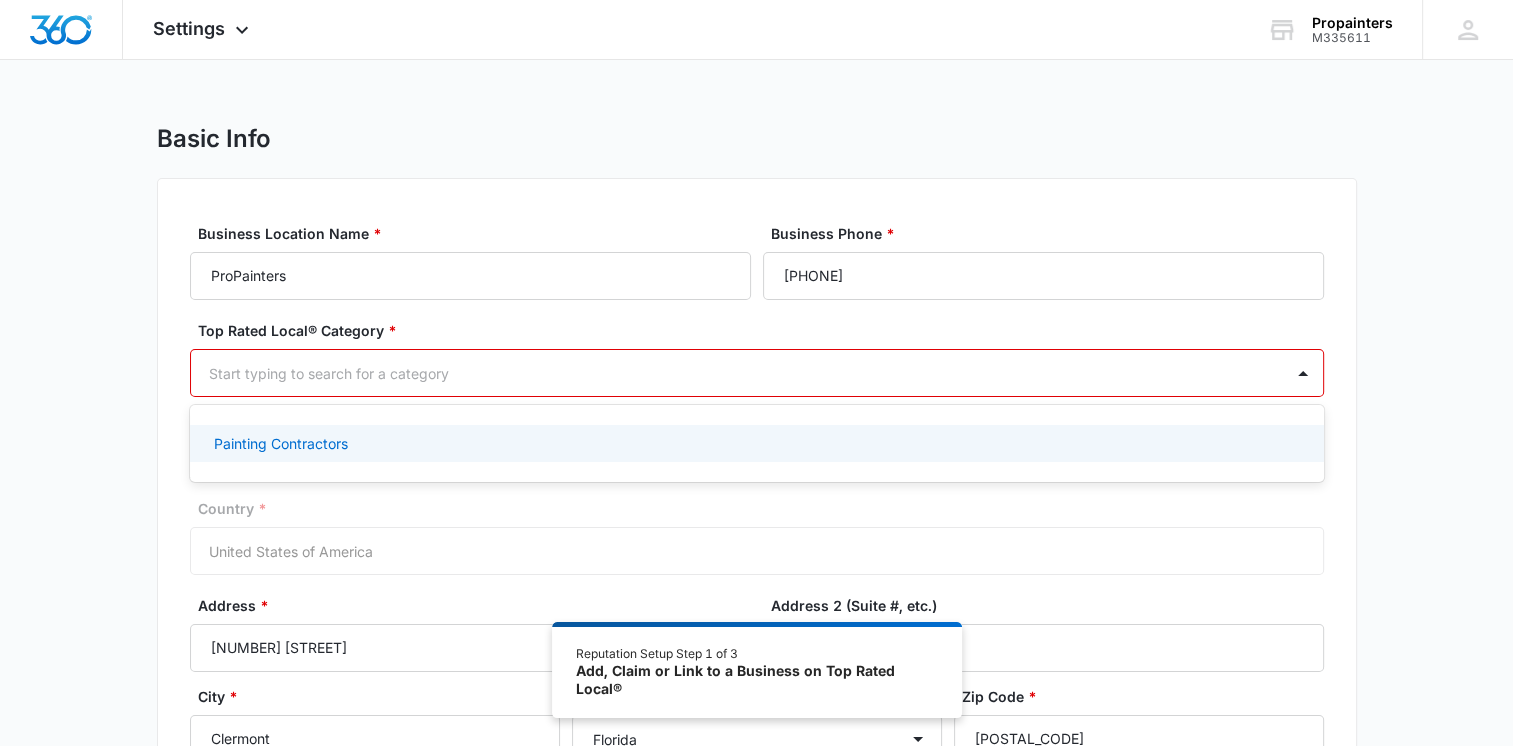 click on "Painting Contractors" at bounding box center (755, 443) 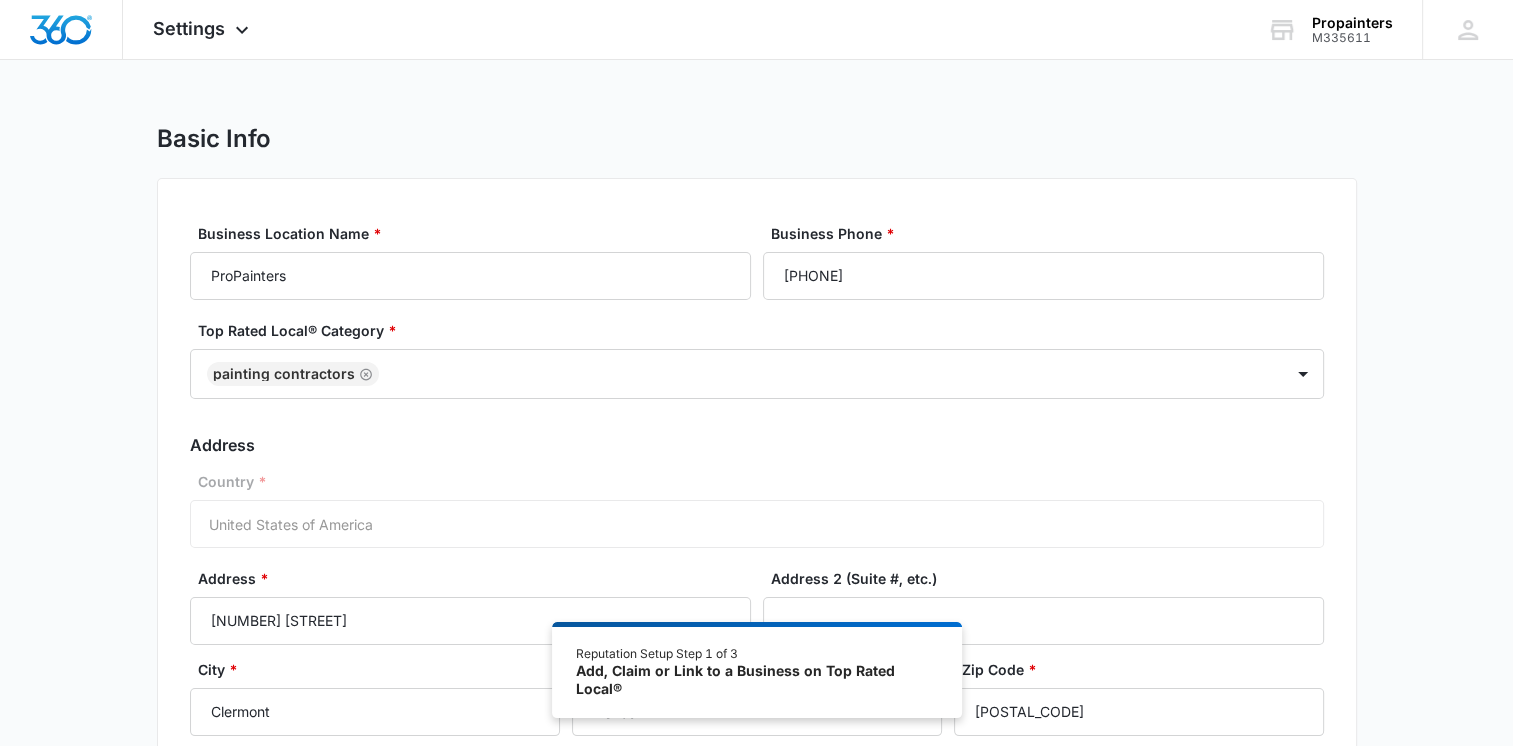 click on "Basic Info Business Location Name * ProPainters Business Phone * (407) 902-8685 Top Rated Local® Category * Painting Contractors Address Country * United States of America Address * 12308 Woodglen Circle Address 2 (Suite #, etc.) City * Clermont State/Province * Alabama Alaska Arizona Arkansas California Colorado Connecticut Delaware District of Columbia Florida Georgia Hawaii Idaho Illinois Indiana Iowa Kansas Kentucky Louisiana Maine Maryland Massachusetts Michigan Minnesota Mississippi Missouri Montana Nebraska Nevada New Hampshire New Jersey New Mexico New York North Carolina North Dakota Ohio Oklahoma Oregon Pennsylvania Rhode Island South Carolina South Dakota Tennessee Texas Utah Vermont Virginia Washington West Virginia Wisconsin Wyoming Zip Code * 34737 Address should not be publicly viewable Continue" at bounding box center [756, 516] 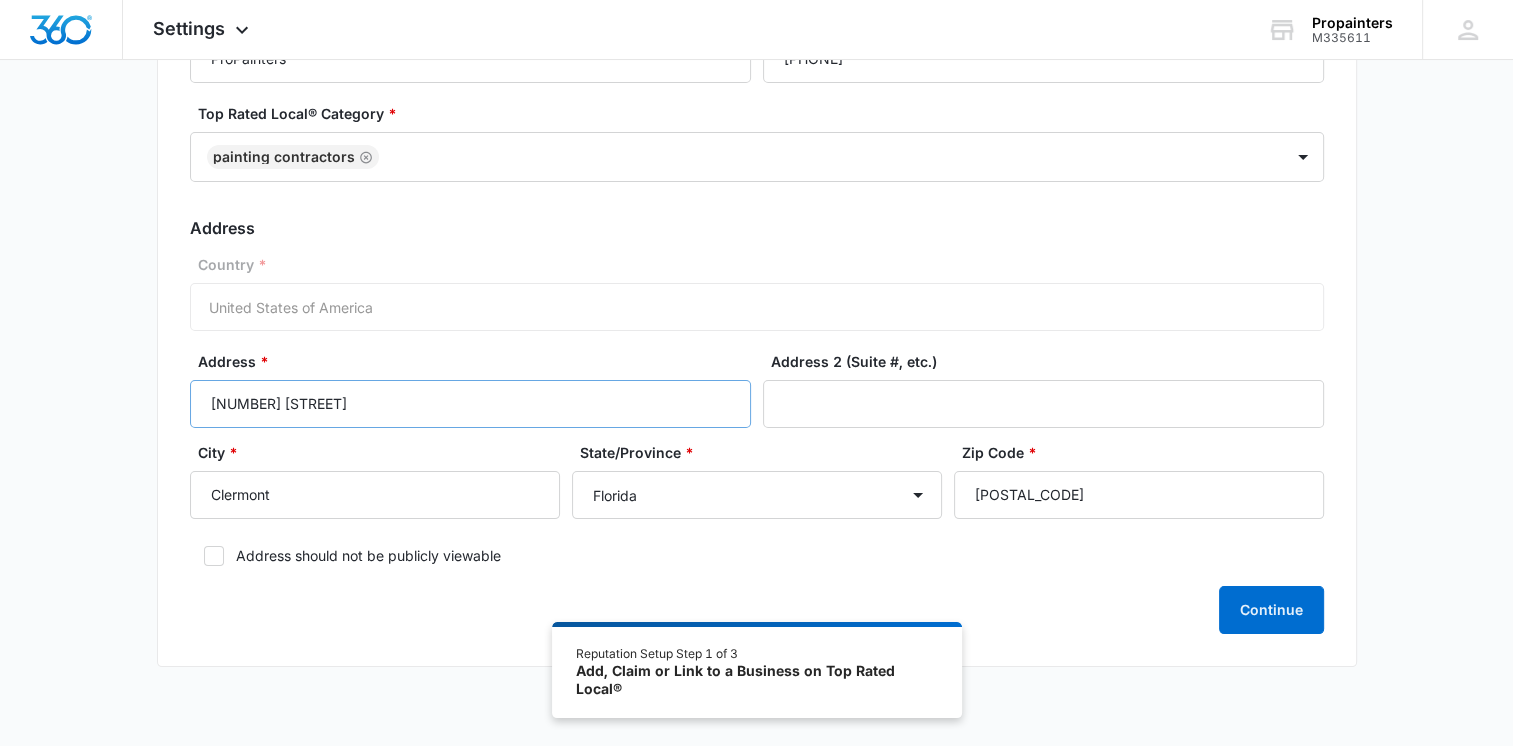 scroll, scrollTop: 264, scrollLeft: 0, axis: vertical 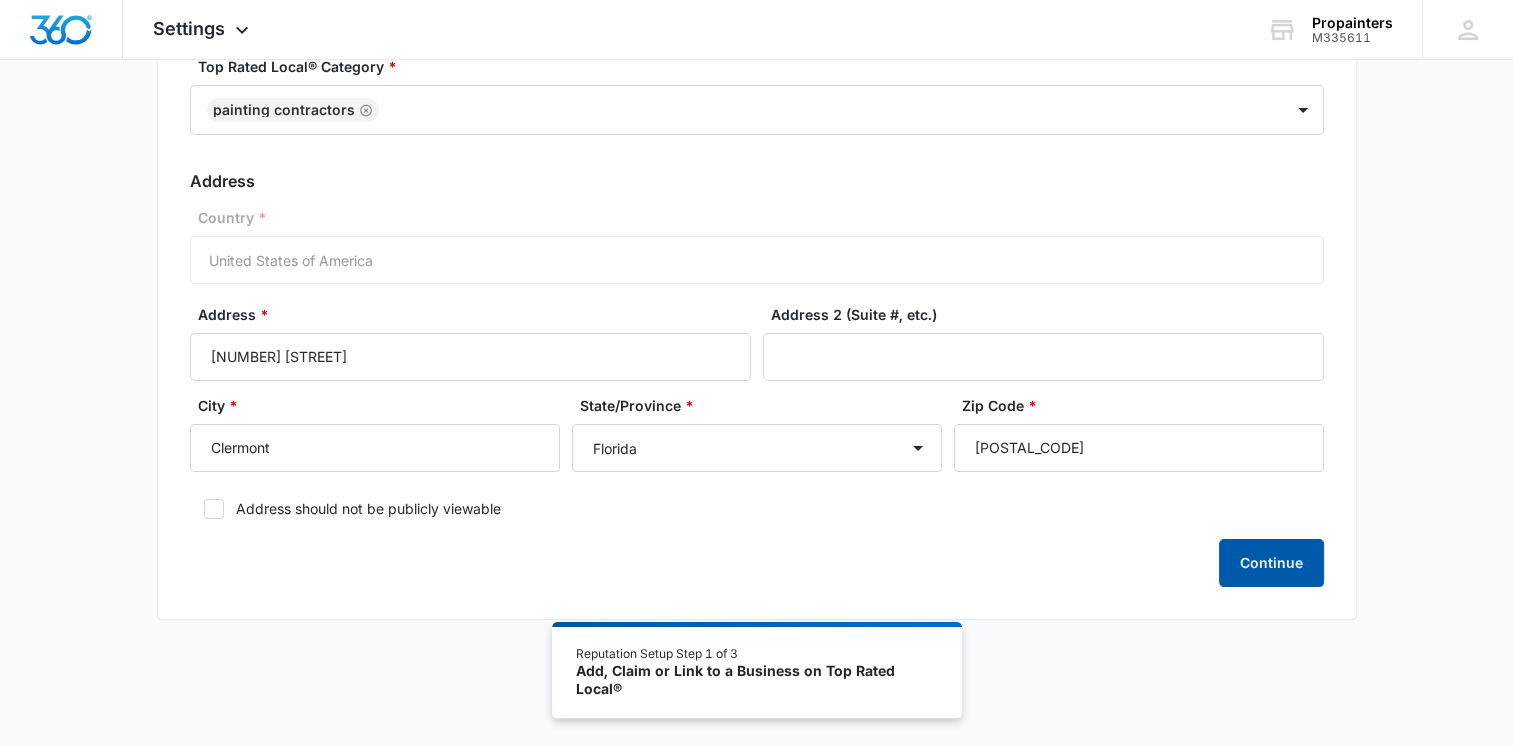click on "Continue" at bounding box center [1271, 563] 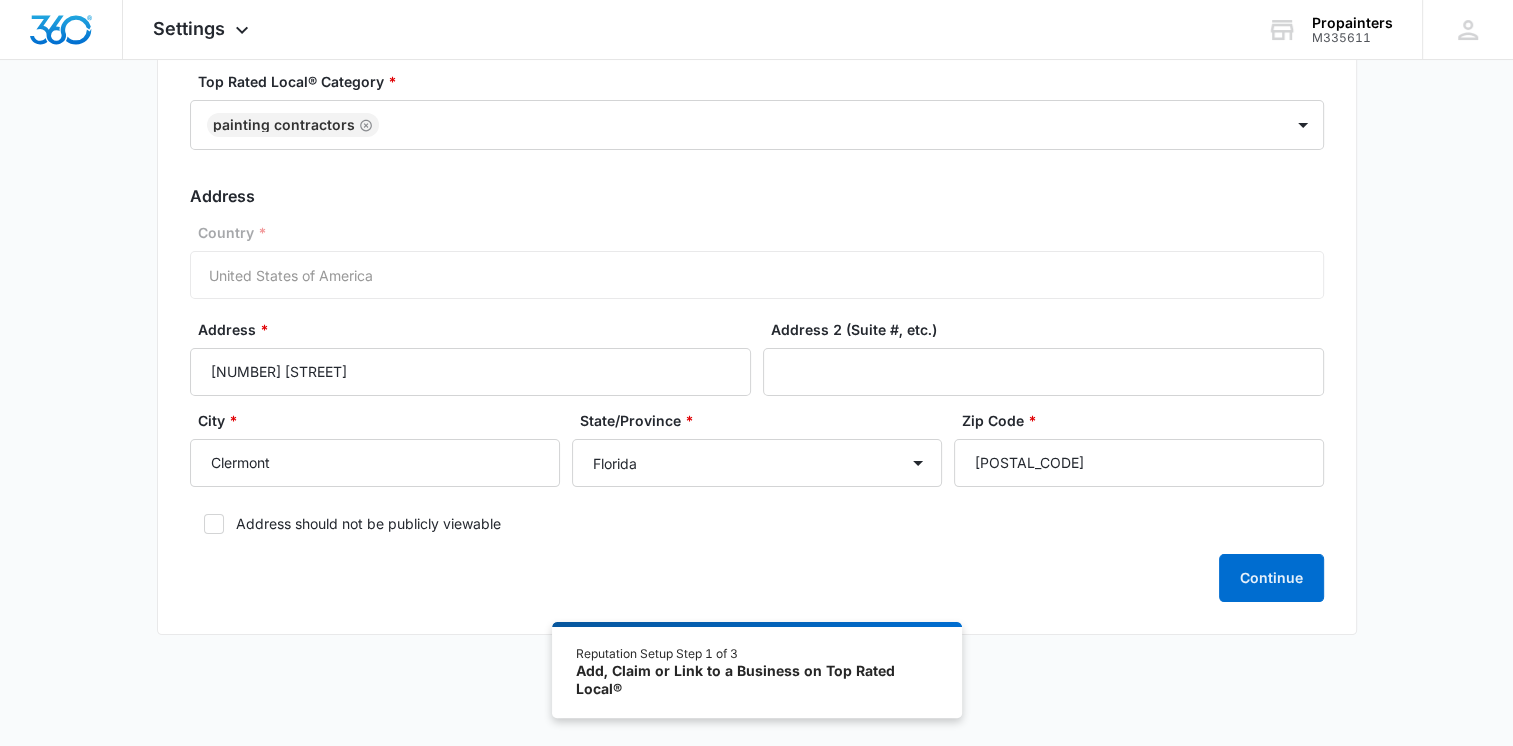 scroll, scrollTop: 264, scrollLeft: 0, axis: vertical 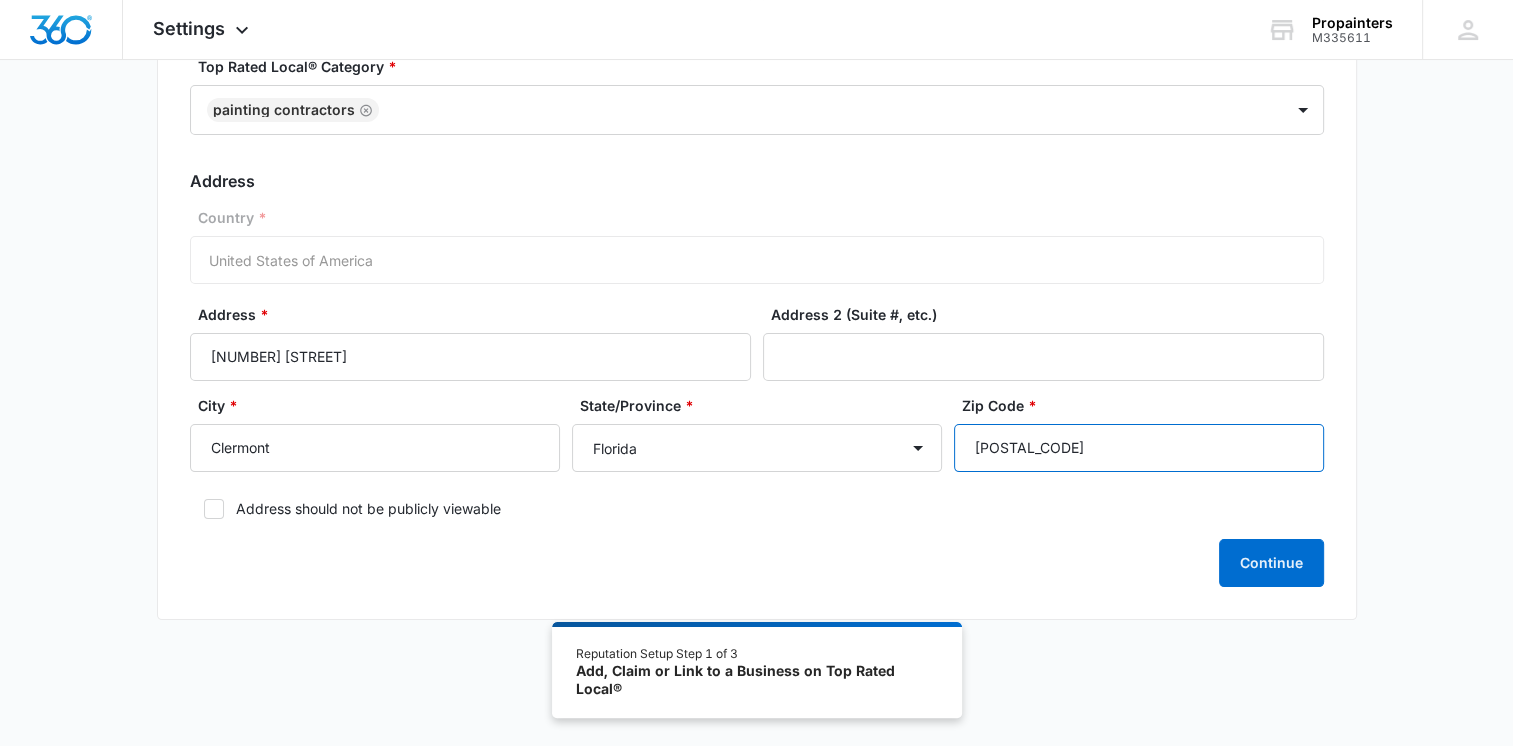 click on "34737" at bounding box center [1139, 448] 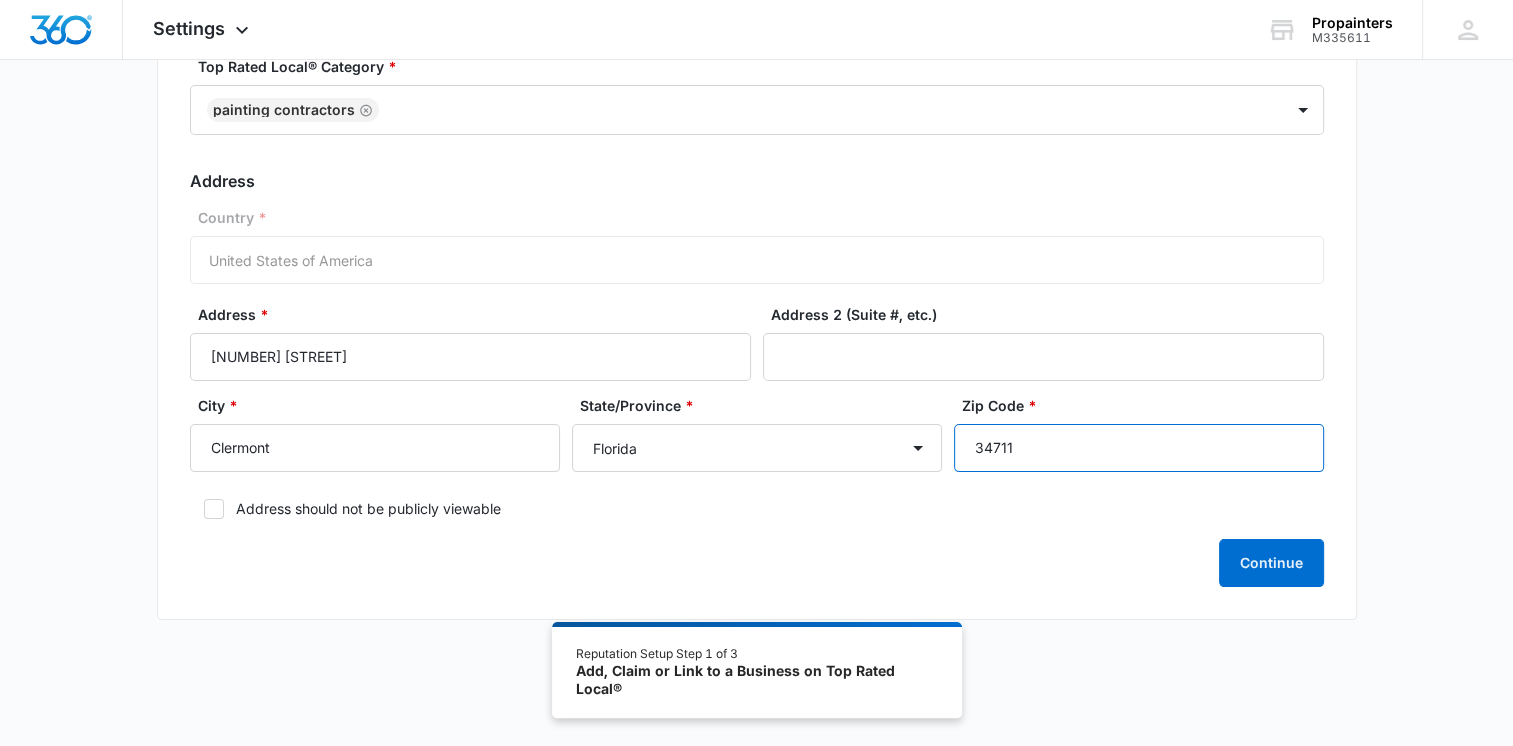 type on "34711" 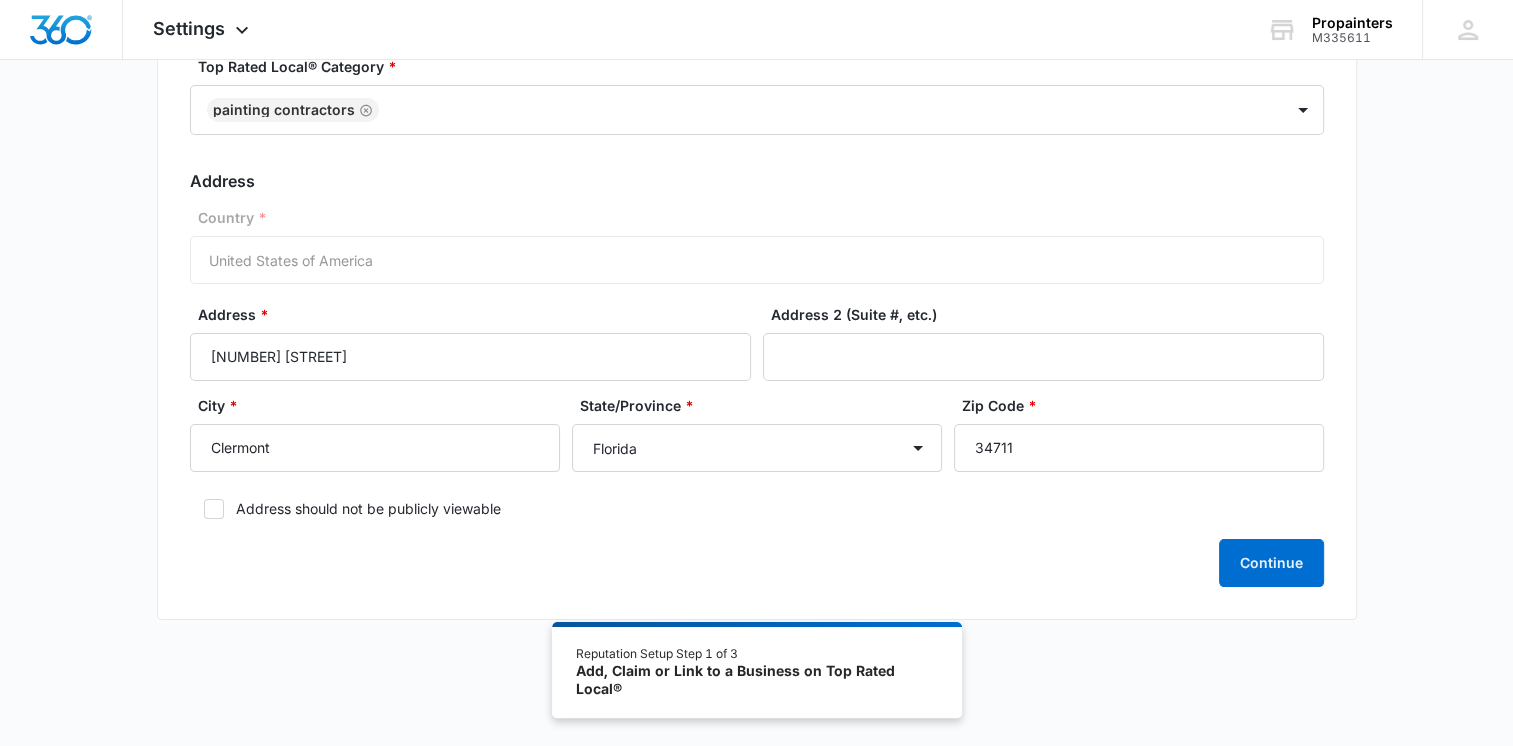 click on "Basic Info Business Location Name * ProPainters Business Phone * (407) 902-8685 Top Rated Local® Category * Painting Contractors Address Country * United States of America Address * 12308 Woodglen Circle Address 2 (Suite #, etc.) City * Clermont State/Province * Alabama Alaska Arizona Arkansas California Colorado Connecticut Delaware District of Columbia Florida Georgia Hawaii Idaho Illinois Indiana Iowa Kansas Kentucky Louisiana Maine Maryland Massachusetts Michigan Minnesota Mississippi Missouri Montana Nebraska Nevada New Hampshire New Jersey New Mexico New York North Carolina North Dakota Ohio Oklahoma Oregon Pennsylvania Rhode Island South Carolina South Dakota Tennessee Texas Utah Vermont Virginia Washington West Virginia Wisconsin Wyoming Zip Code * 34711 Address should not be publicly viewable Continue" at bounding box center [756, 252] 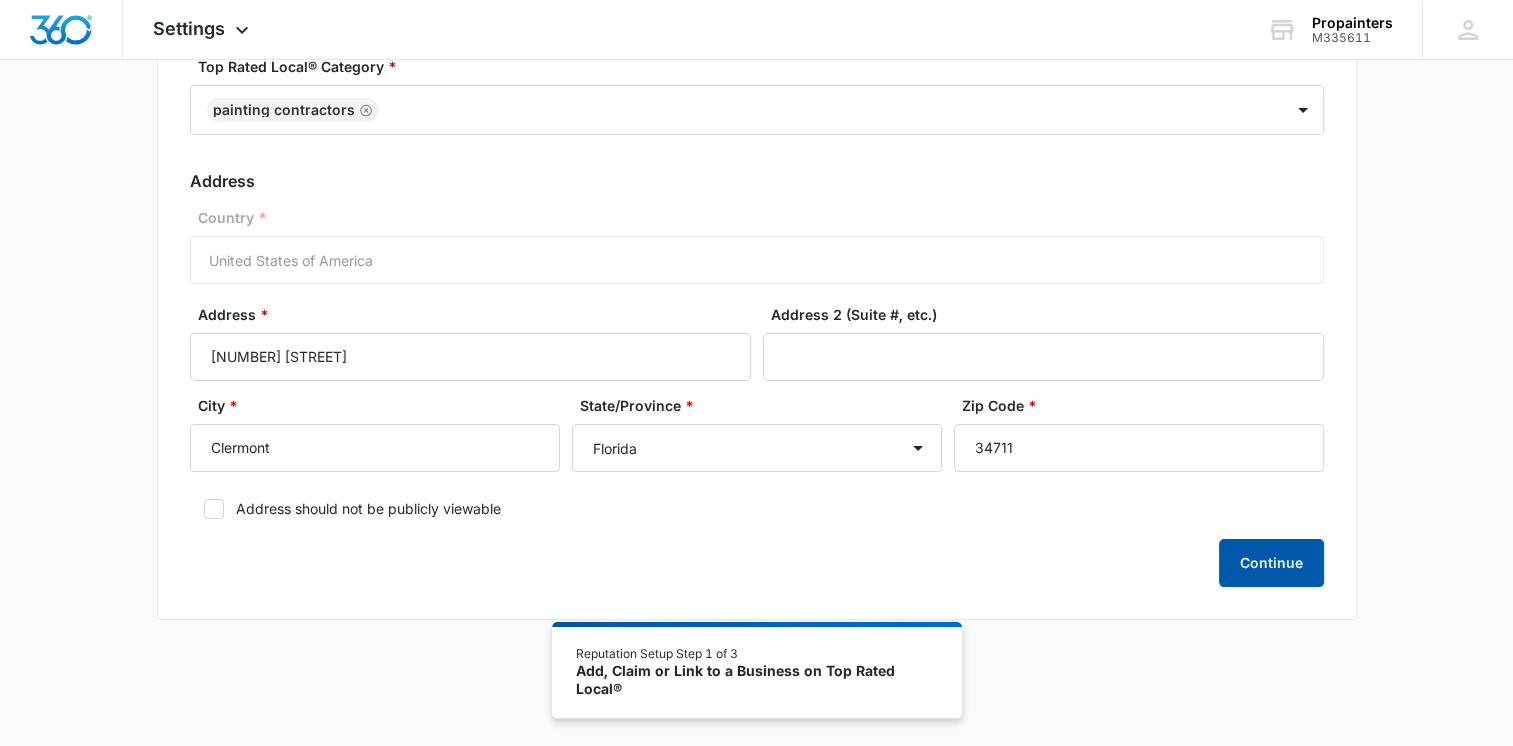 click on "Continue" at bounding box center (1271, 563) 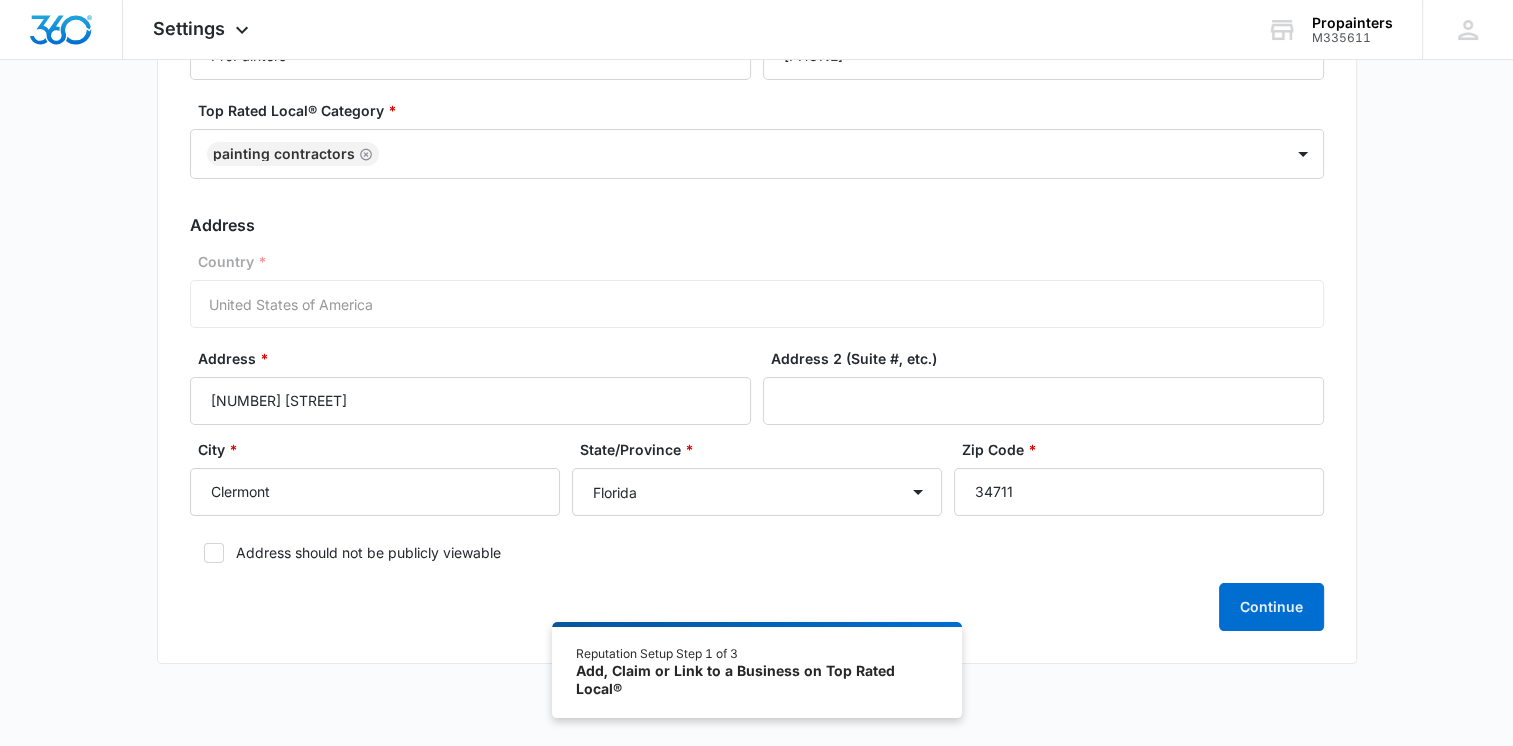 scroll, scrollTop: 264, scrollLeft: 0, axis: vertical 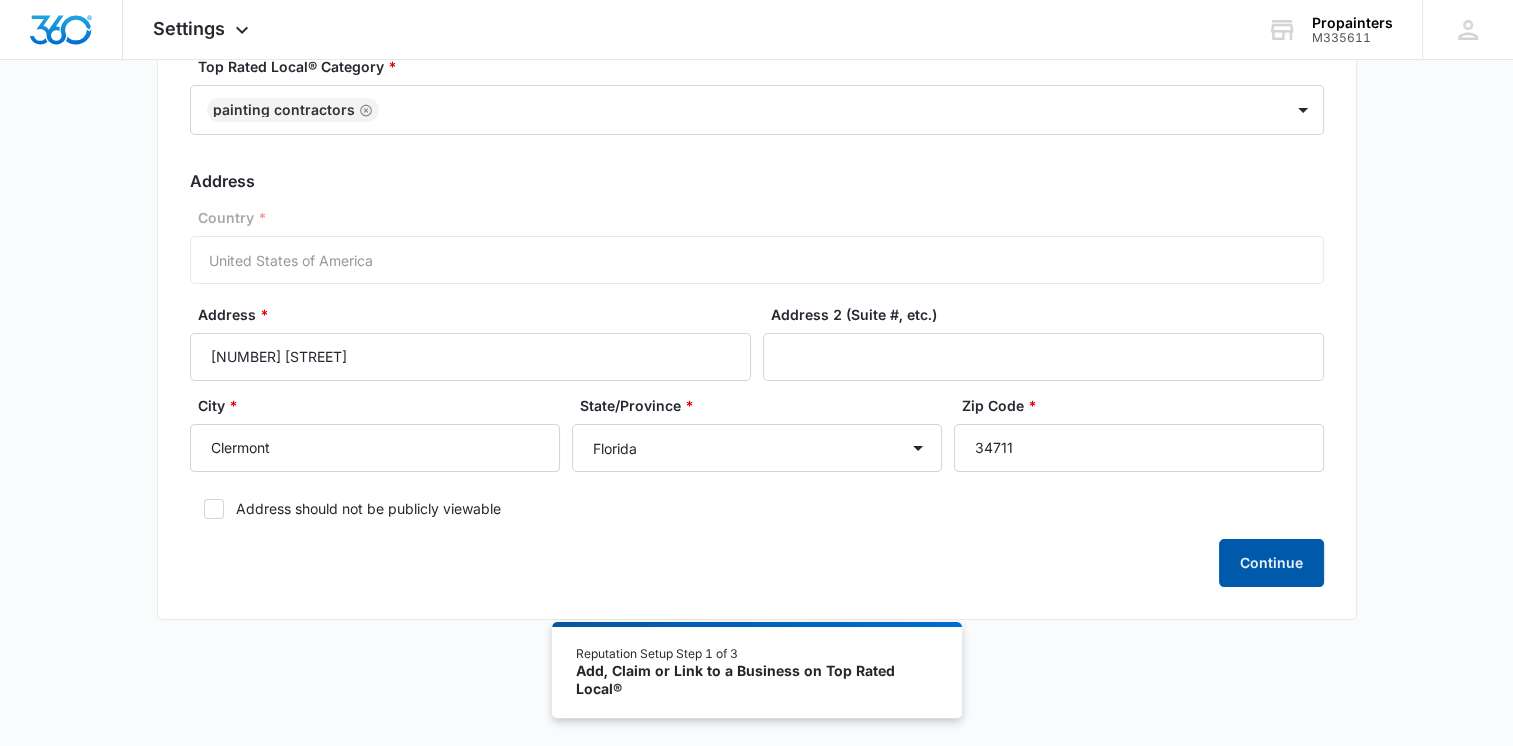 click on "Continue" at bounding box center (1271, 563) 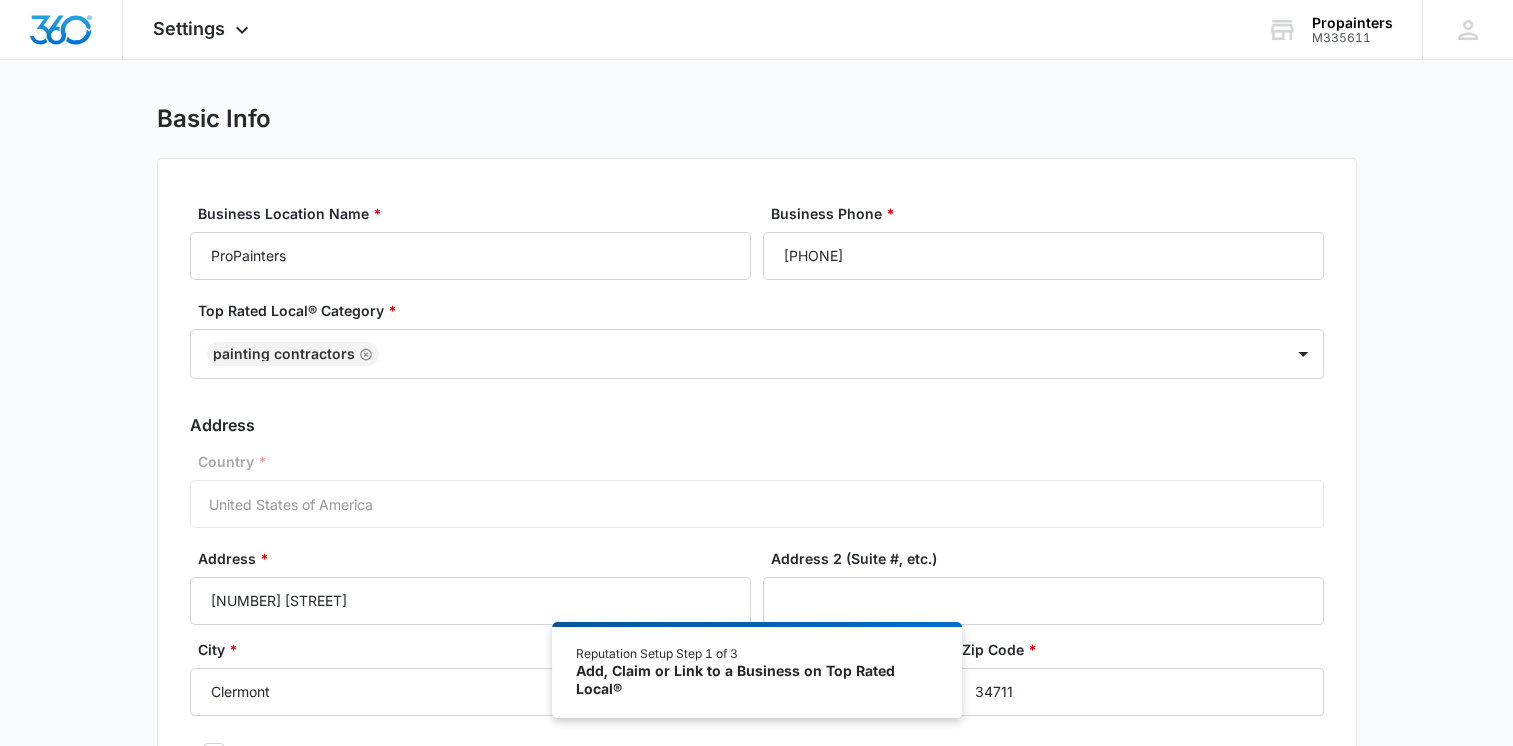 scroll, scrollTop: 0, scrollLeft: 0, axis: both 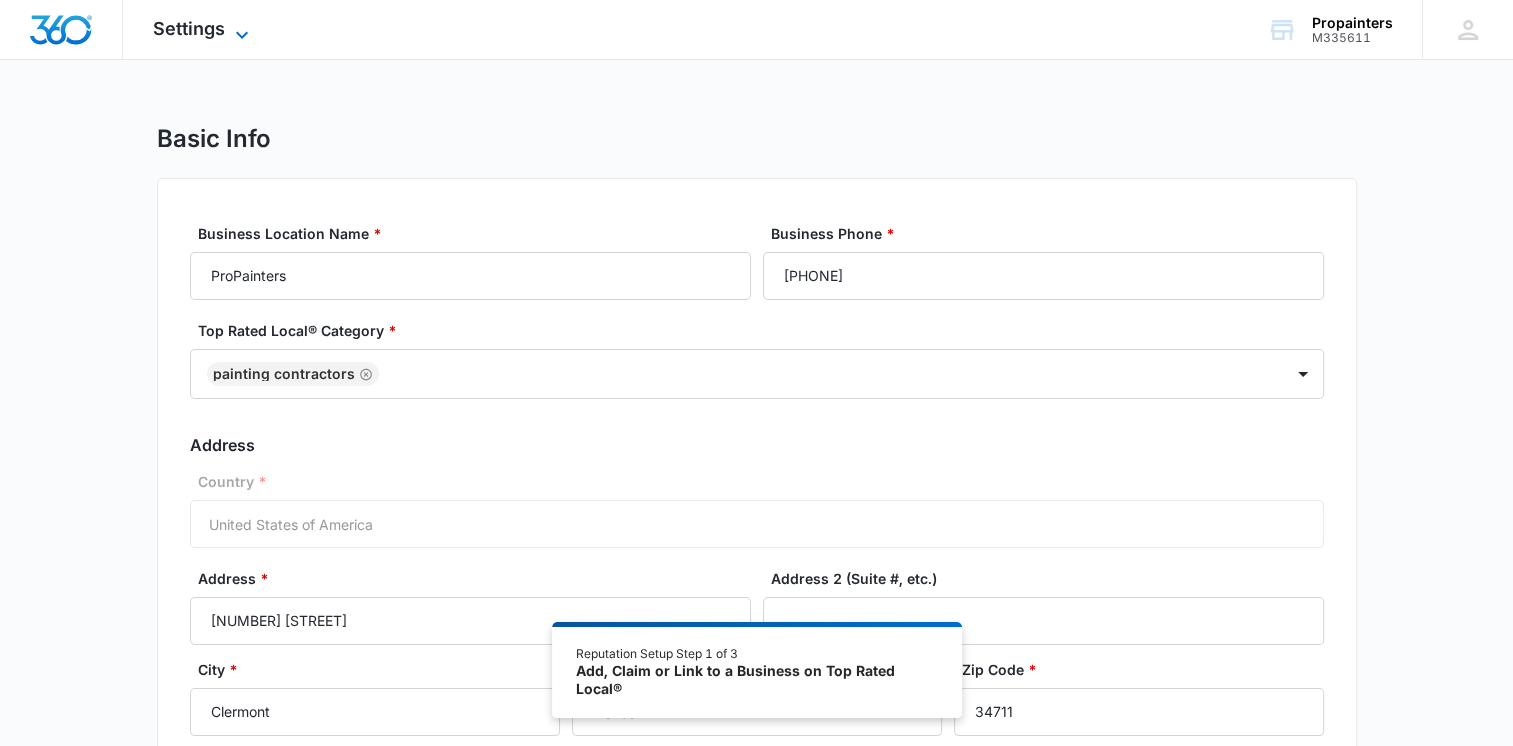 click 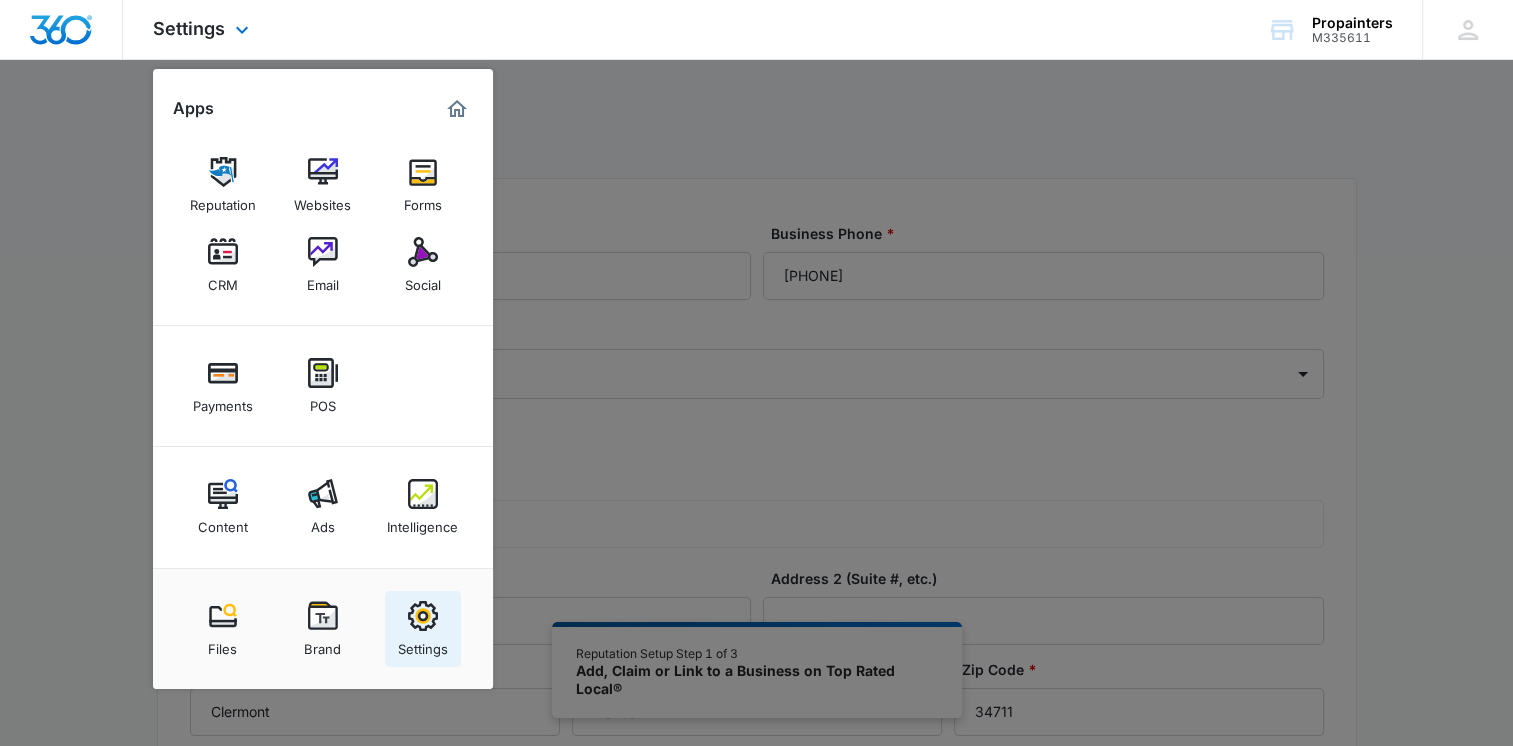 click at bounding box center [423, 616] 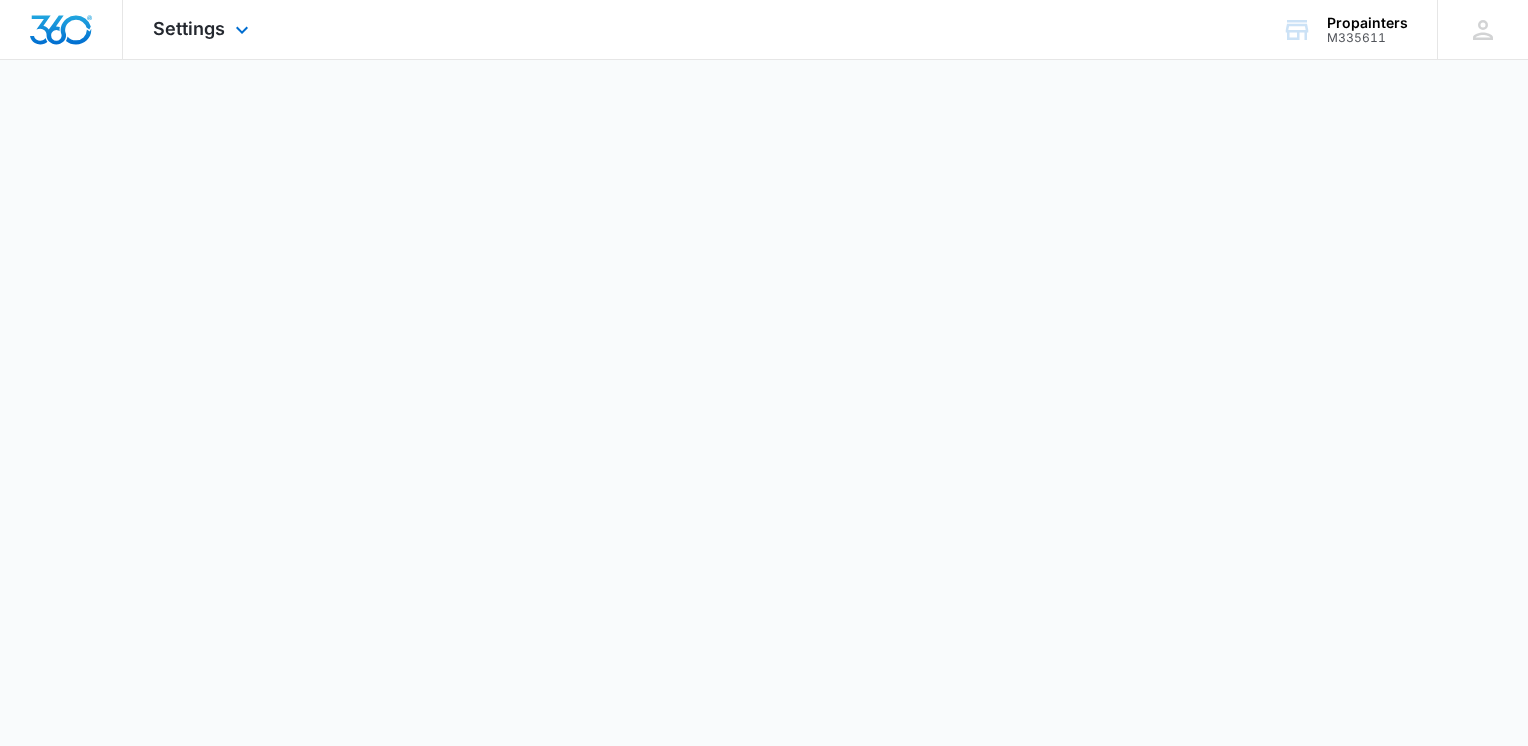 select on "9" 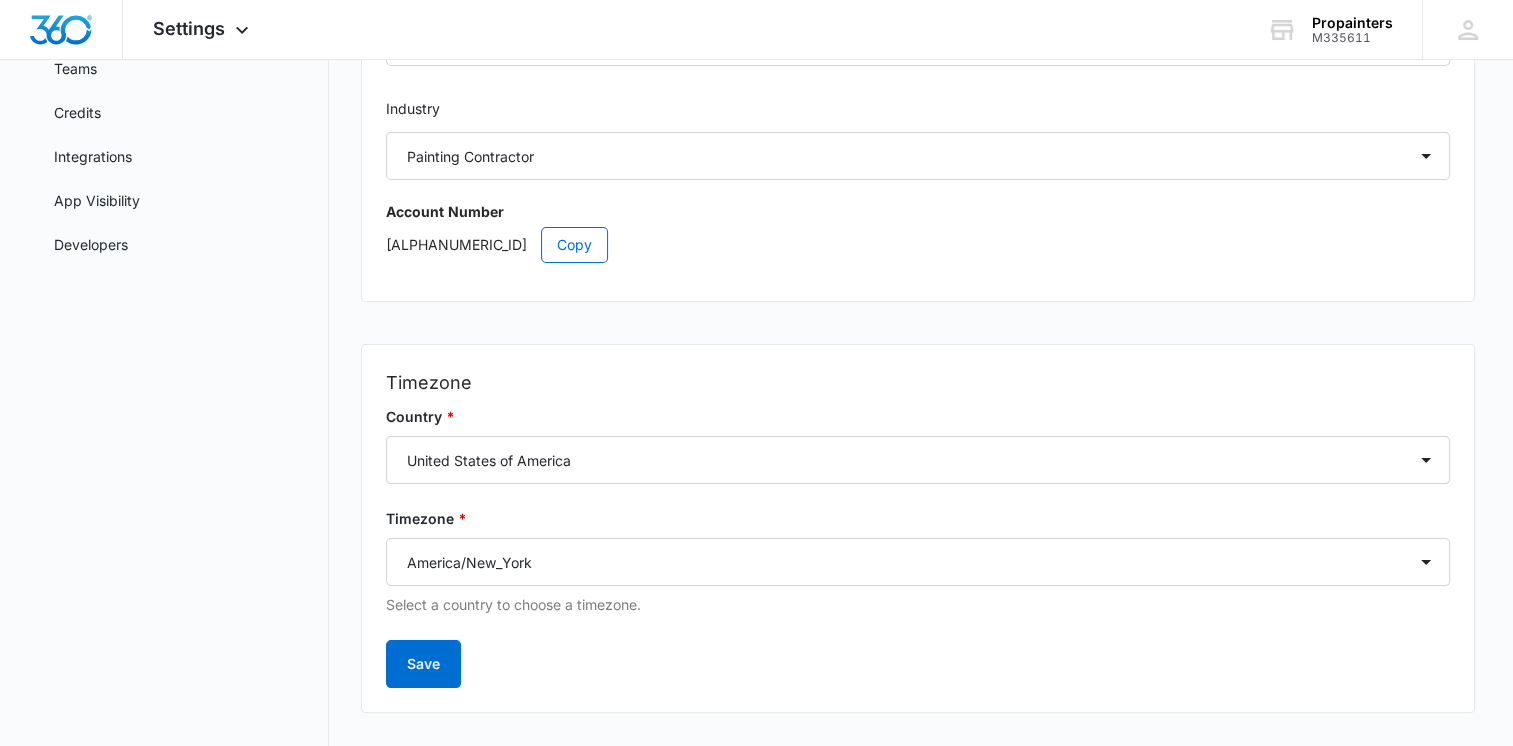 scroll, scrollTop: 288, scrollLeft: 0, axis: vertical 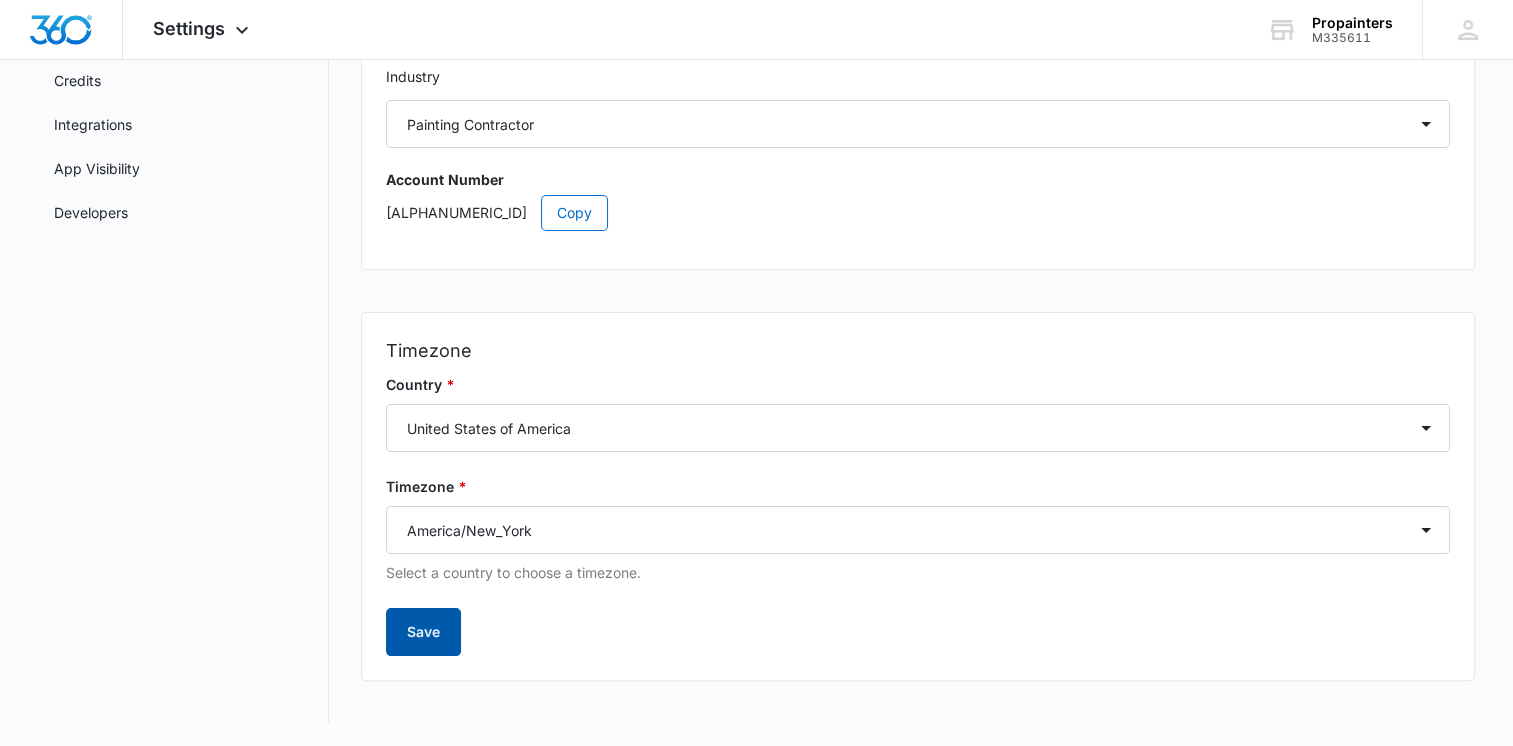 click on "Save" at bounding box center (423, 632) 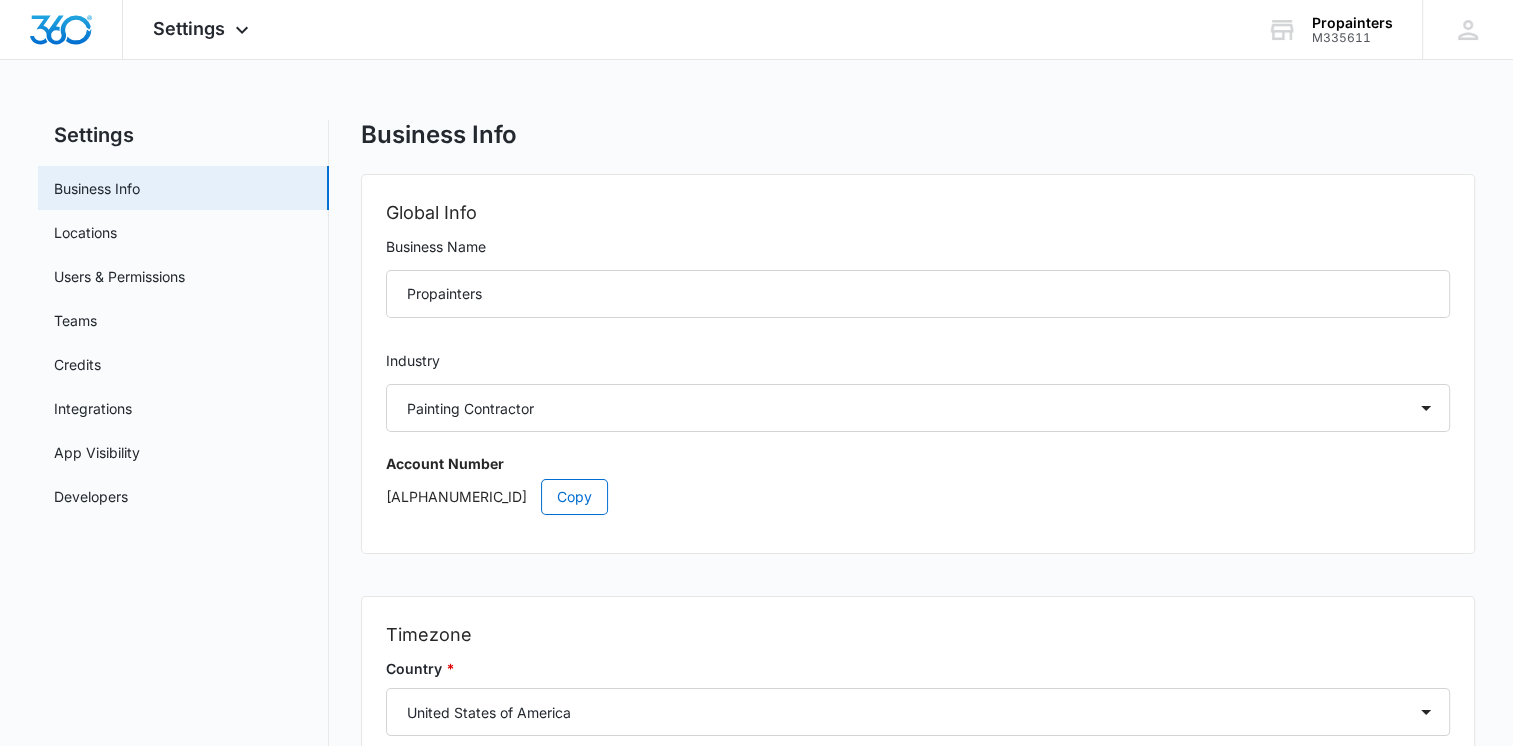 scroll, scrollTop: 0, scrollLeft: 0, axis: both 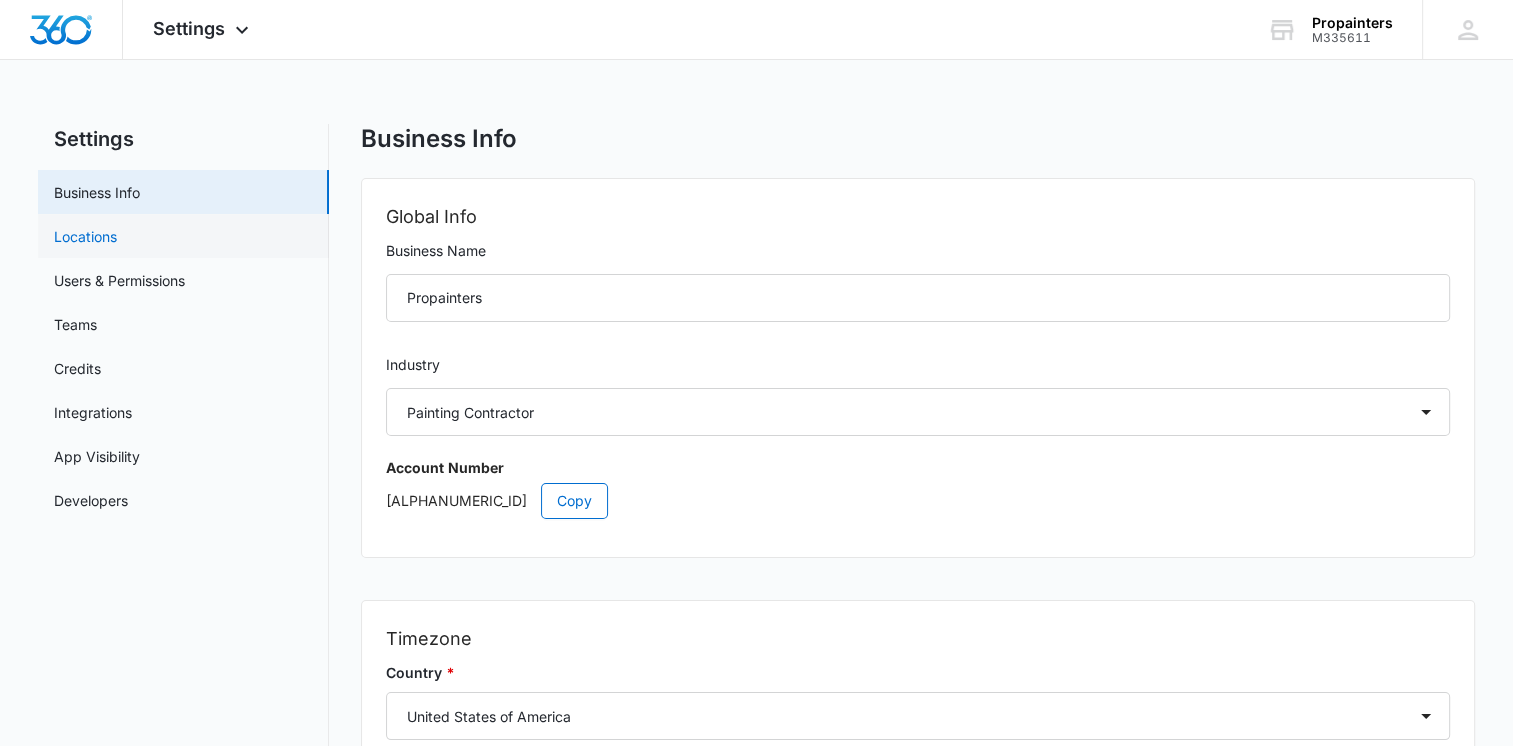 click on "Locations" at bounding box center (85, 236) 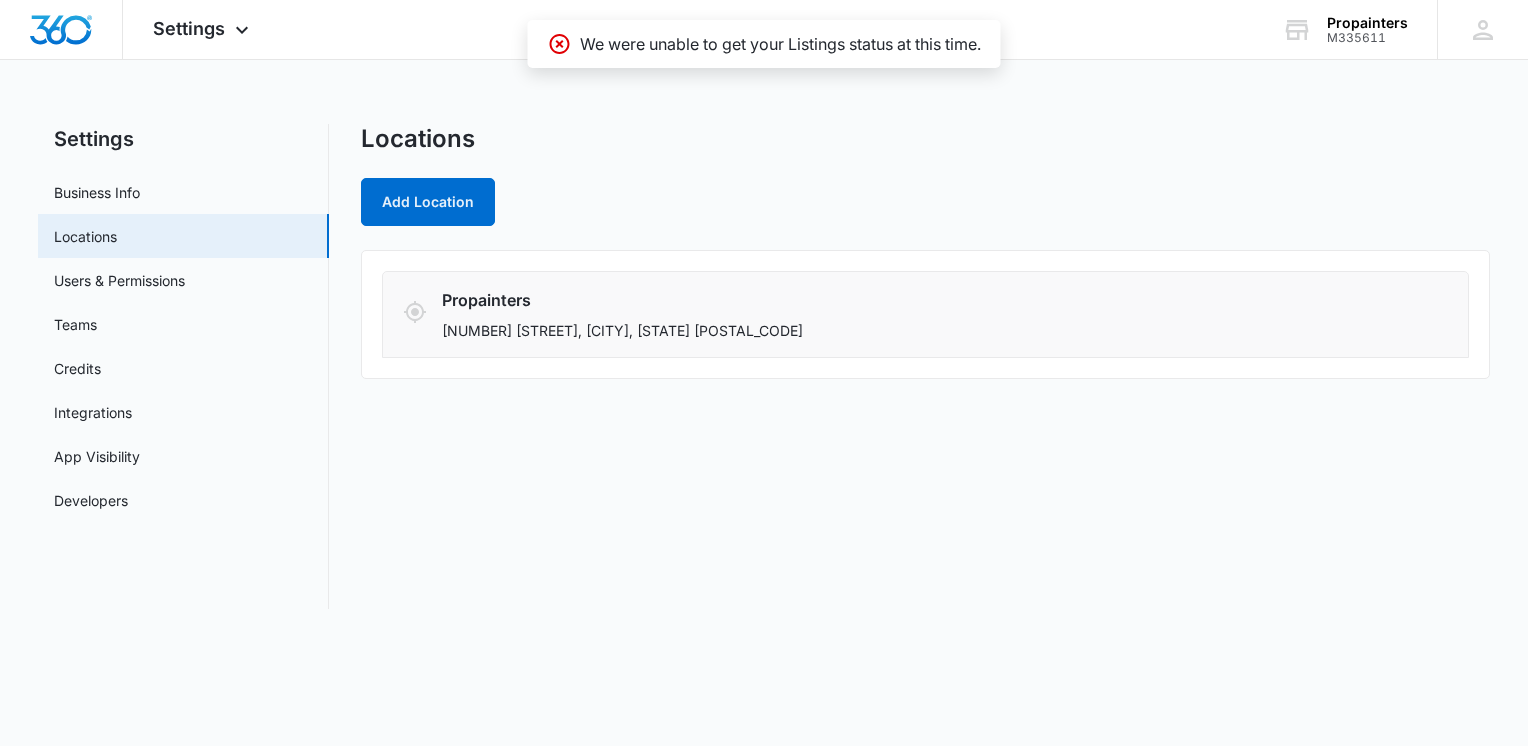 click on "[NUMBER] [STREET], [CITY], [STATE] [POSTAL CODE]" at bounding box center [833, 330] 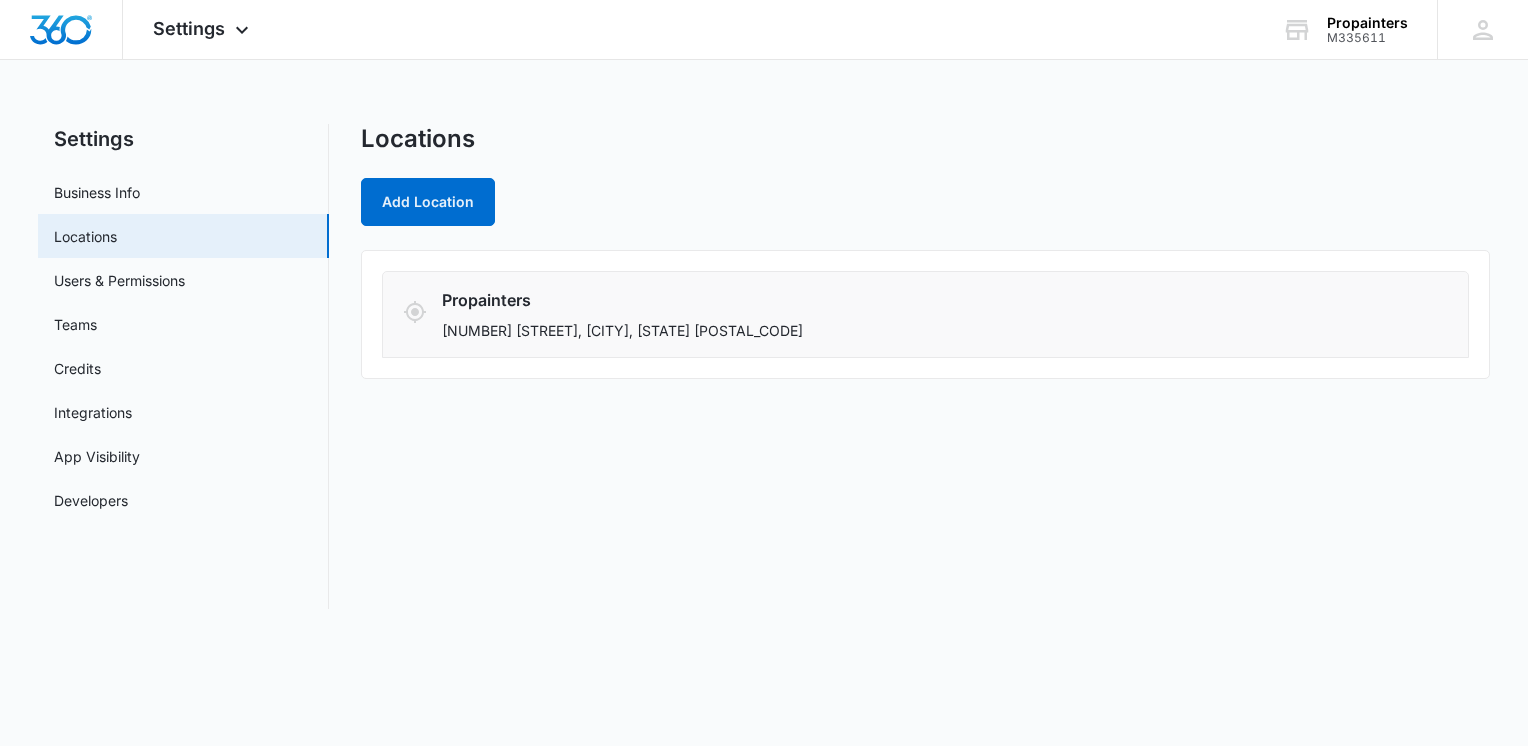 click on "Propainters [NUMBER] [STREET], [CITY], [STATE] [POSTAL CODE]" at bounding box center (925, 314) 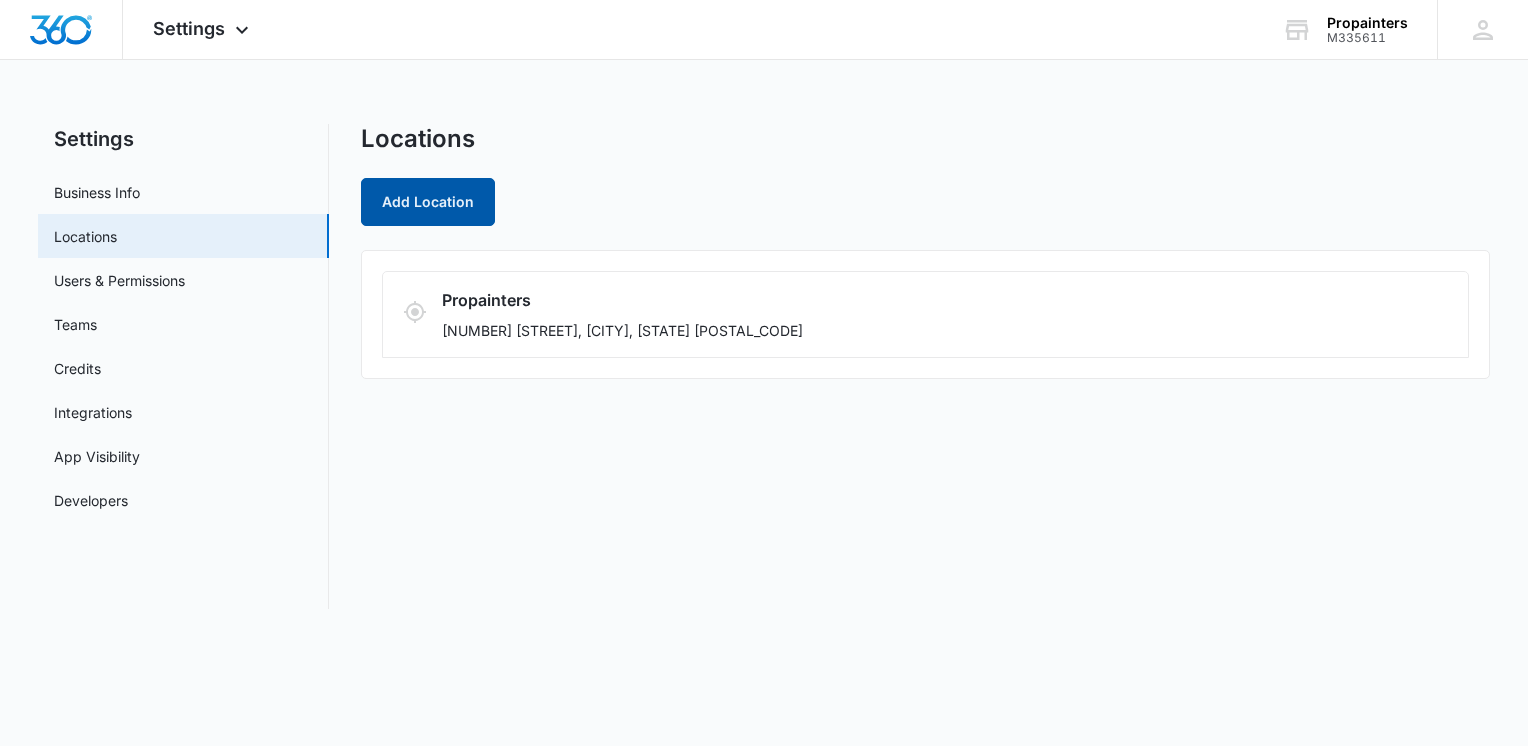 click on "Add Location" at bounding box center [428, 202] 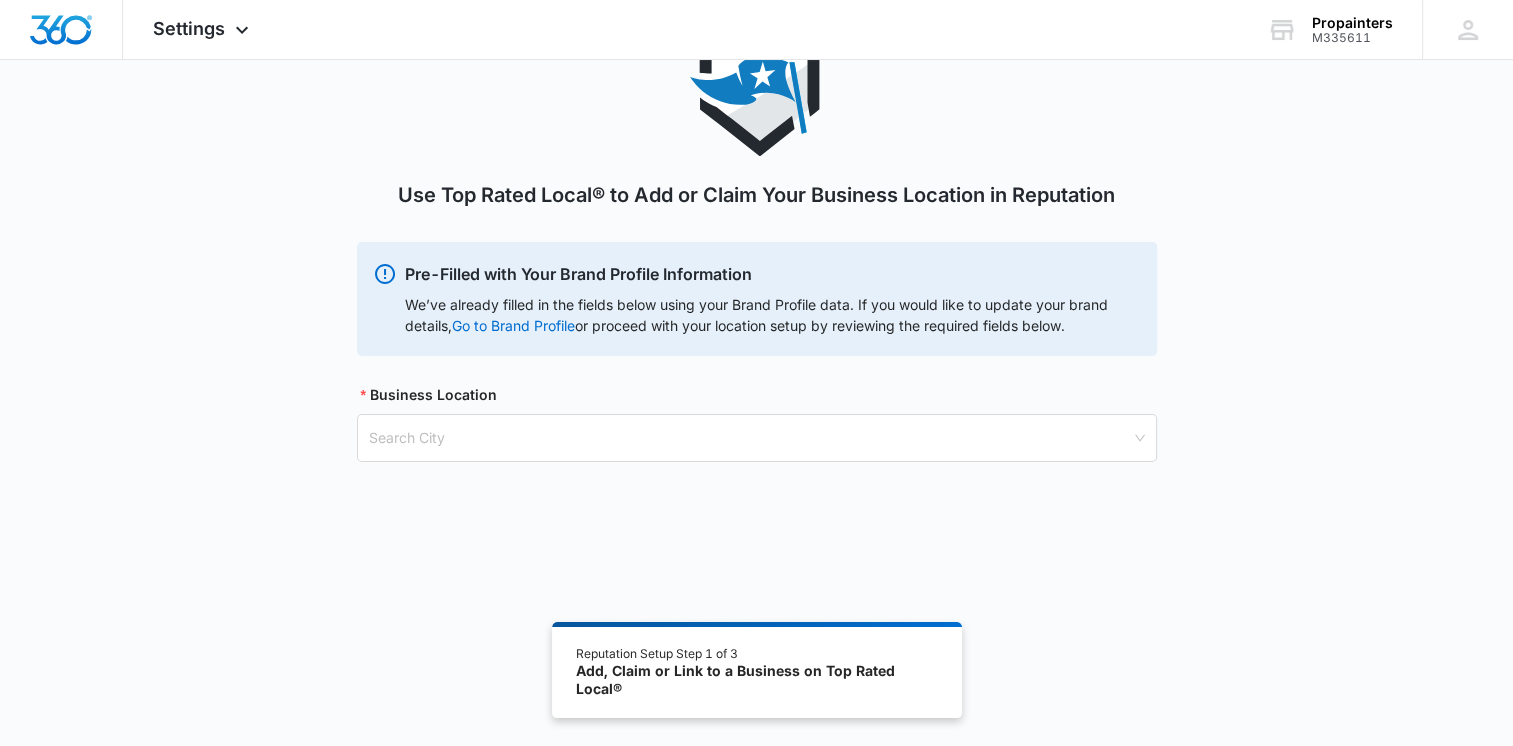 scroll, scrollTop: 110, scrollLeft: 0, axis: vertical 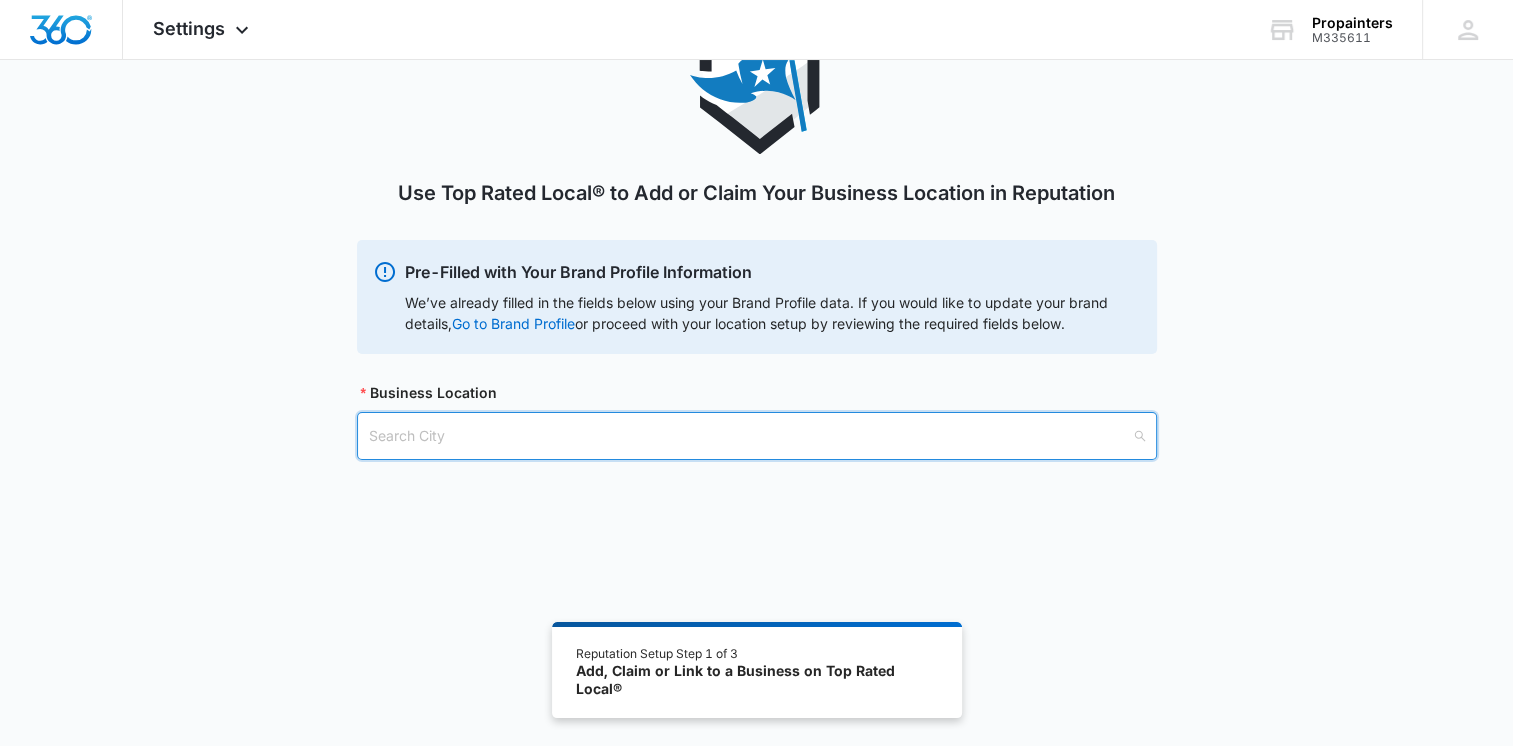 click at bounding box center [750, 436] 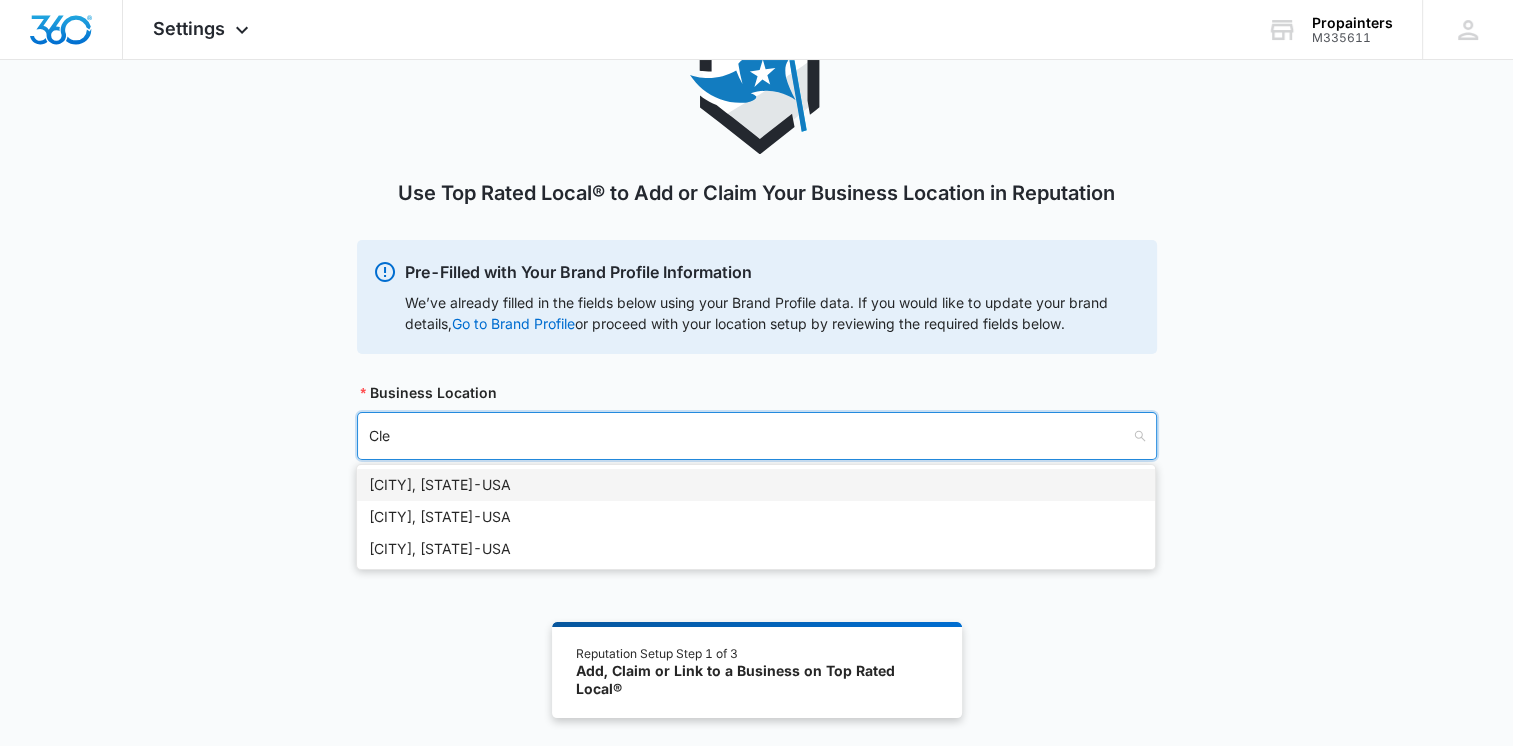 type on "Cler" 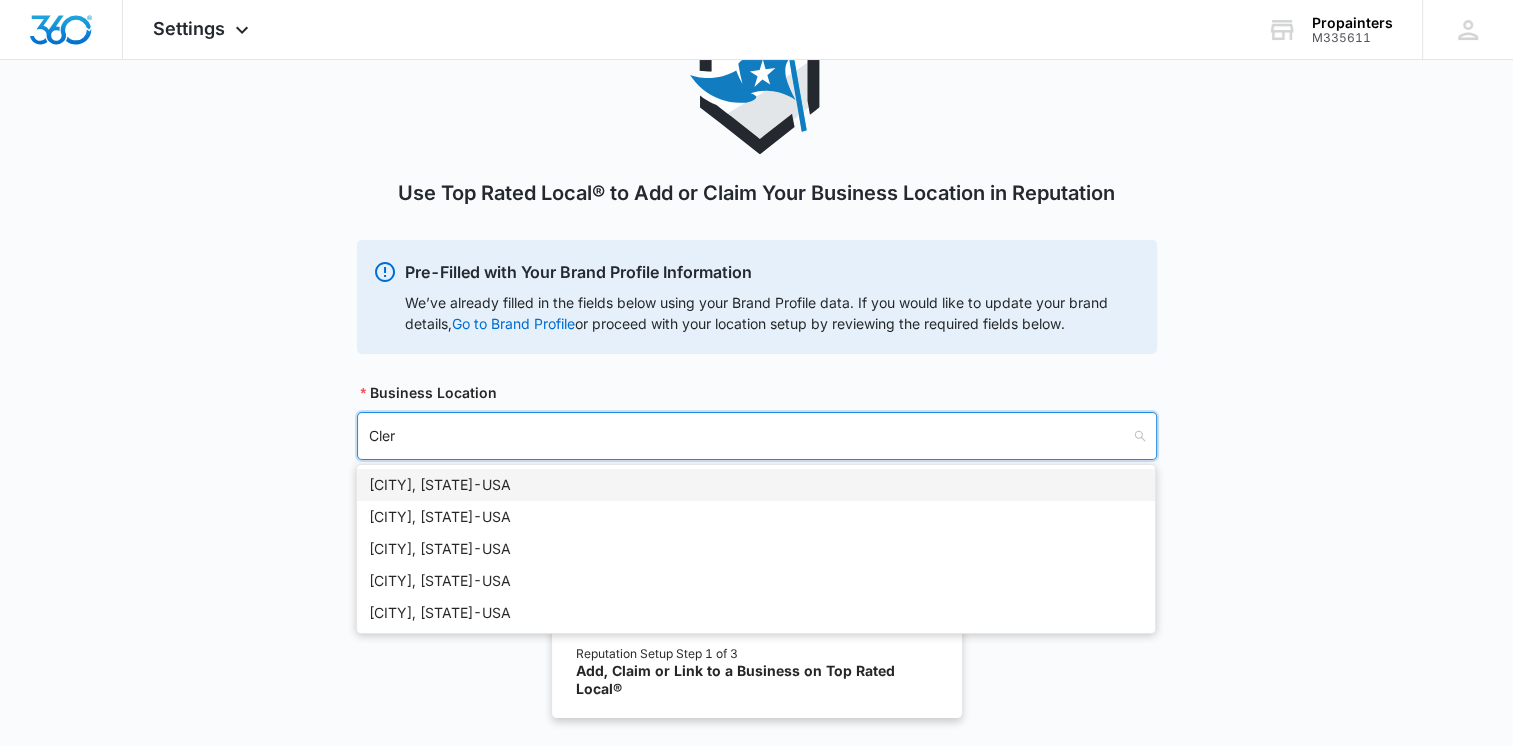 click on "Clermont, FL  -  USA" at bounding box center (756, 485) 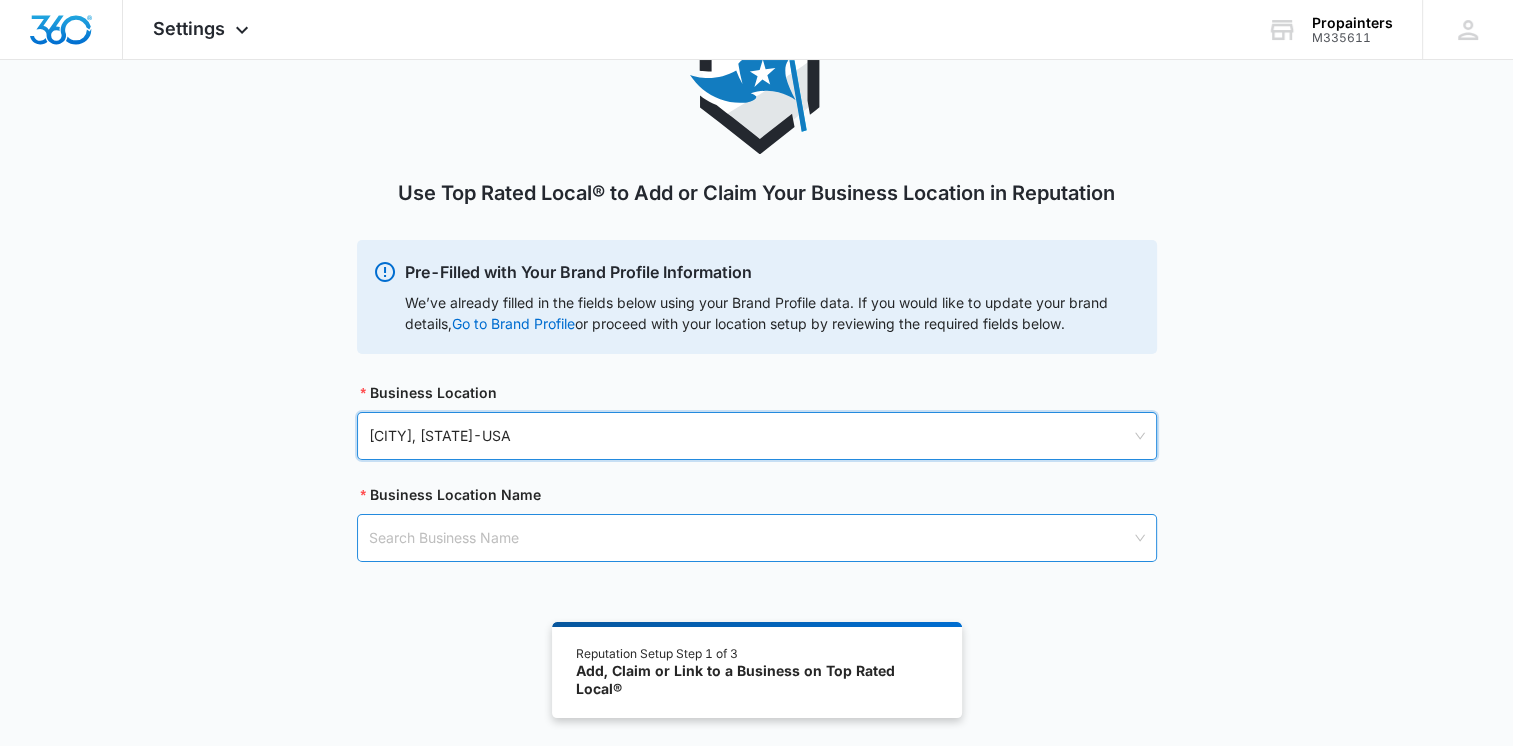 click at bounding box center (750, 538) 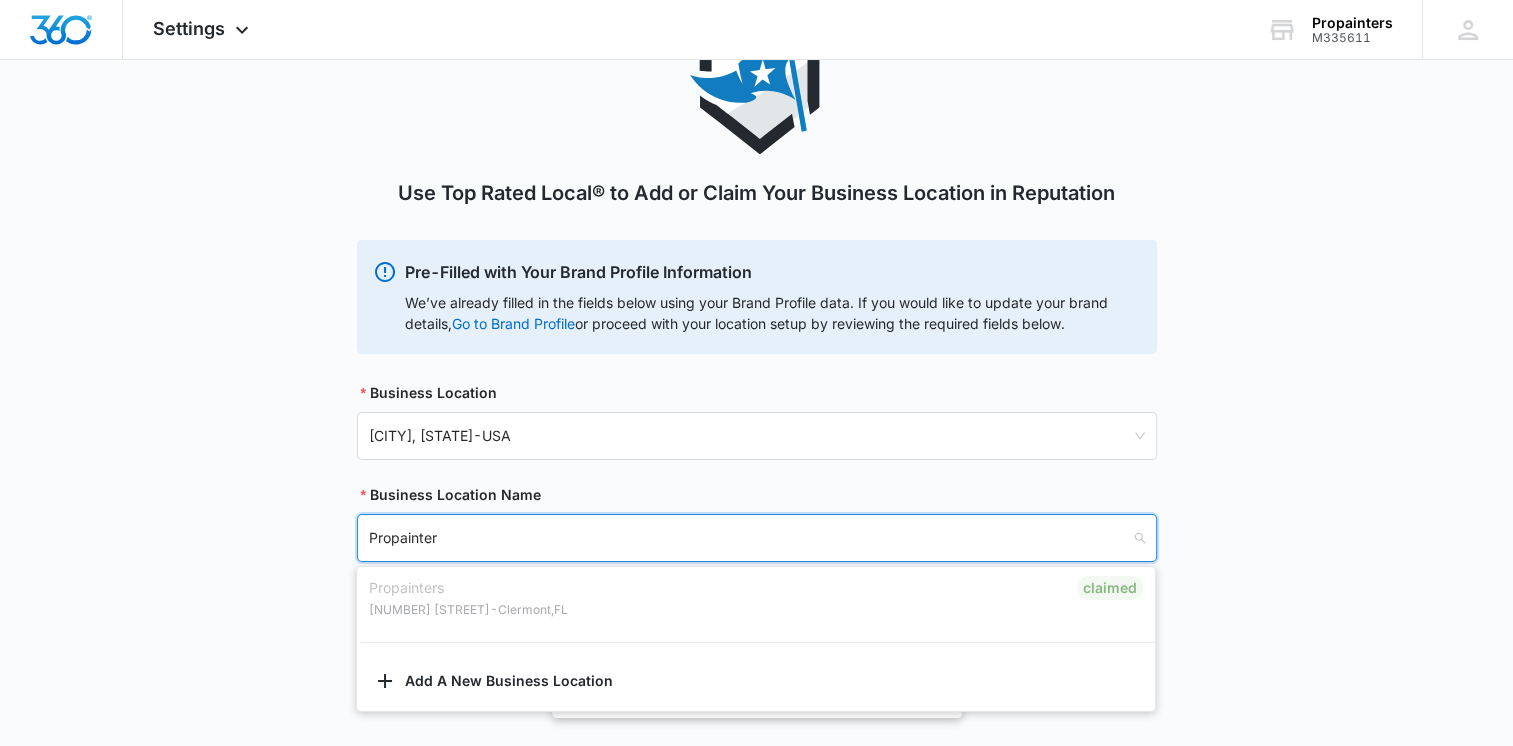 type on "Propainters" 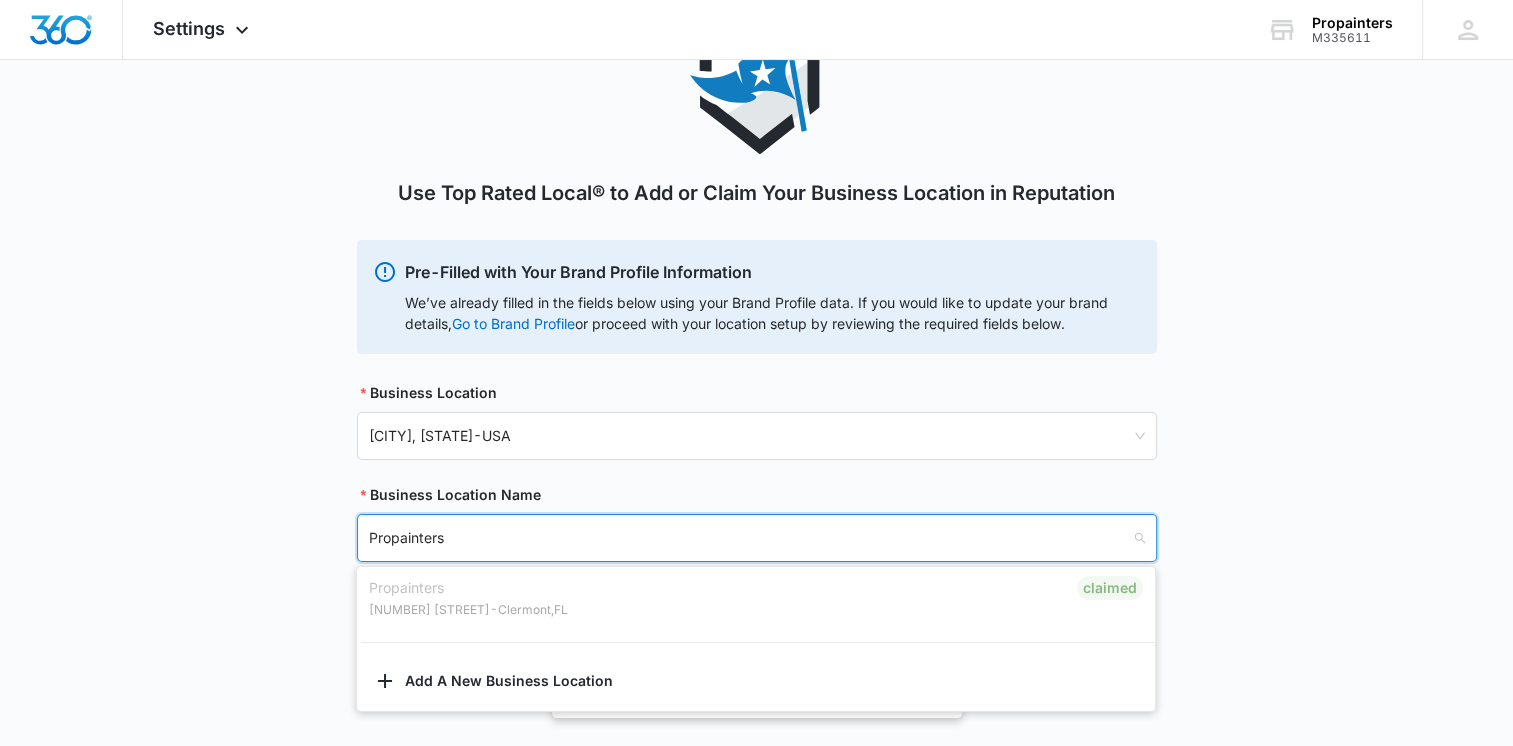 type 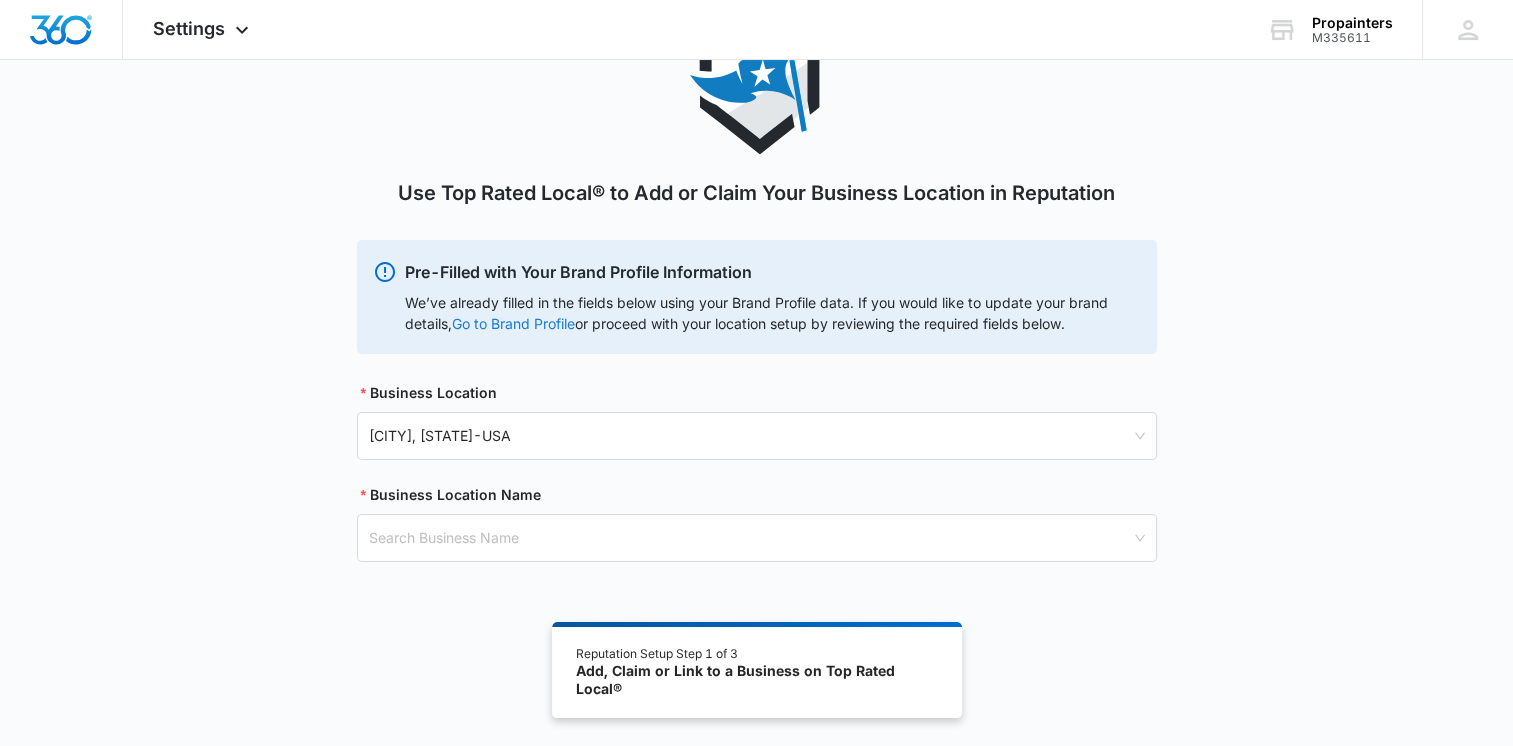 click on "Go to Brand Profile" at bounding box center [0, 0] 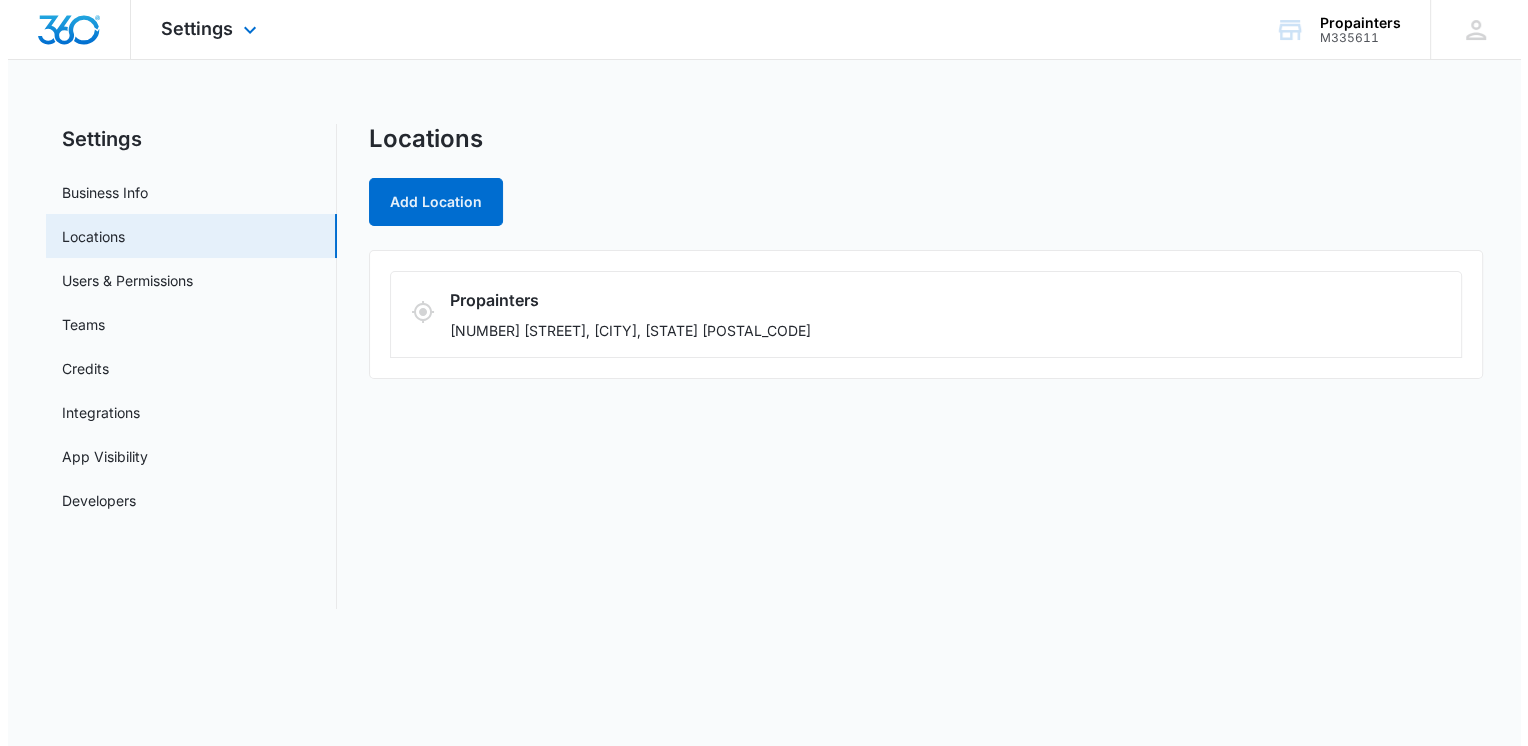 scroll, scrollTop: 0, scrollLeft: 0, axis: both 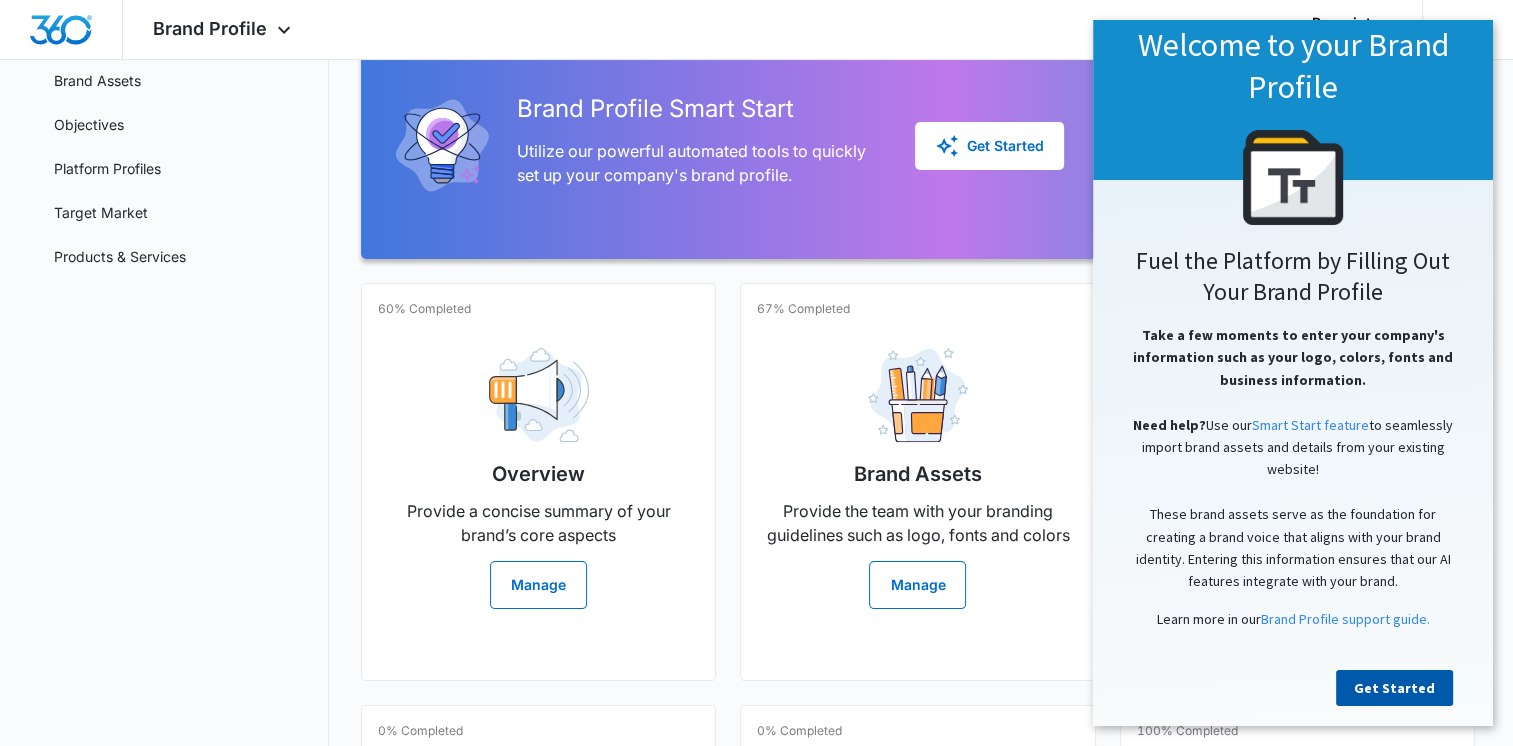 click on "Get Started" at bounding box center (1394, 688) 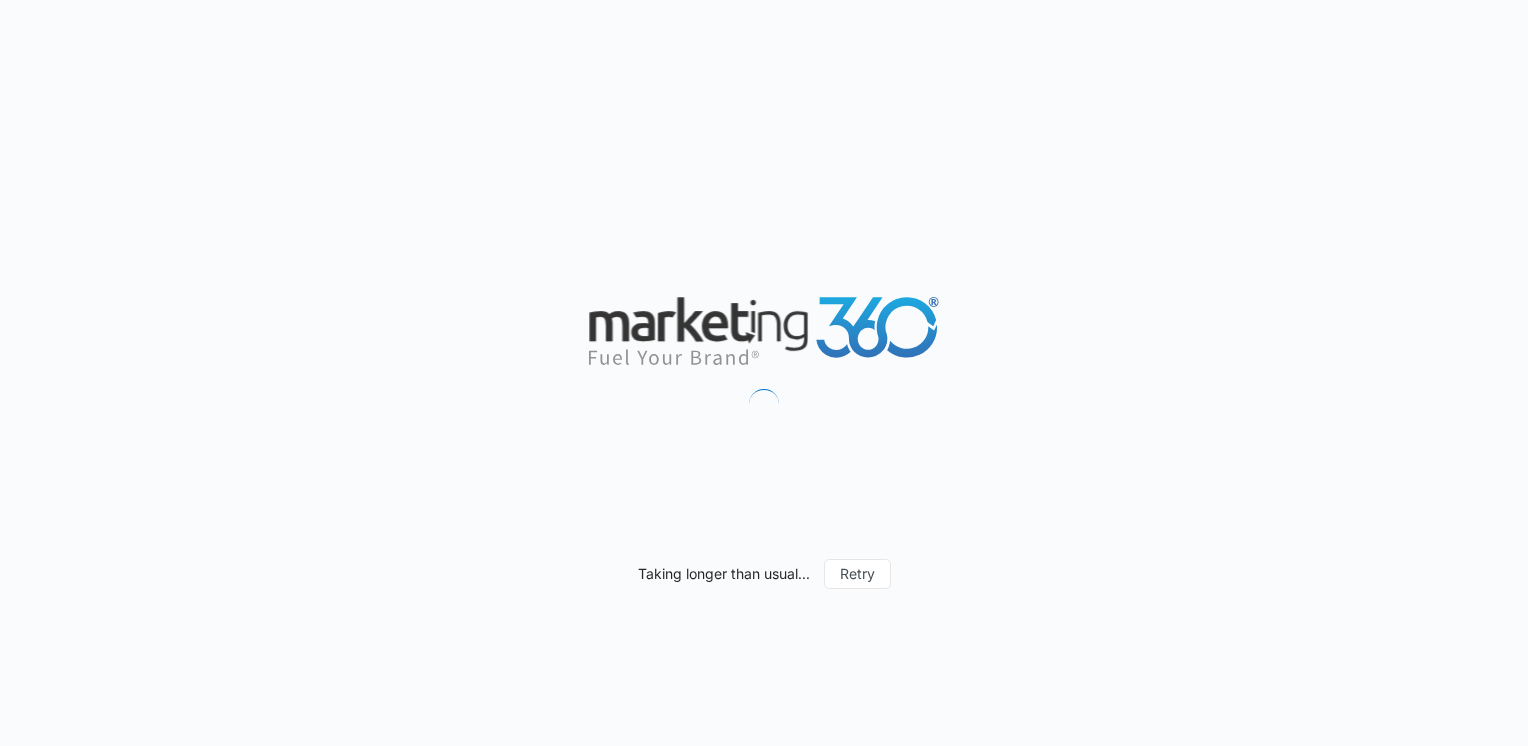 scroll, scrollTop: 0, scrollLeft: 0, axis: both 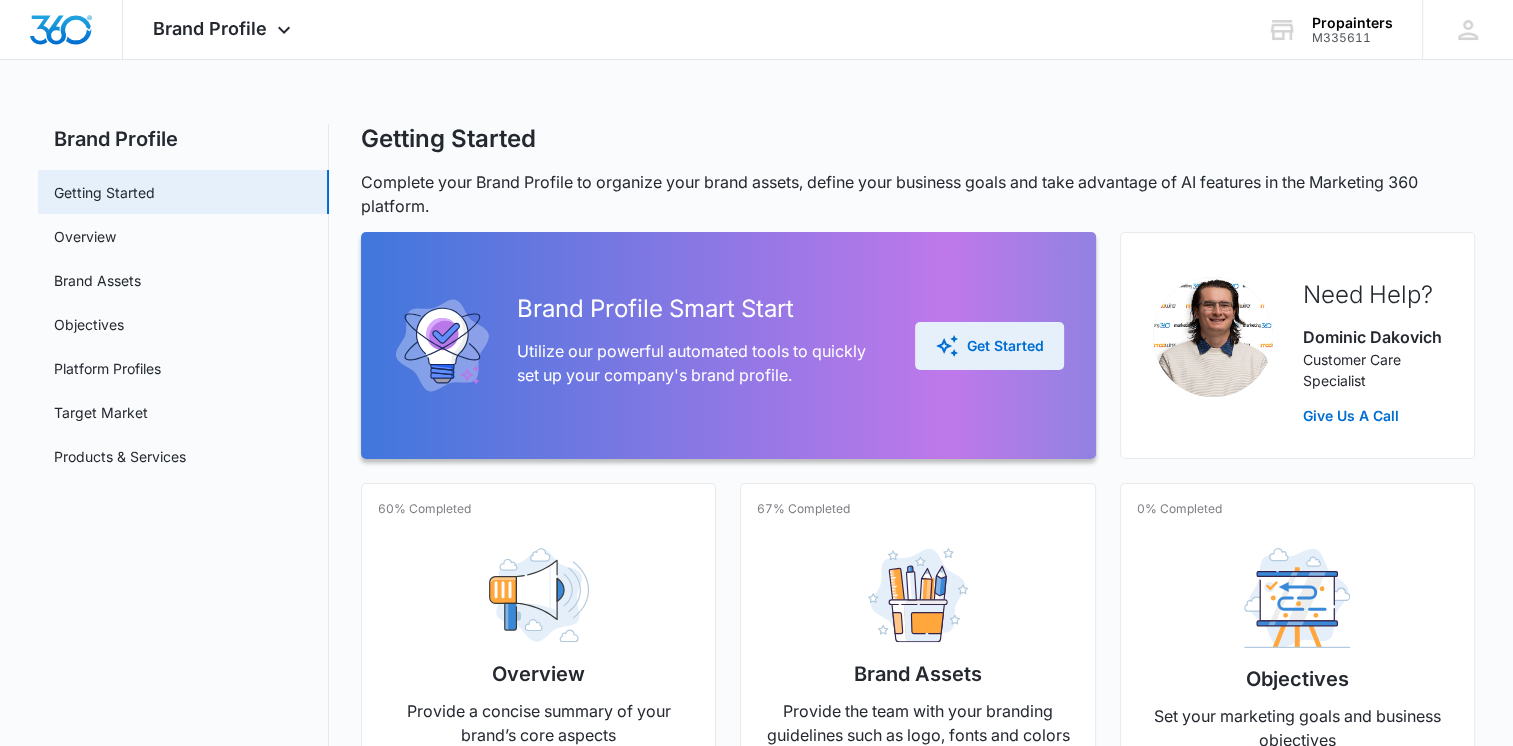 click on "Get Started" at bounding box center [989, 346] 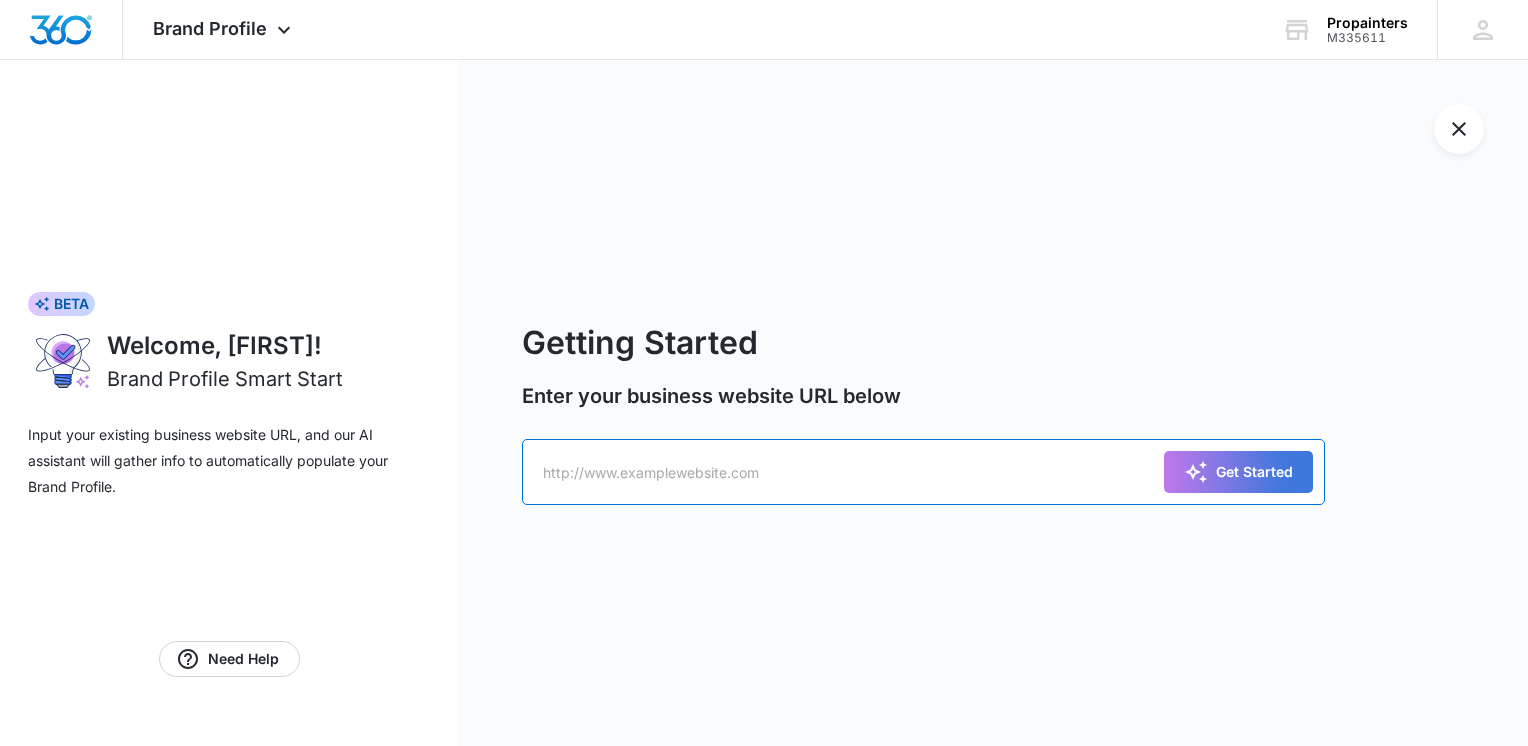 click at bounding box center (923, 472) 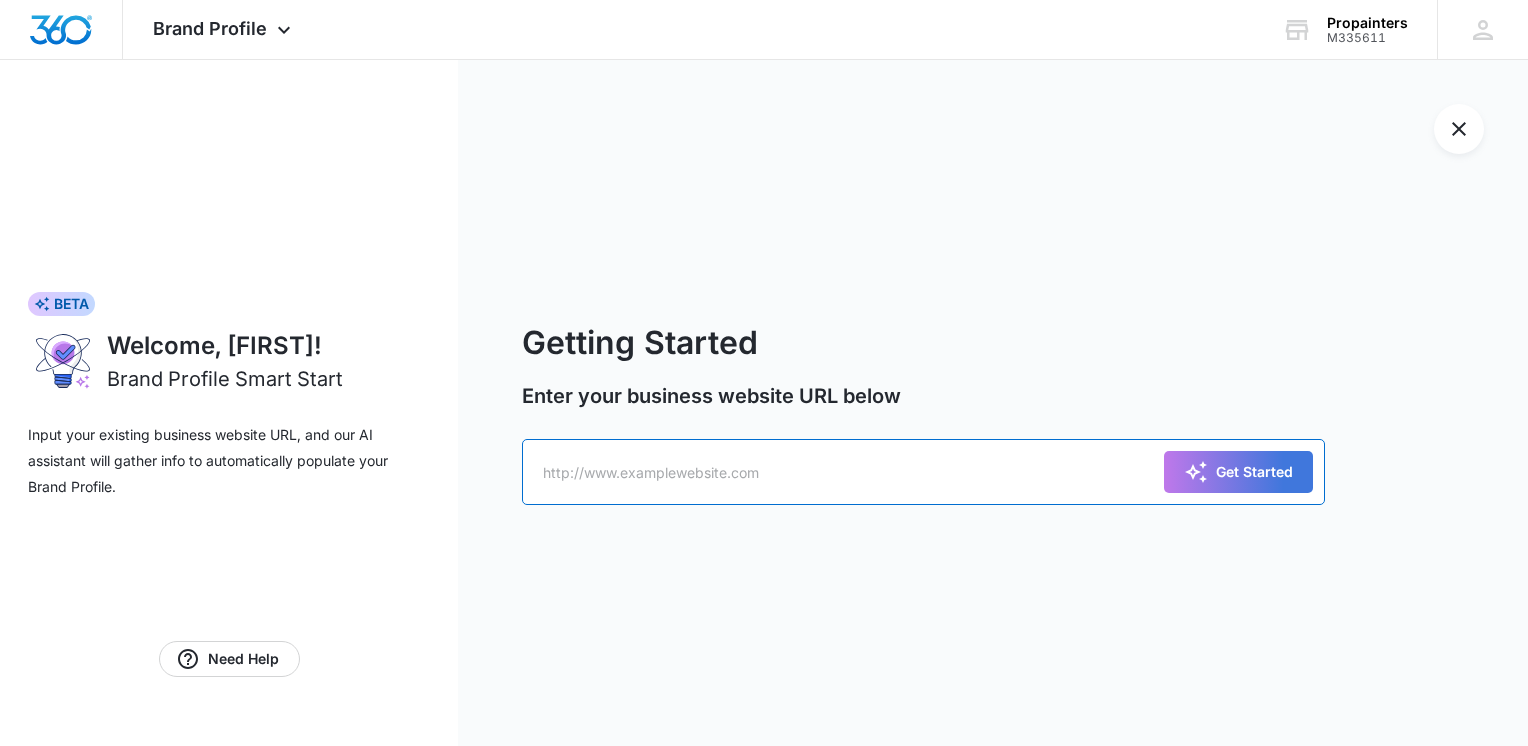 click at bounding box center [923, 472] 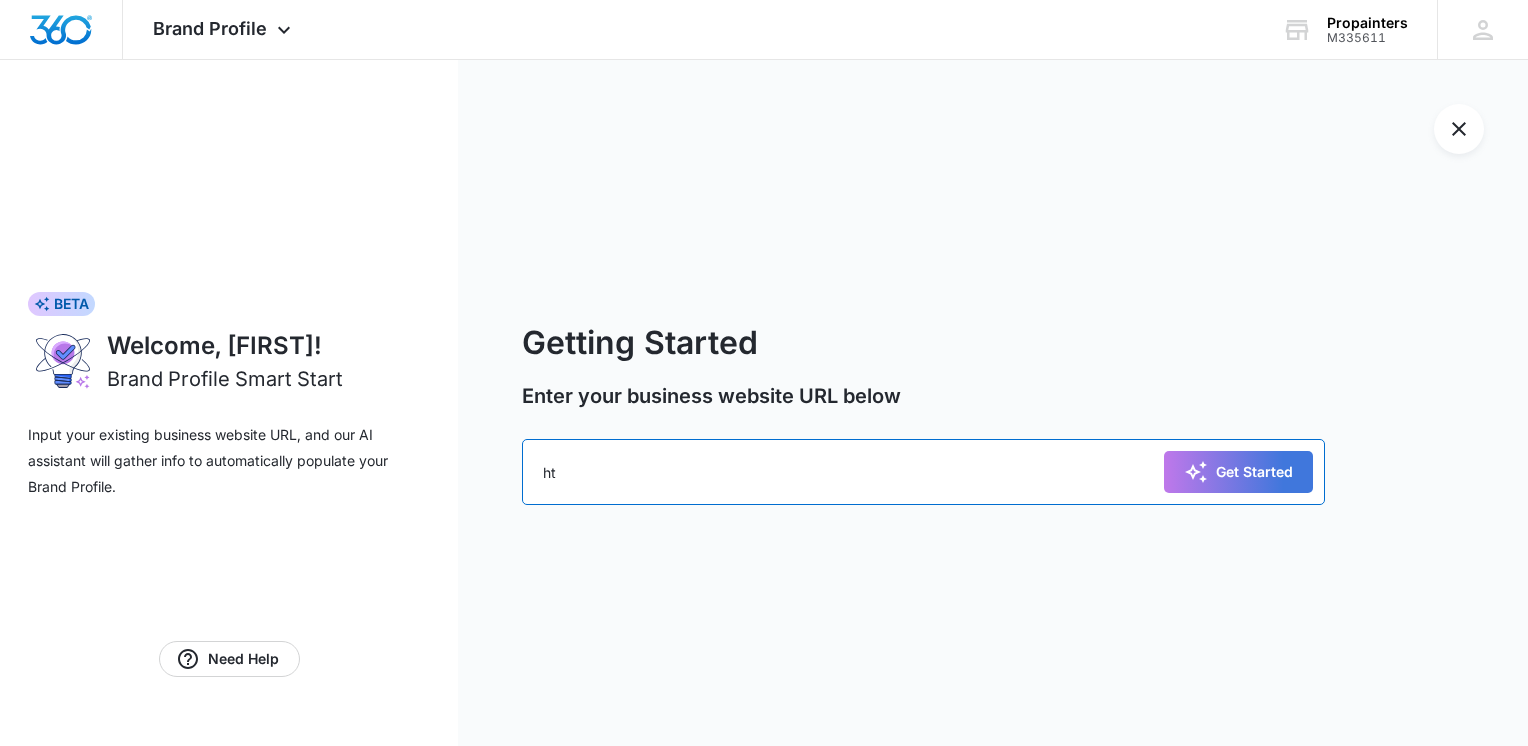 type on "h" 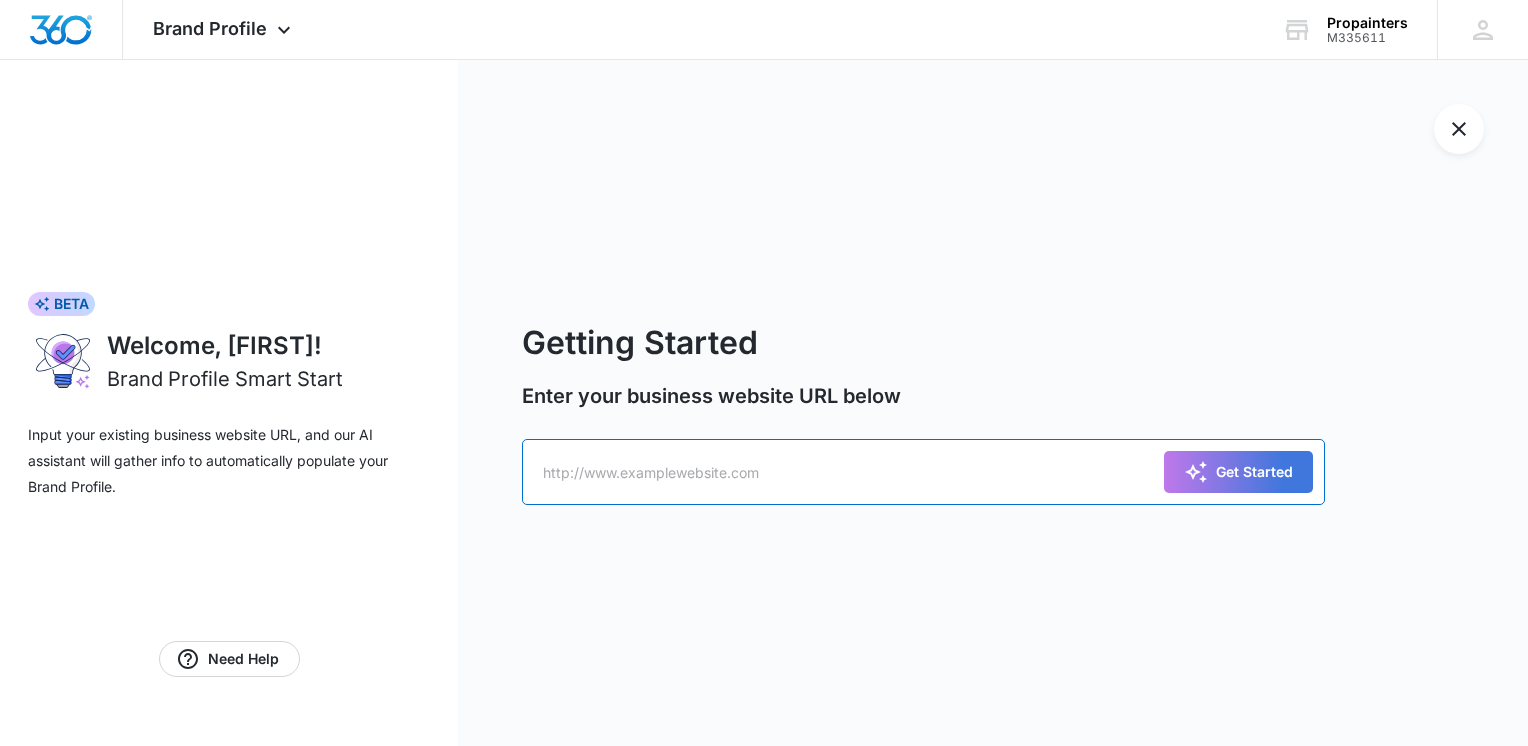 click at bounding box center [923, 472] 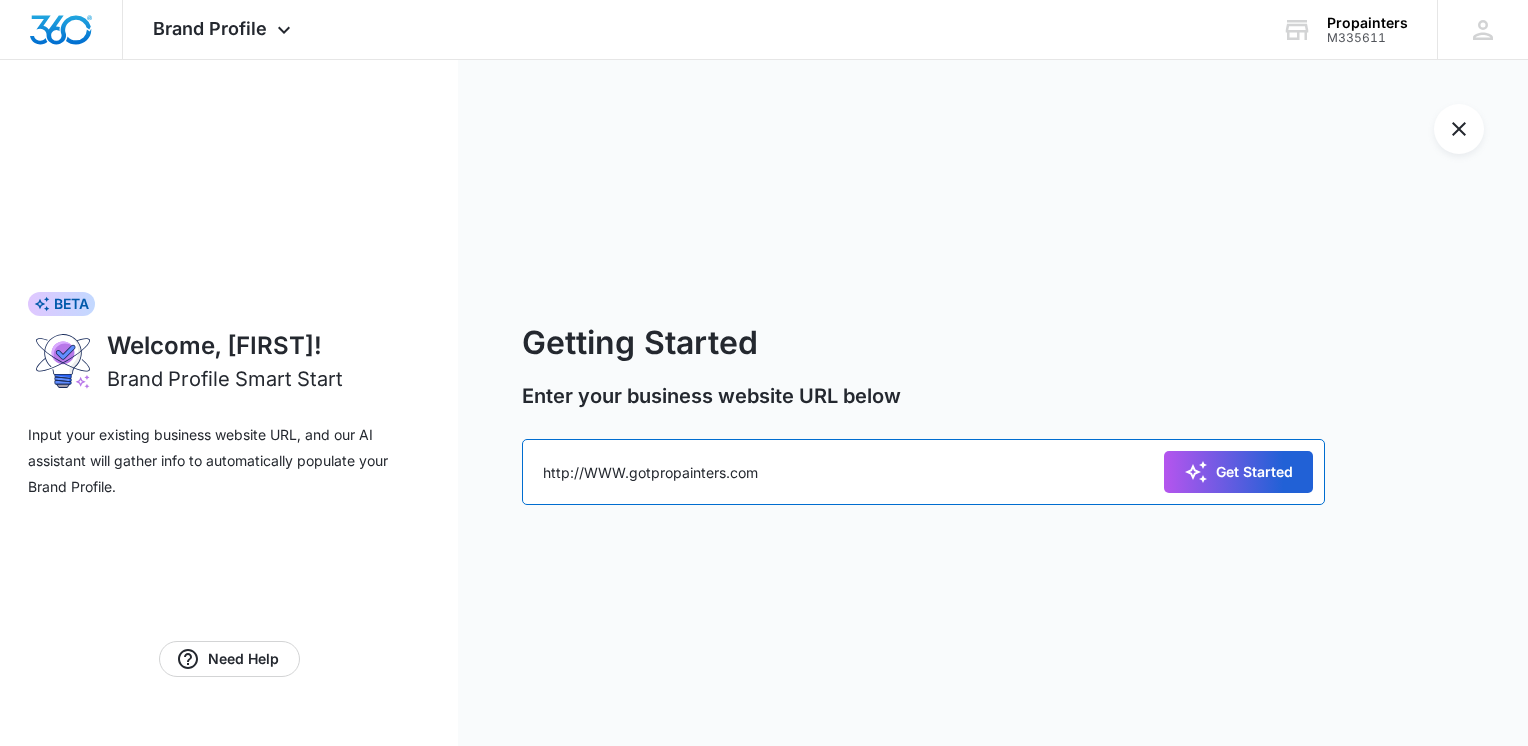 type on "http://WWW.gotpropainters.com" 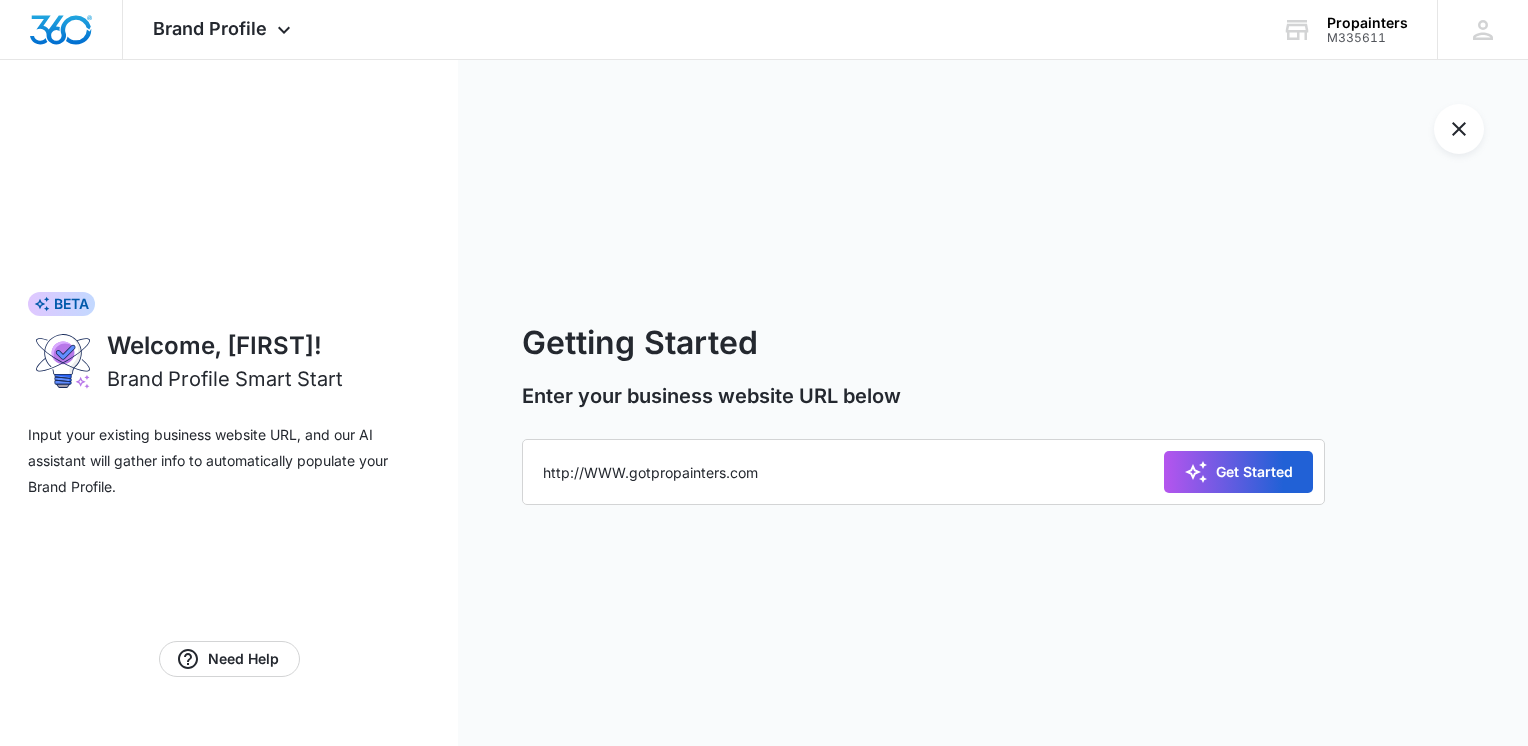 click on "Get Started" at bounding box center (1238, 472) 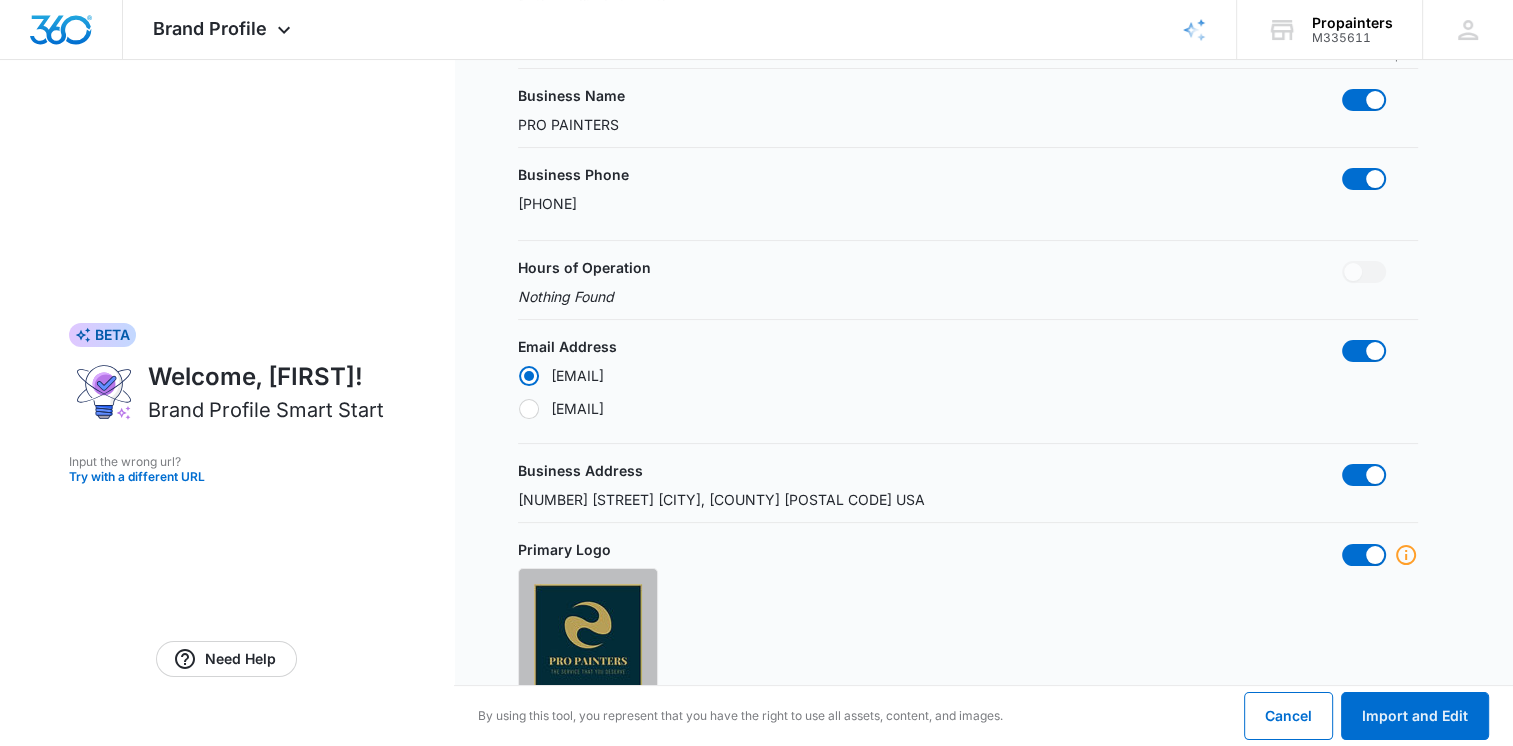 scroll, scrollTop: 300, scrollLeft: 0, axis: vertical 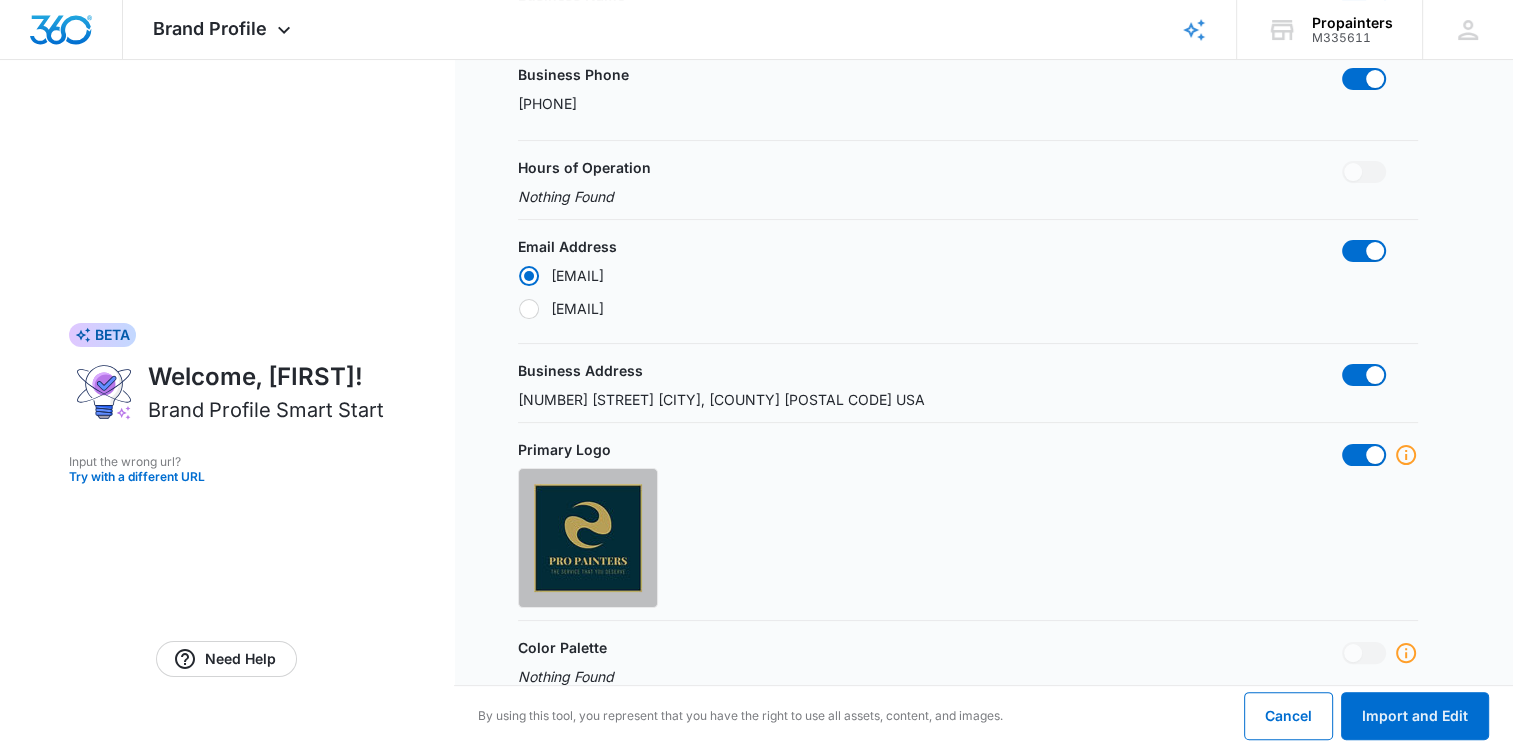 click on "Business Address [NUMBER] [STREET]
[CITY], [COUNTY] [POSTAL CODE]
USA" at bounding box center (968, 385) 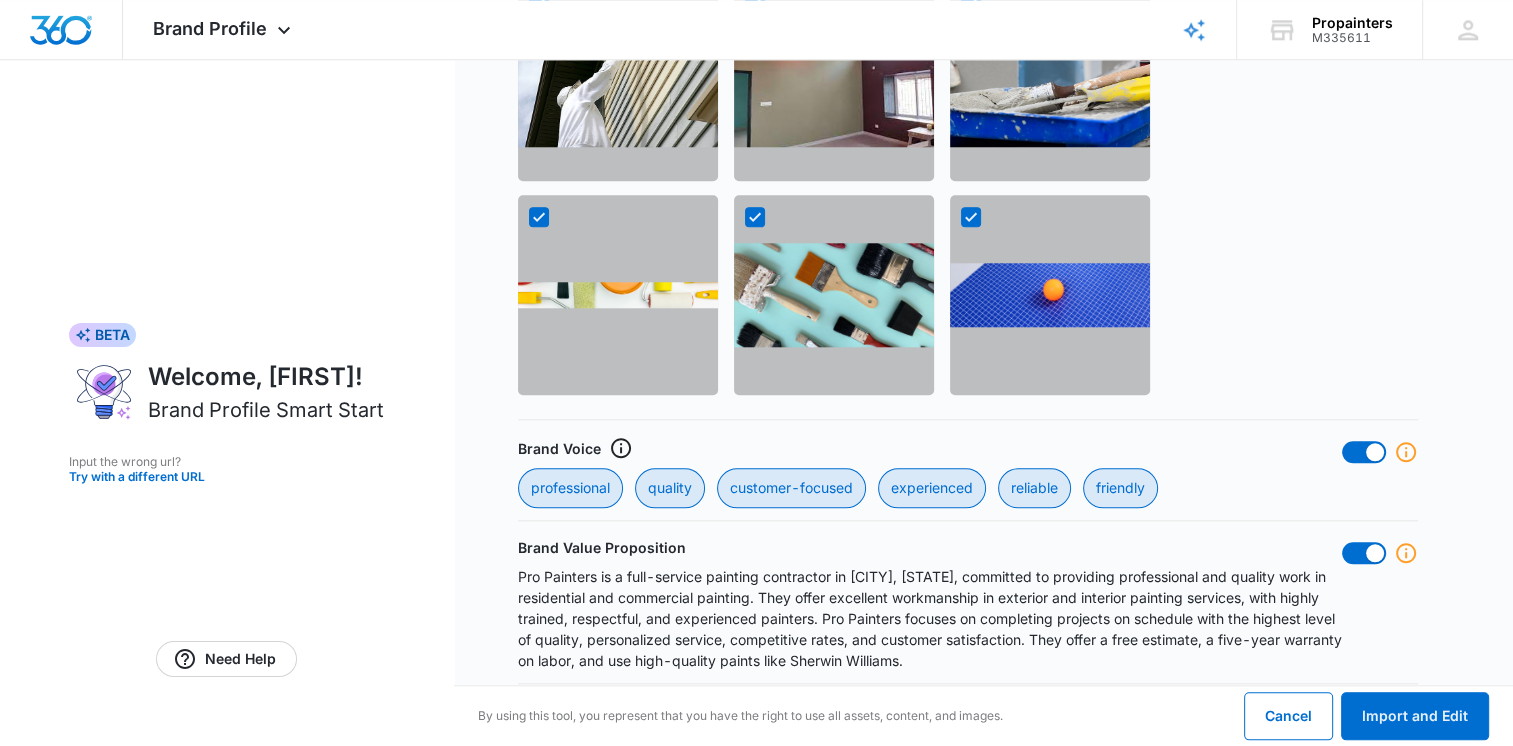 scroll, scrollTop: 1905, scrollLeft: 0, axis: vertical 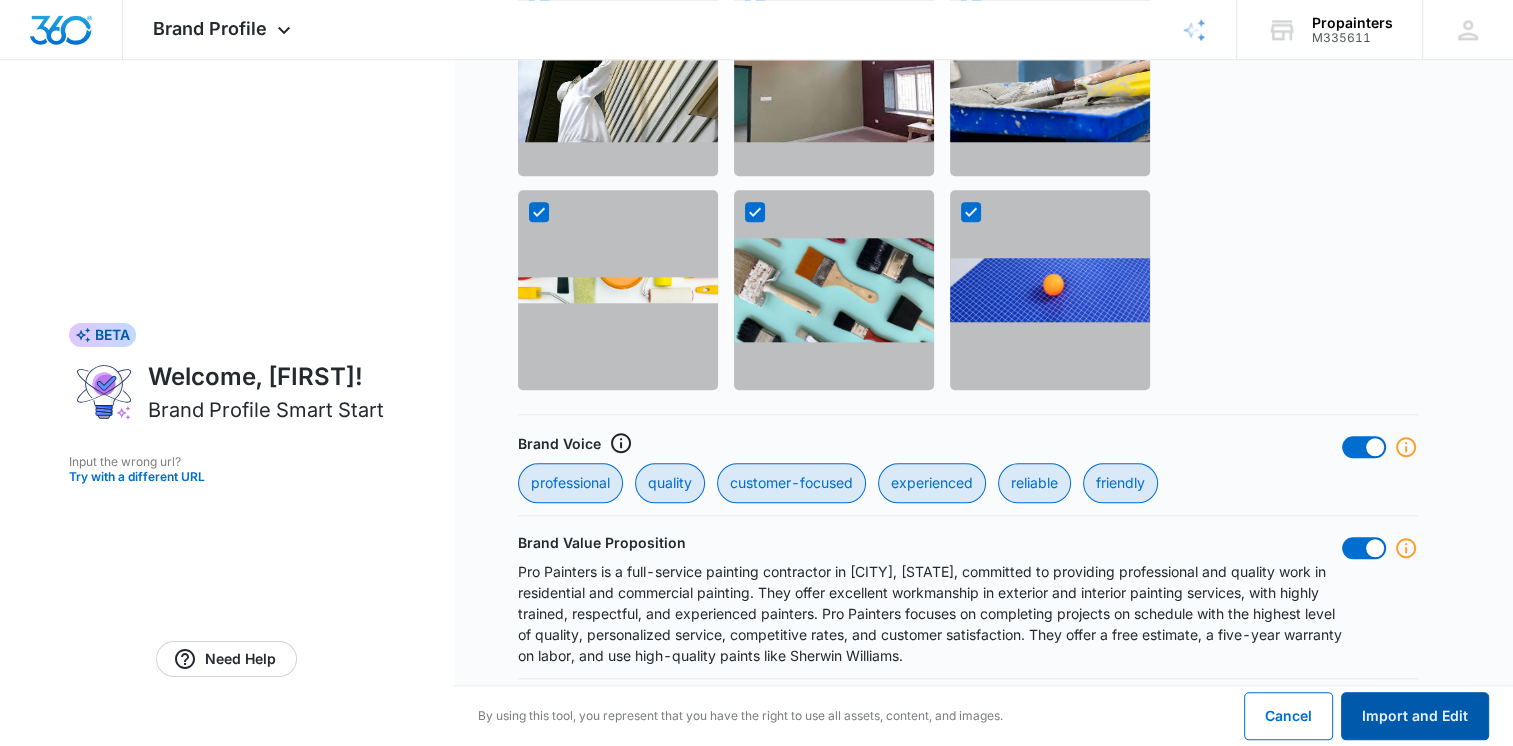 click on "Import and Edit" at bounding box center [1415, 716] 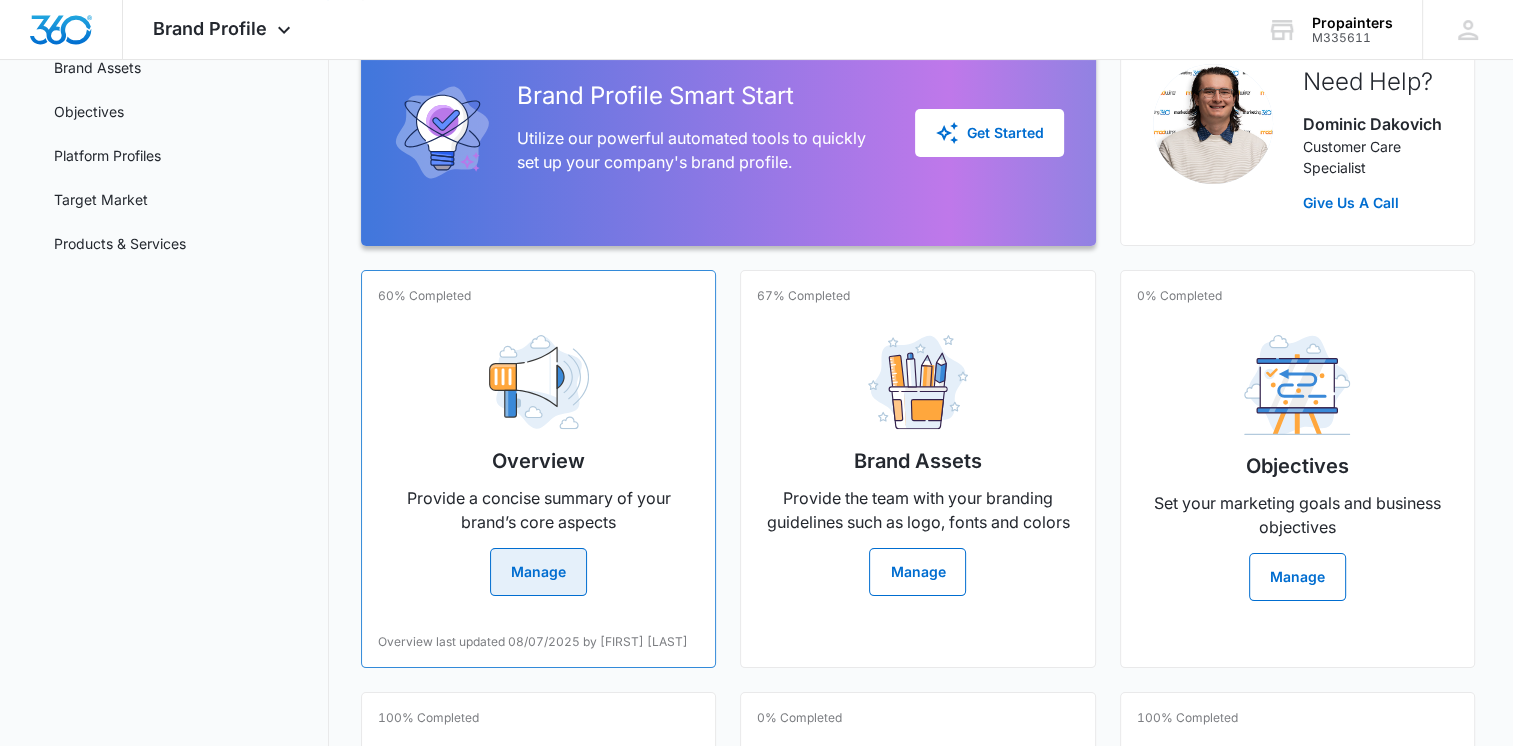 scroll, scrollTop: 179, scrollLeft: 0, axis: vertical 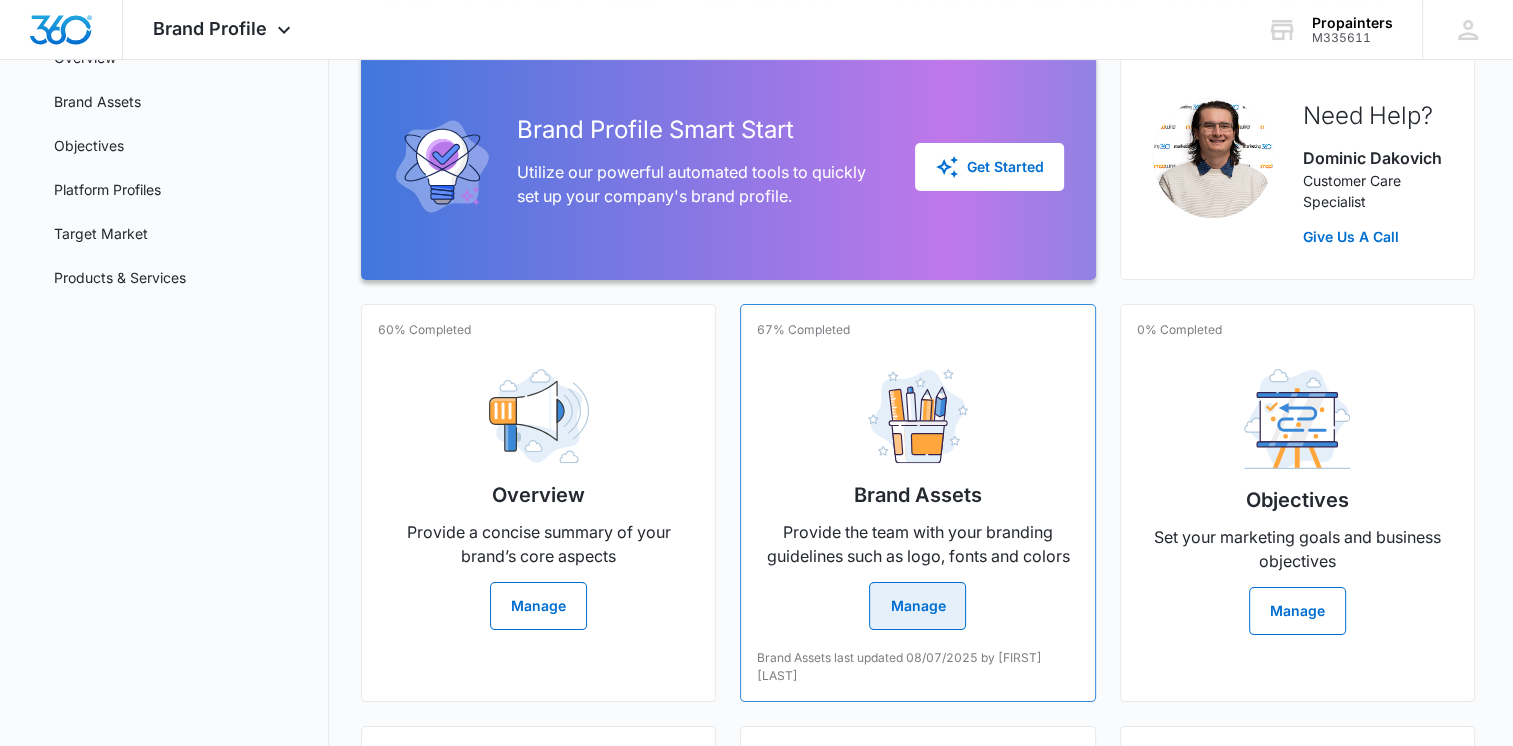 click on "Brand Assets Provide the team with your branding guidelines such as logo, fonts and colors Manage" at bounding box center [917, 491] 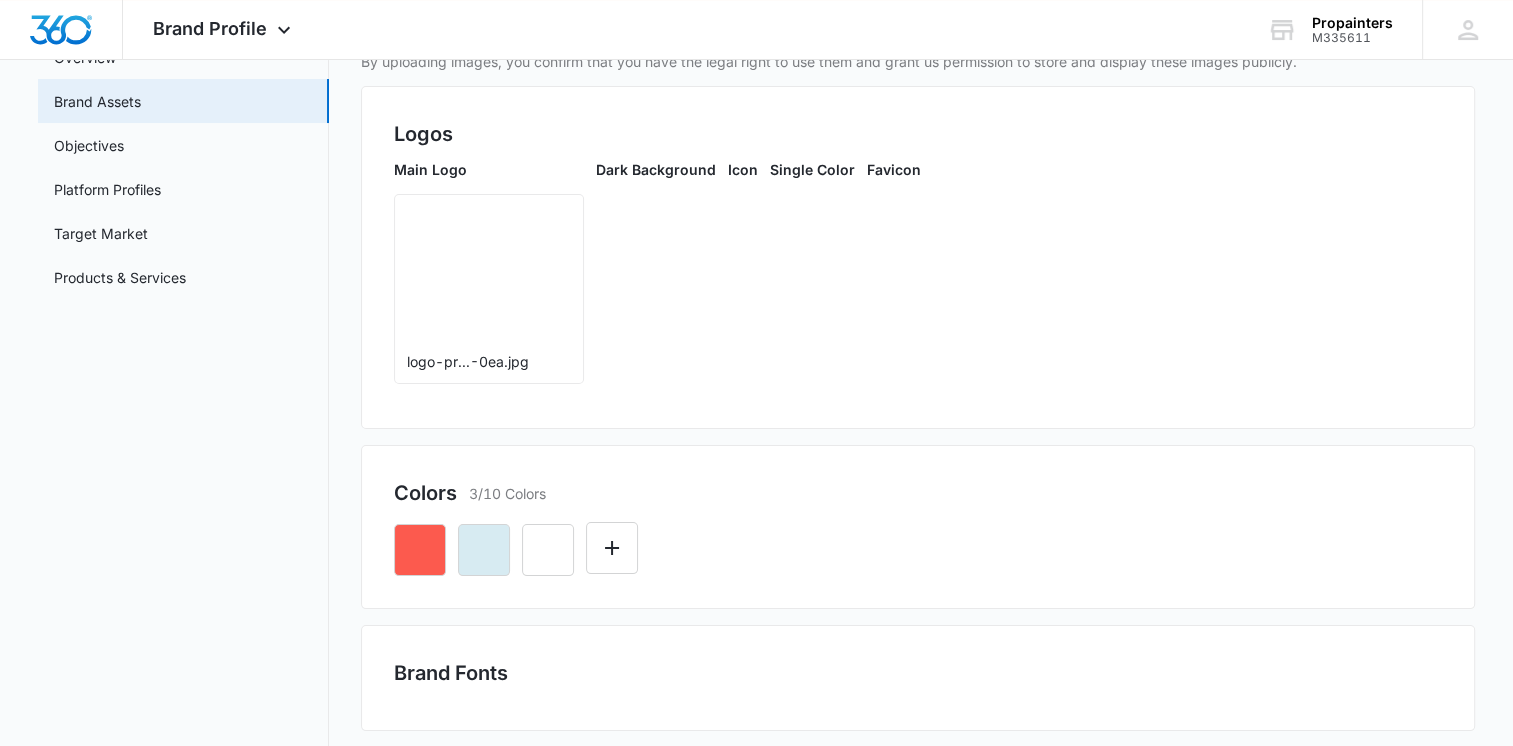 scroll, scrollTop: 0, scrollLeft: 0, axis: both 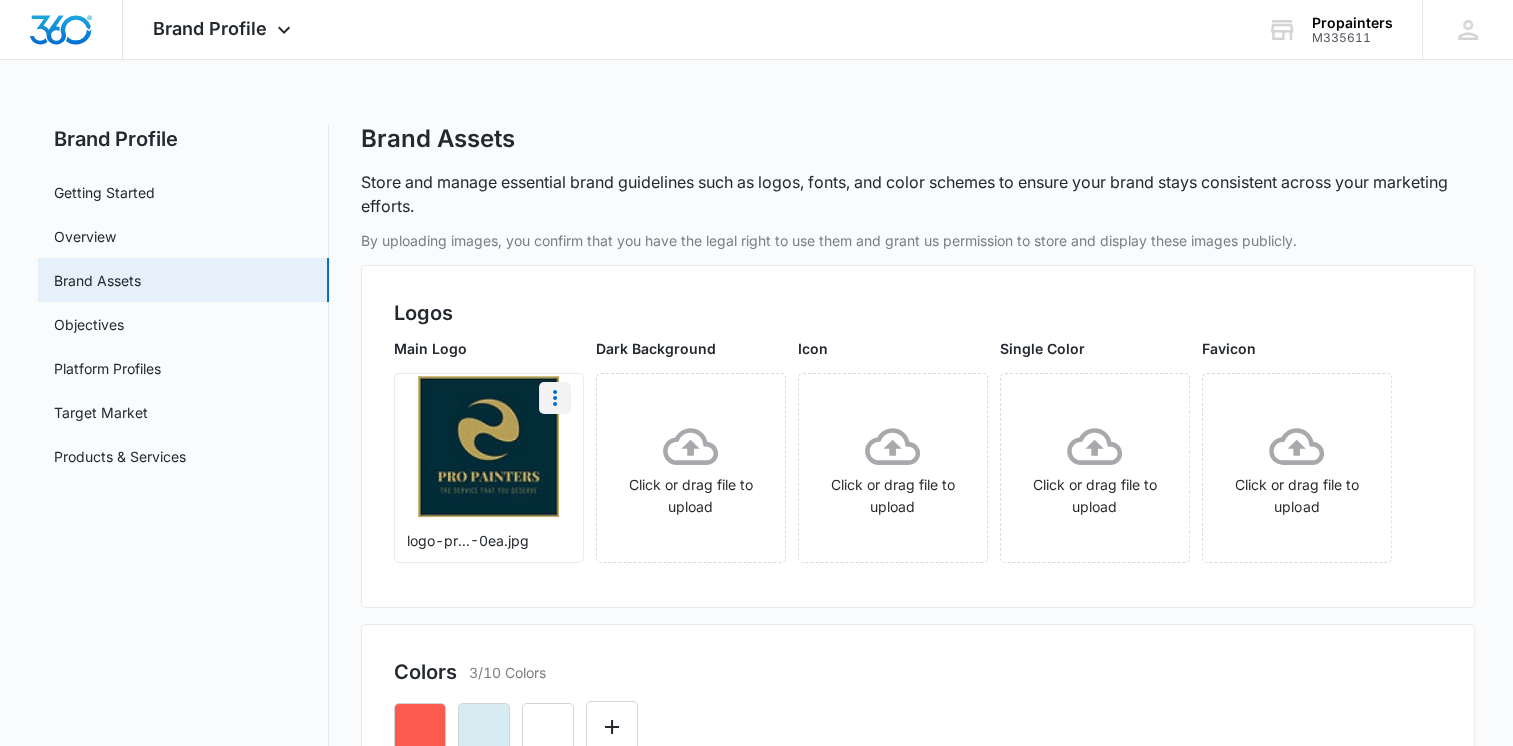 click 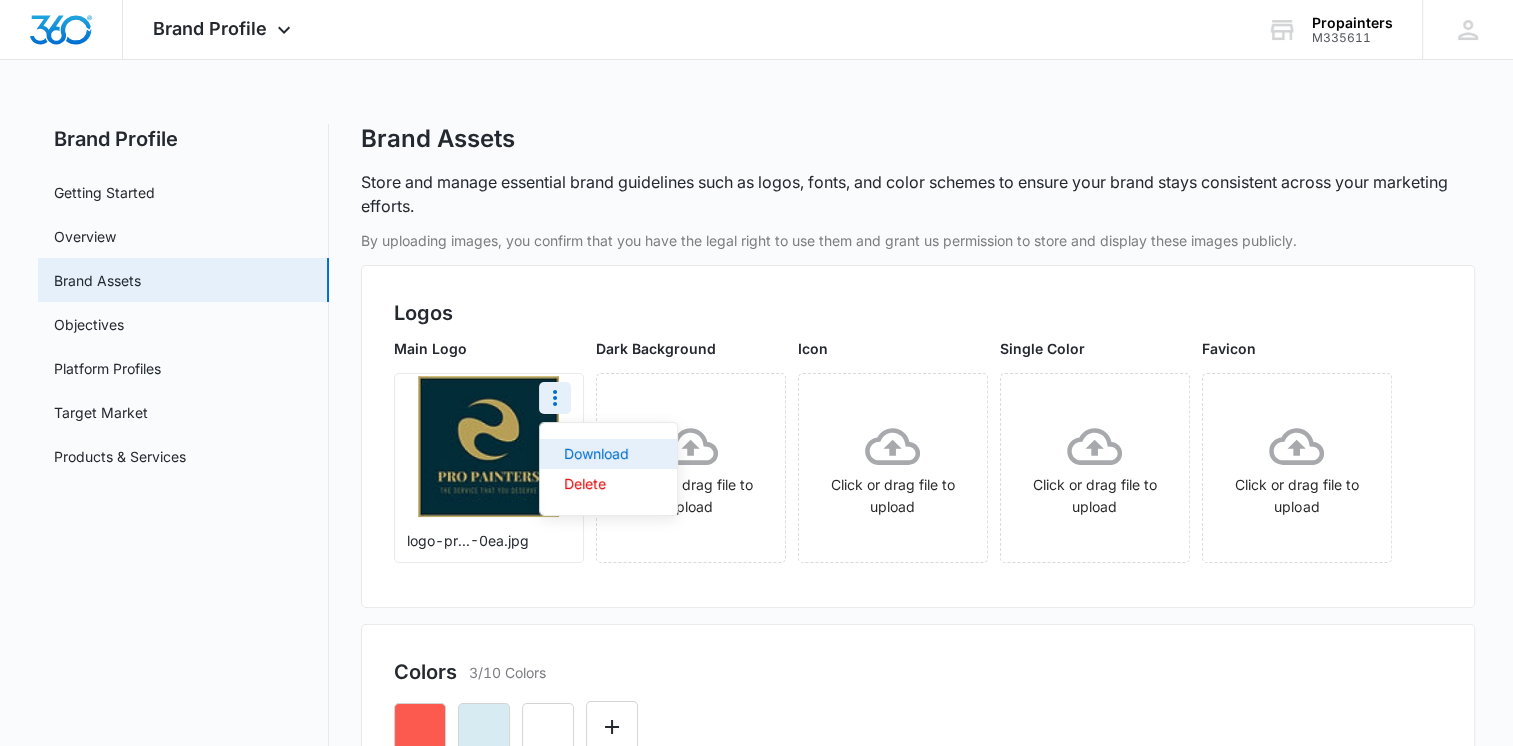 click on "Download" at bounding box center (596, 454) 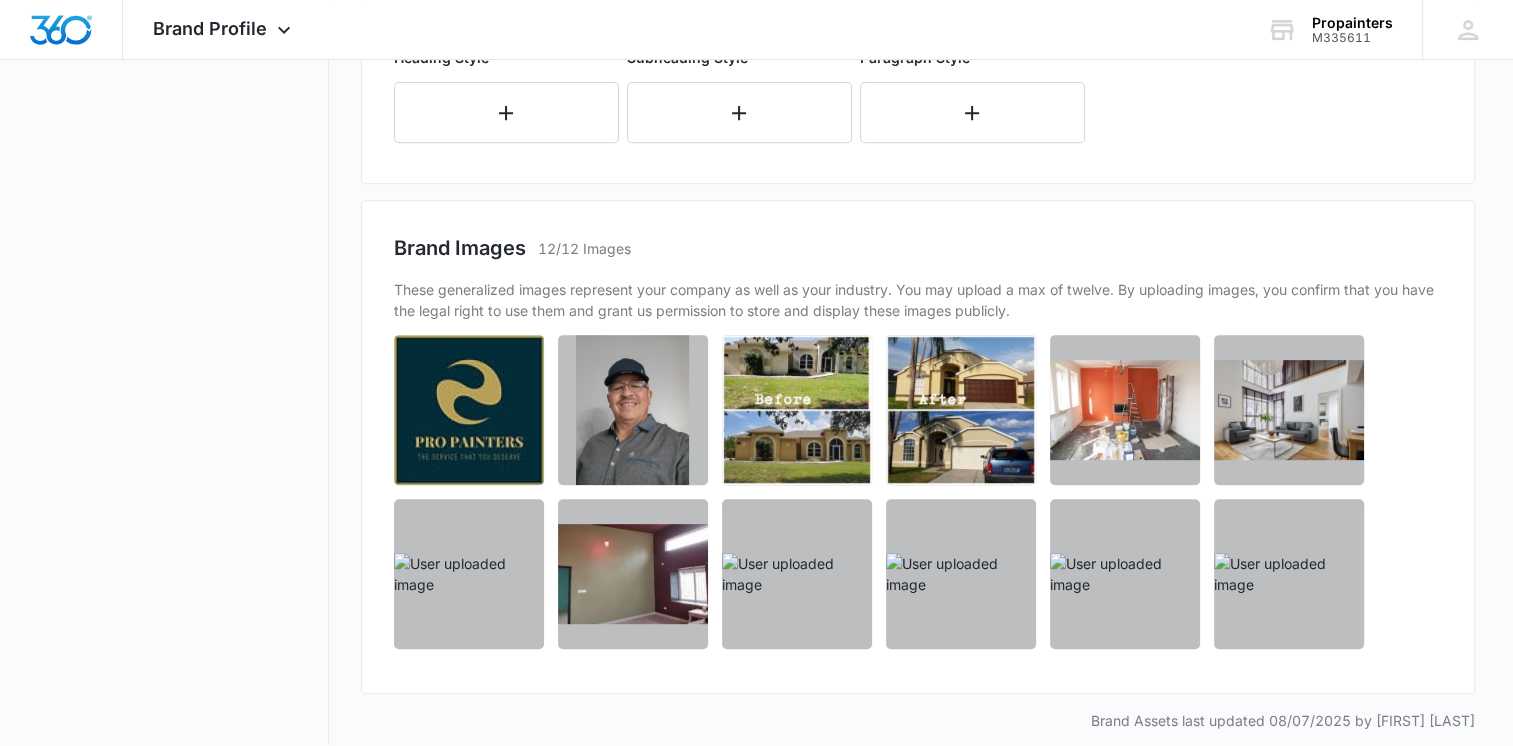 scroll, scrollTop: 859, scrollLeft: 0, axis: vertical 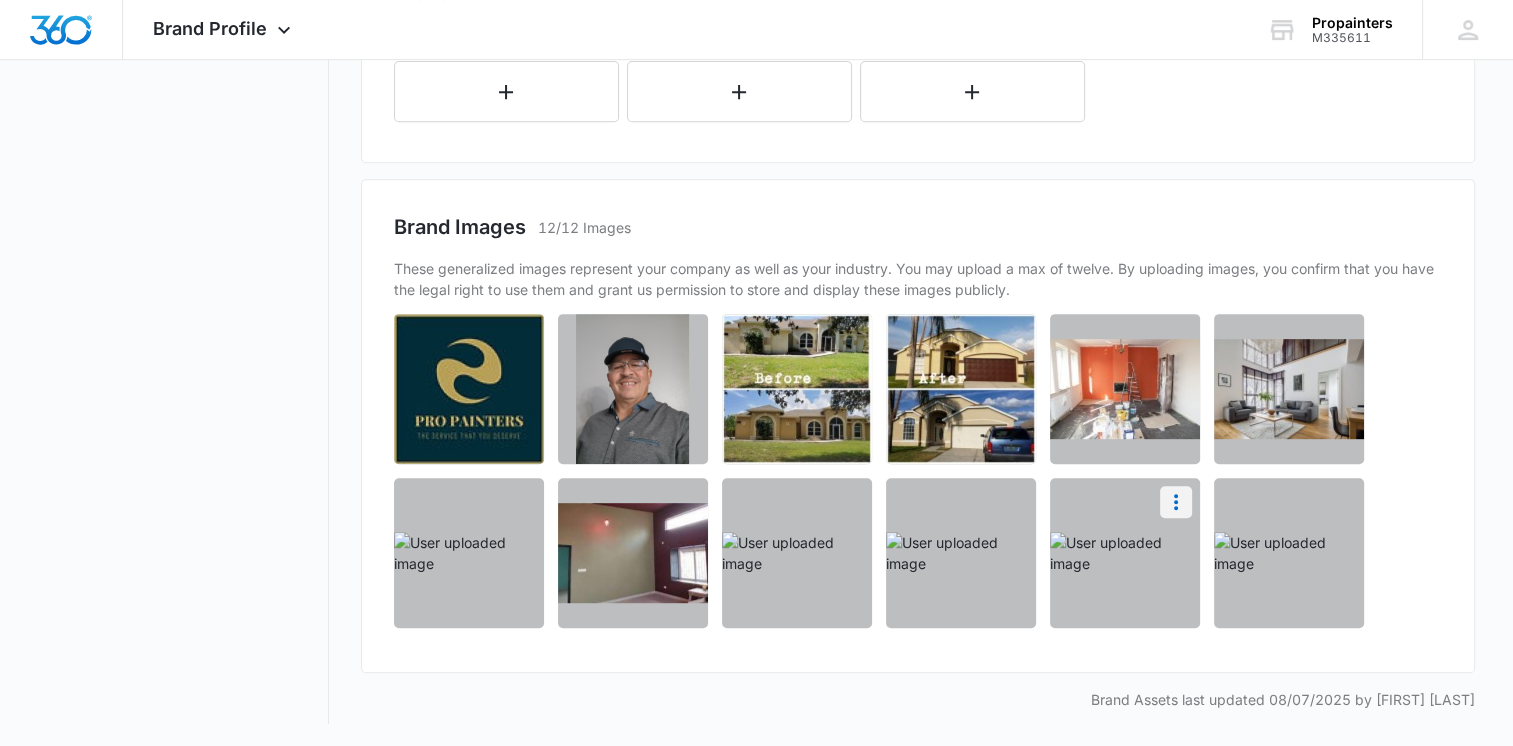 click 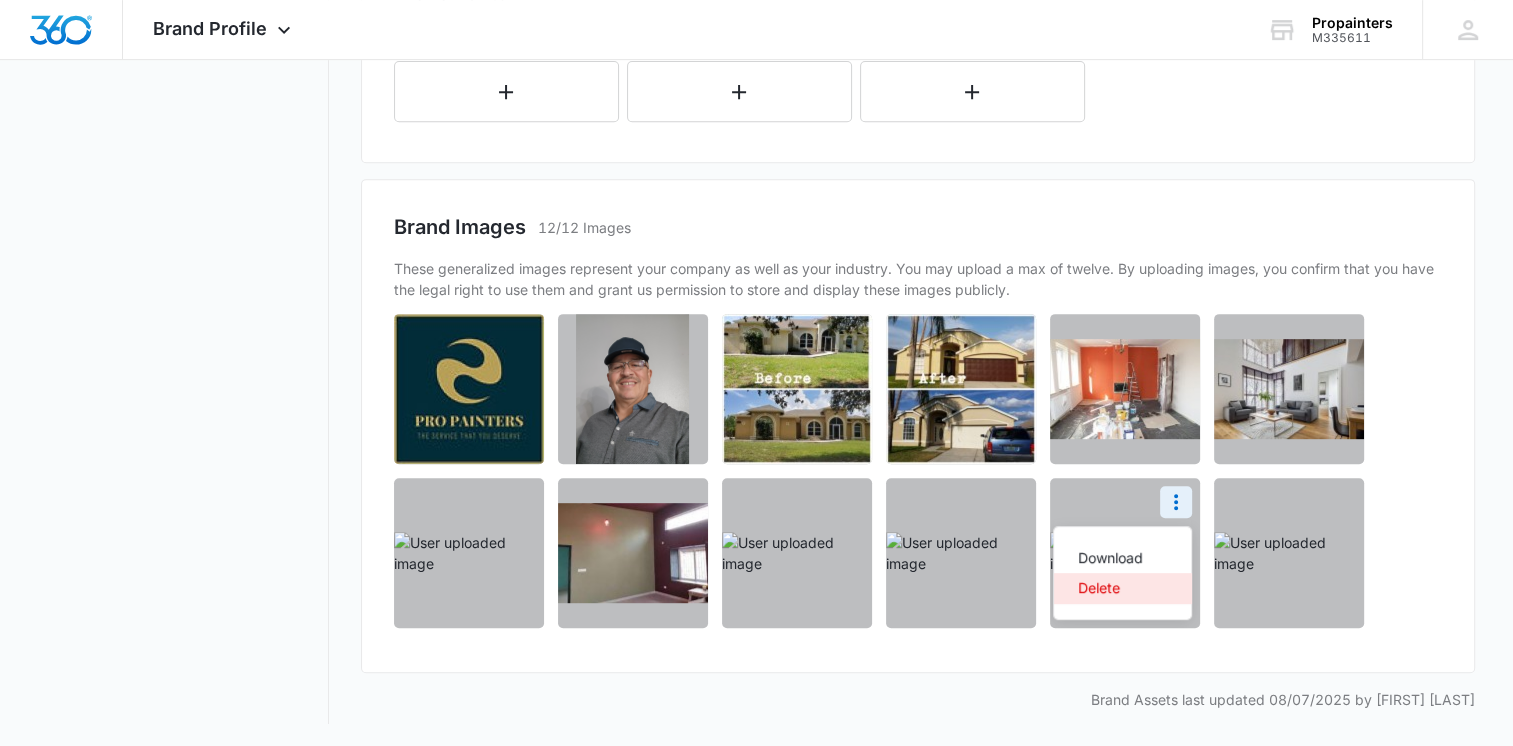 click on "Delete" at bounding box center (1110, 588) 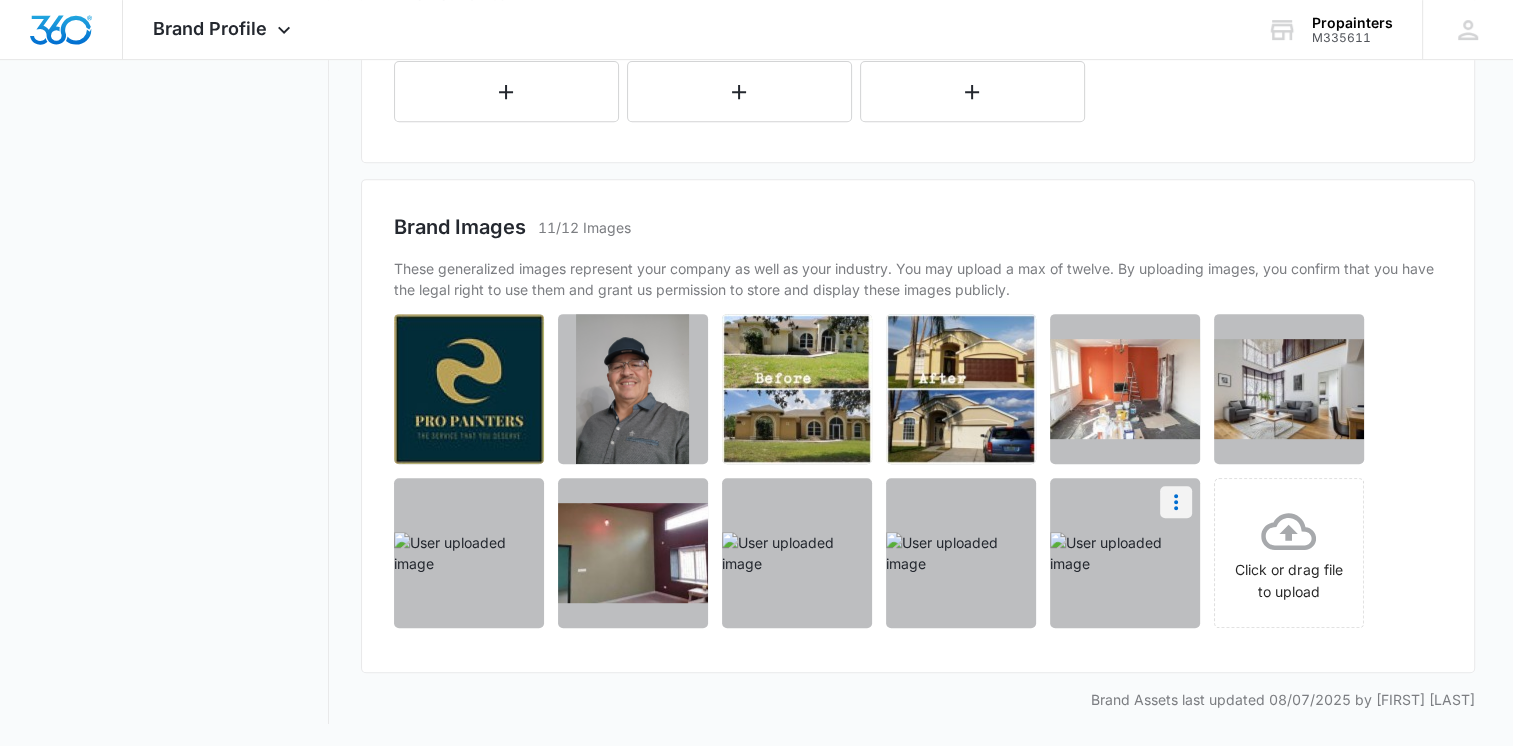 click 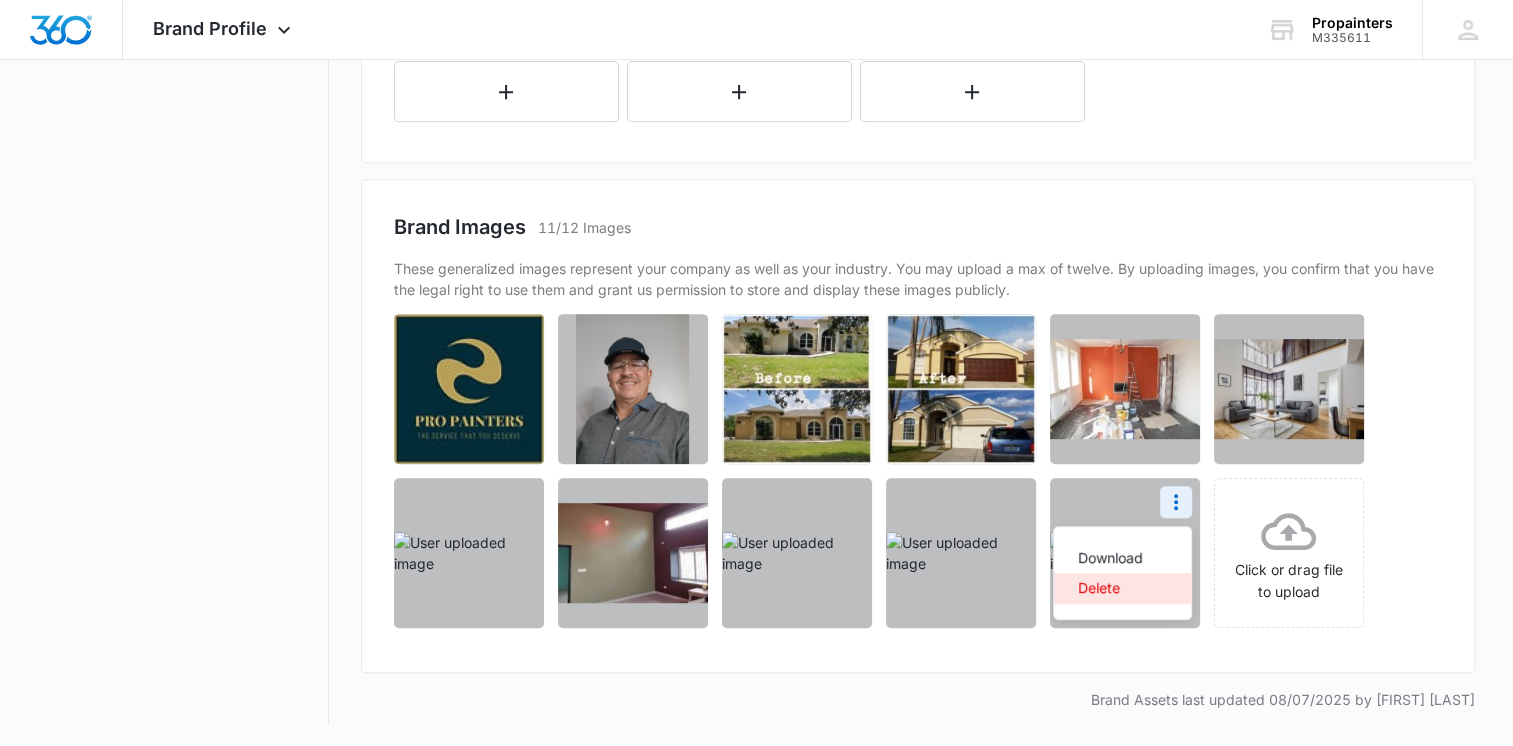 click on "Delete" at bounding box center [1122, 588] 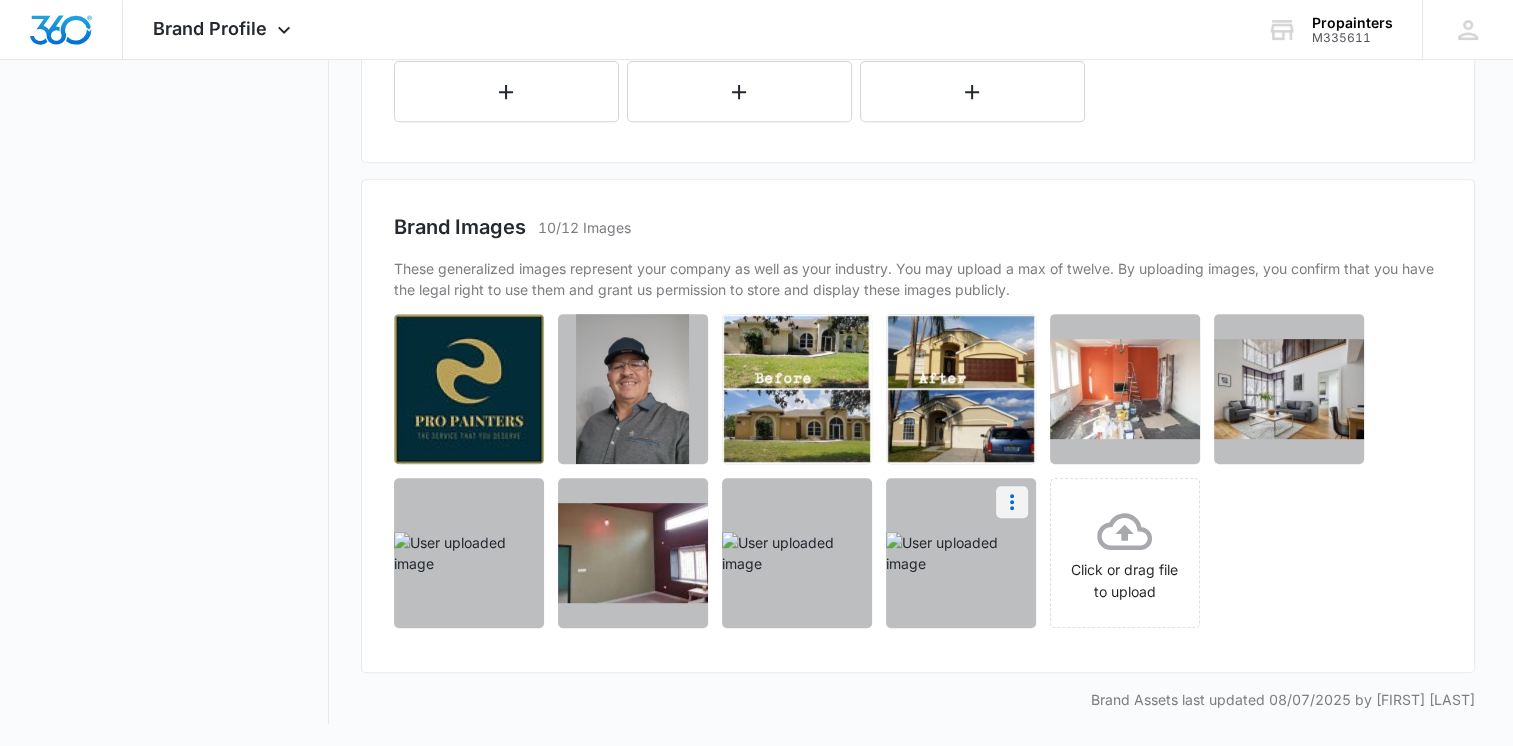 click 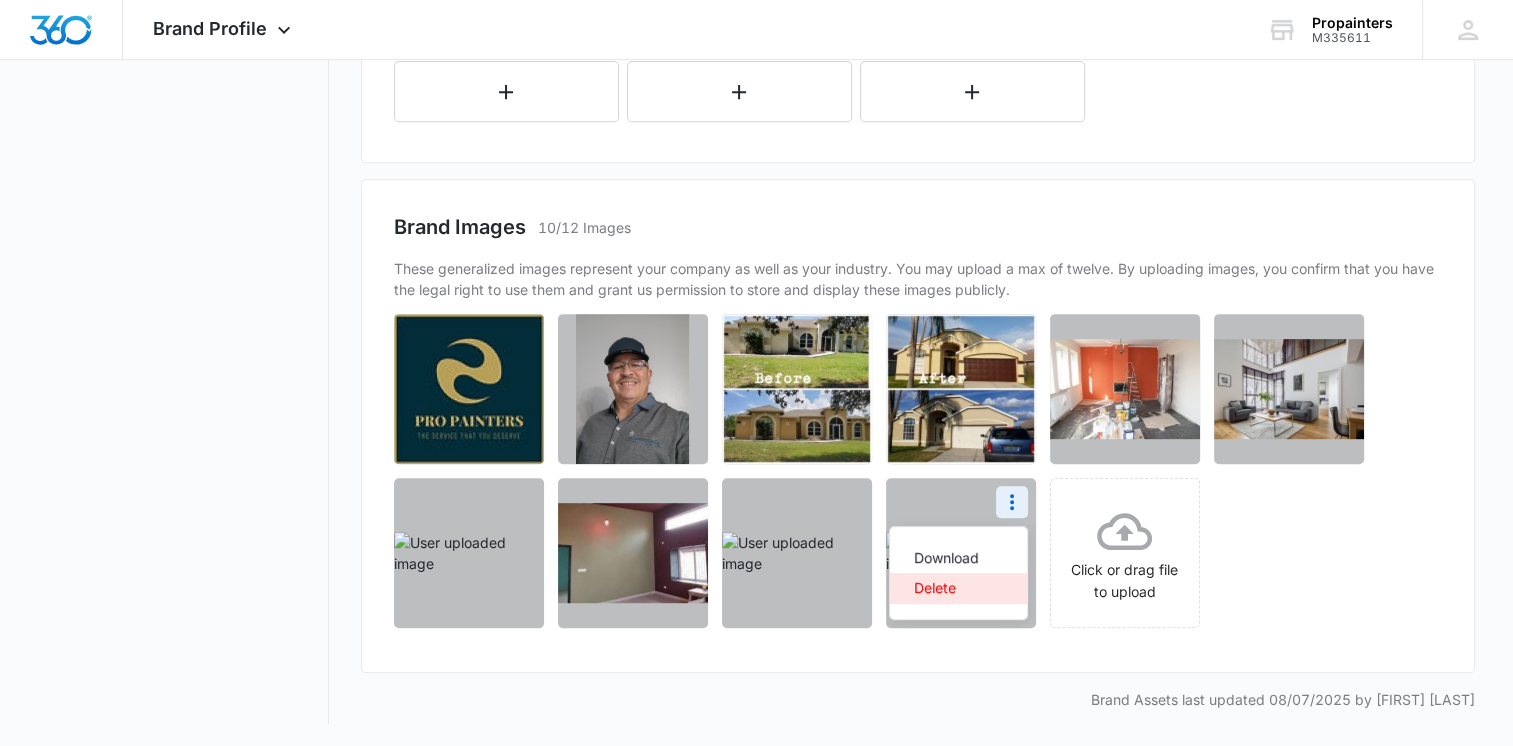 click on "Delete" at bounding box center [946, 588] 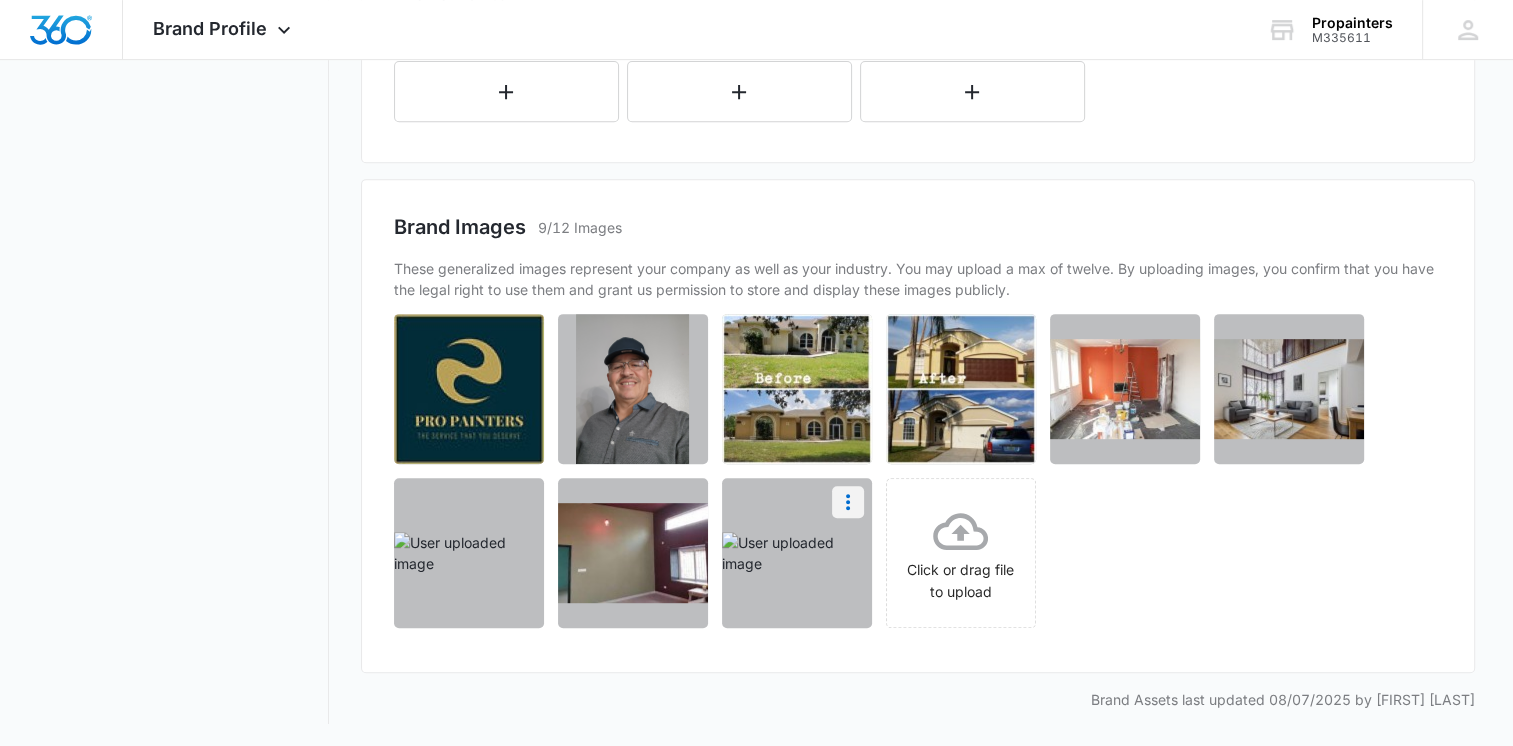 click 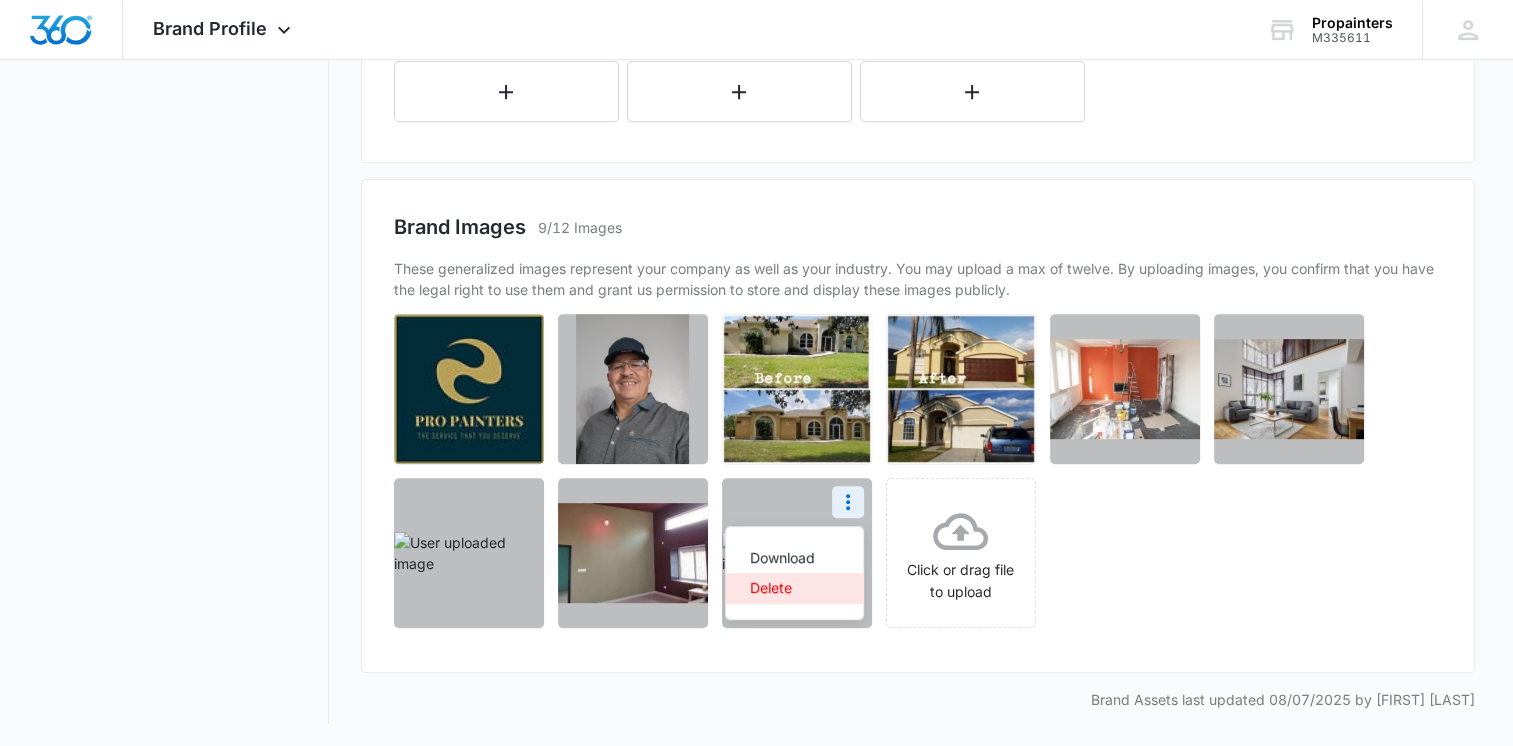 click on "Delete" at bounding box center (794, 588) 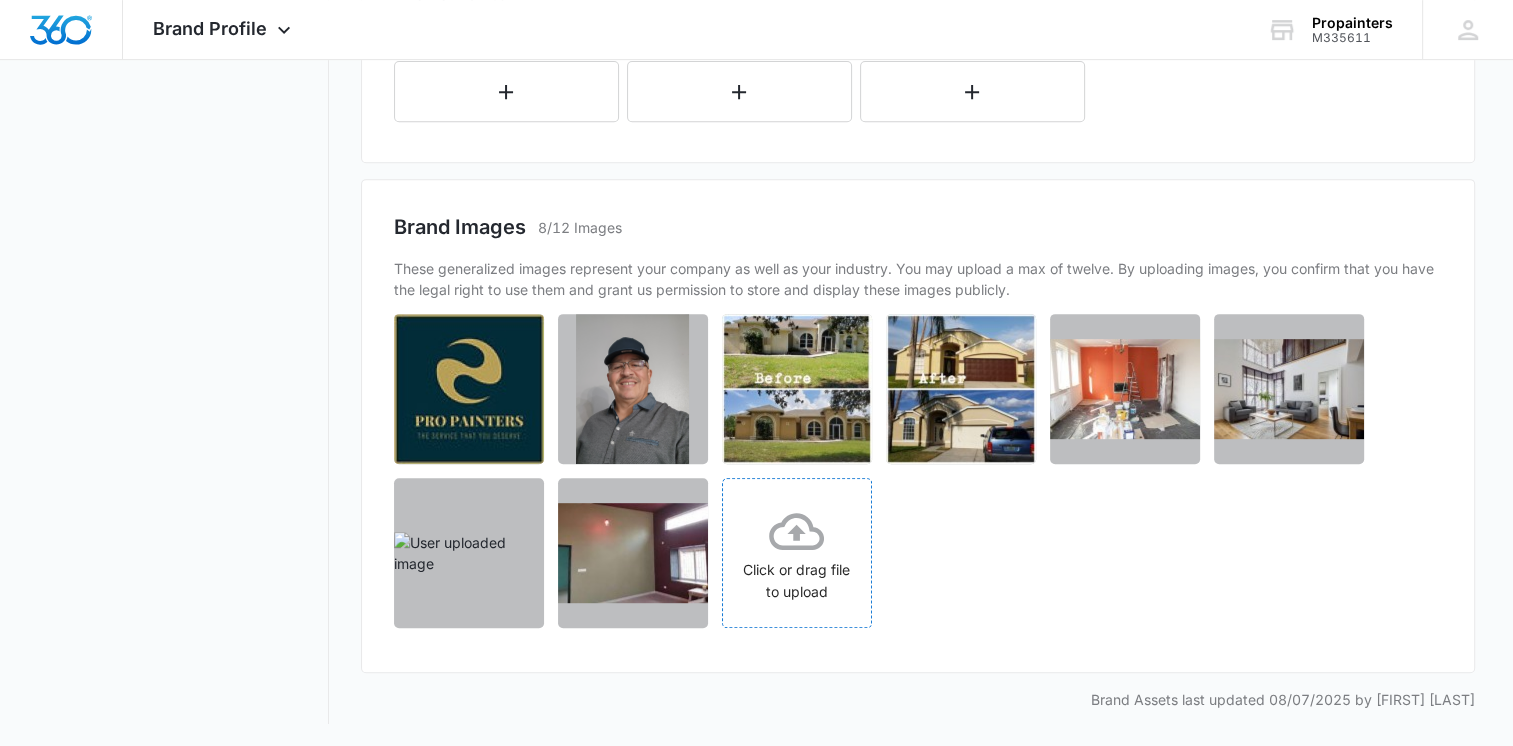 click 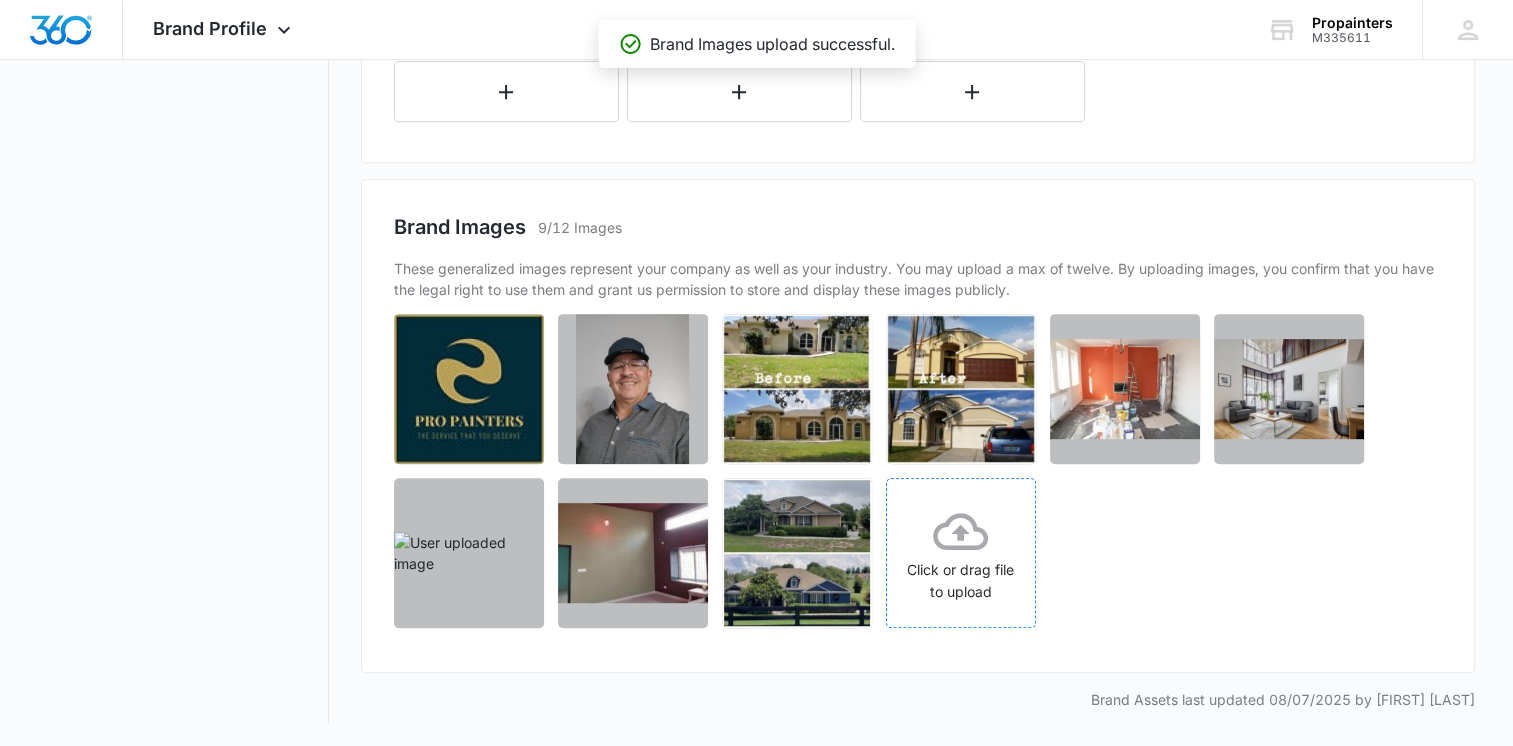 click on "Click or drag file to upload" at bounding box center (961, 553) 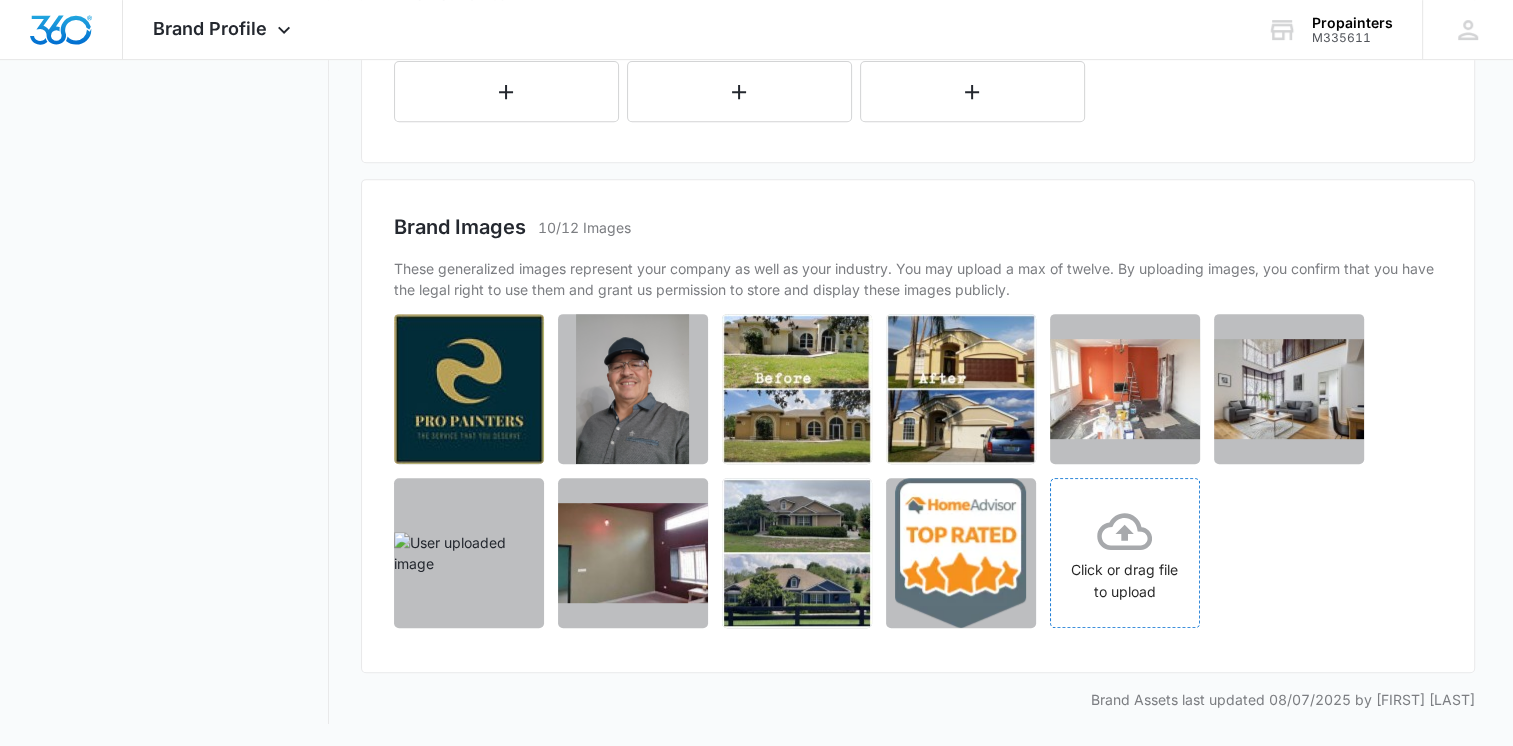 click 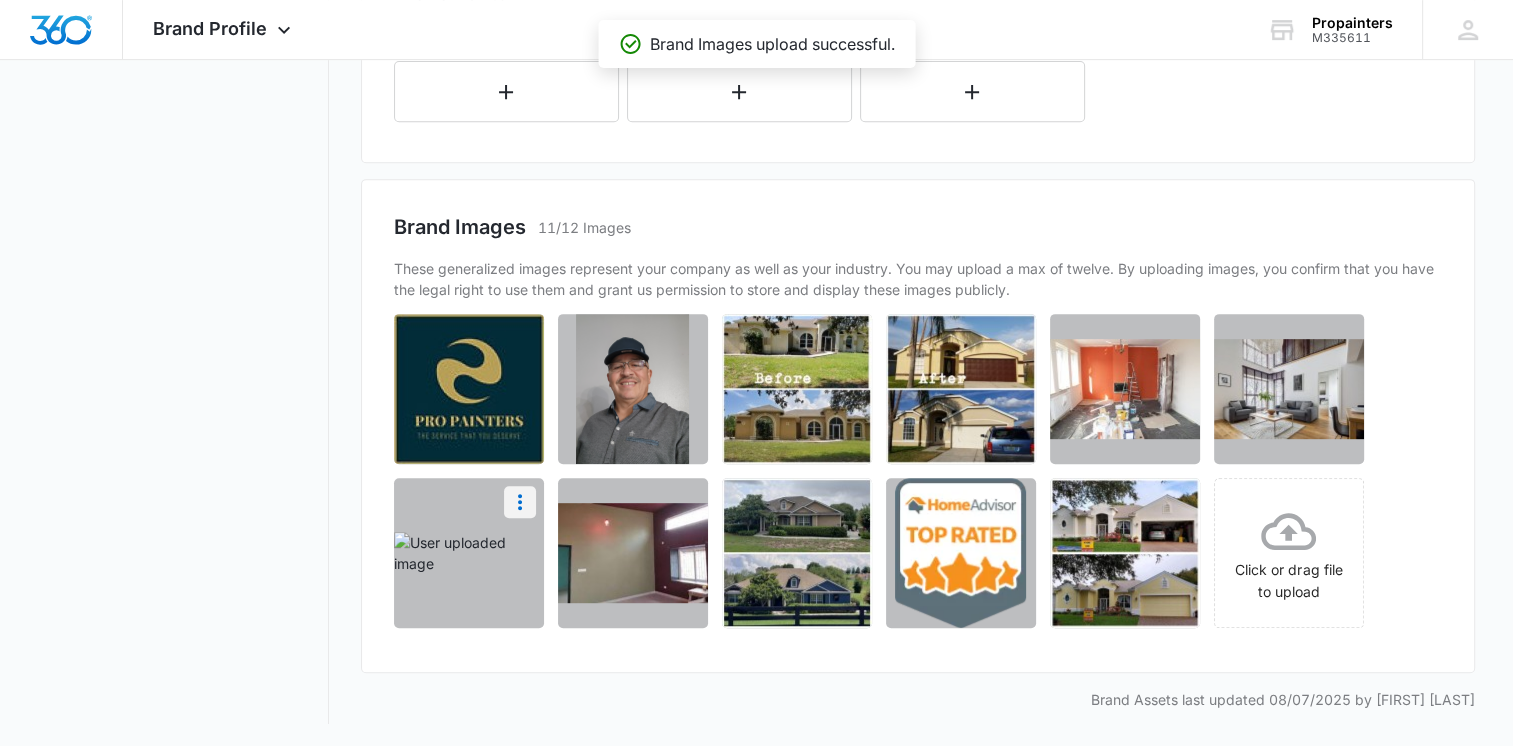 click 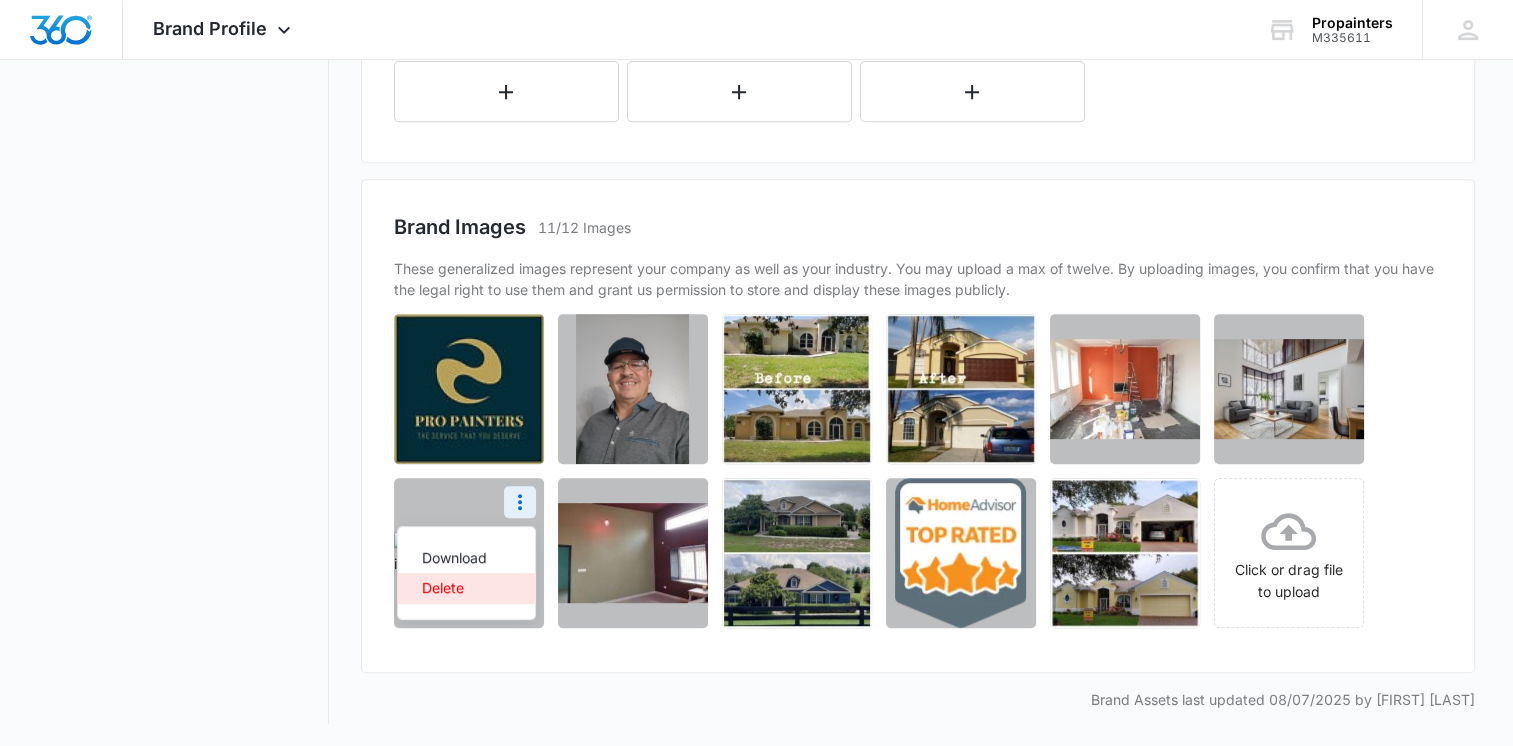 click on "Delete" at bounding box center (454, 588) 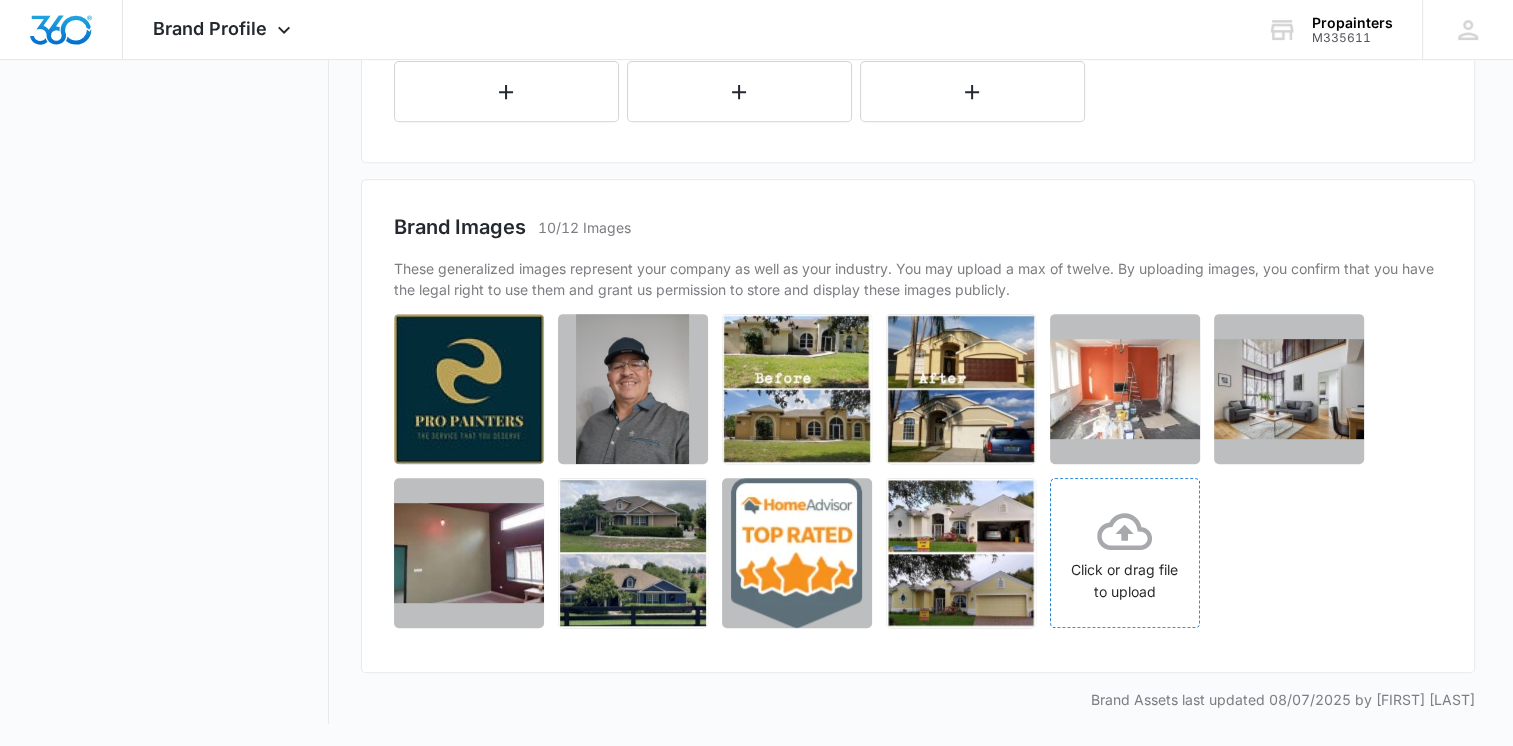 click 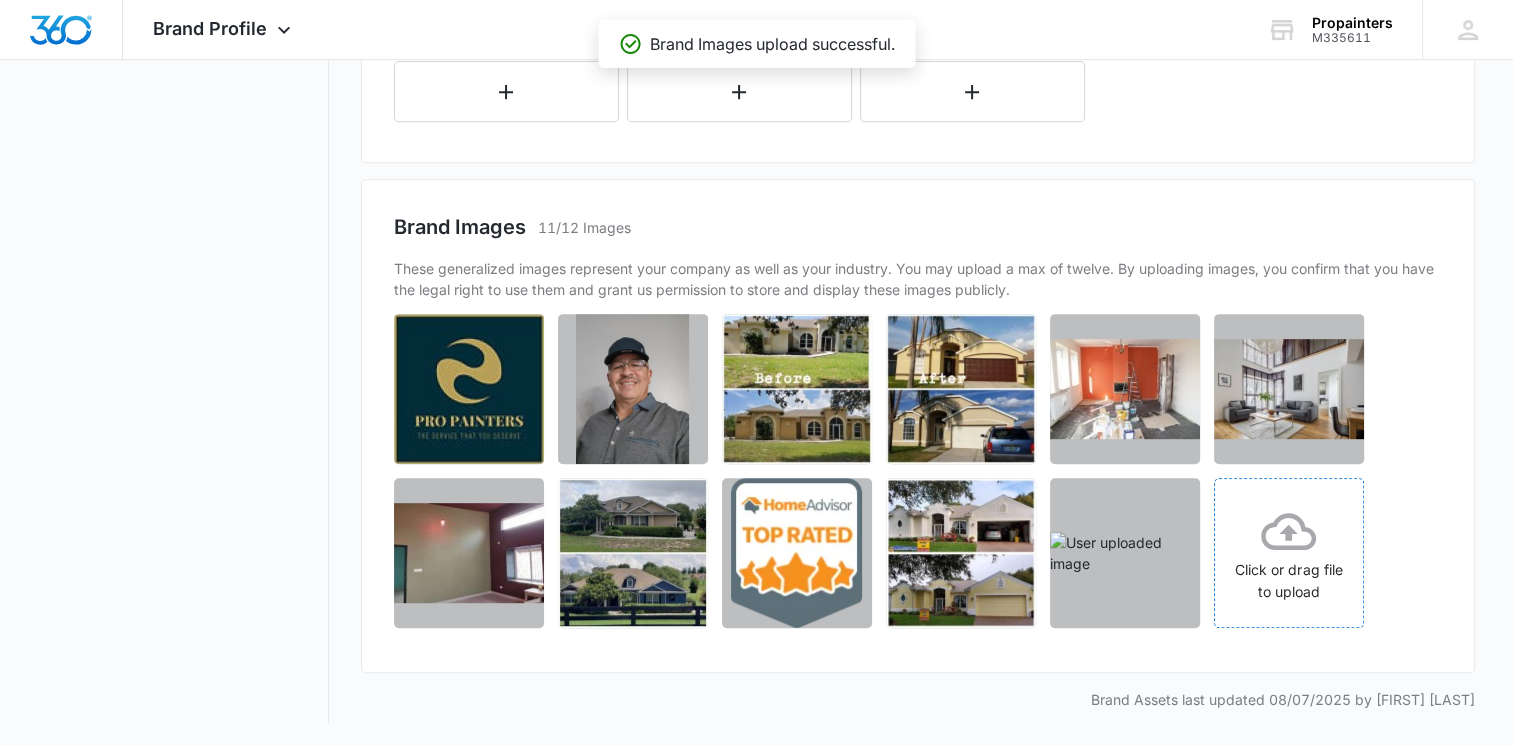 click 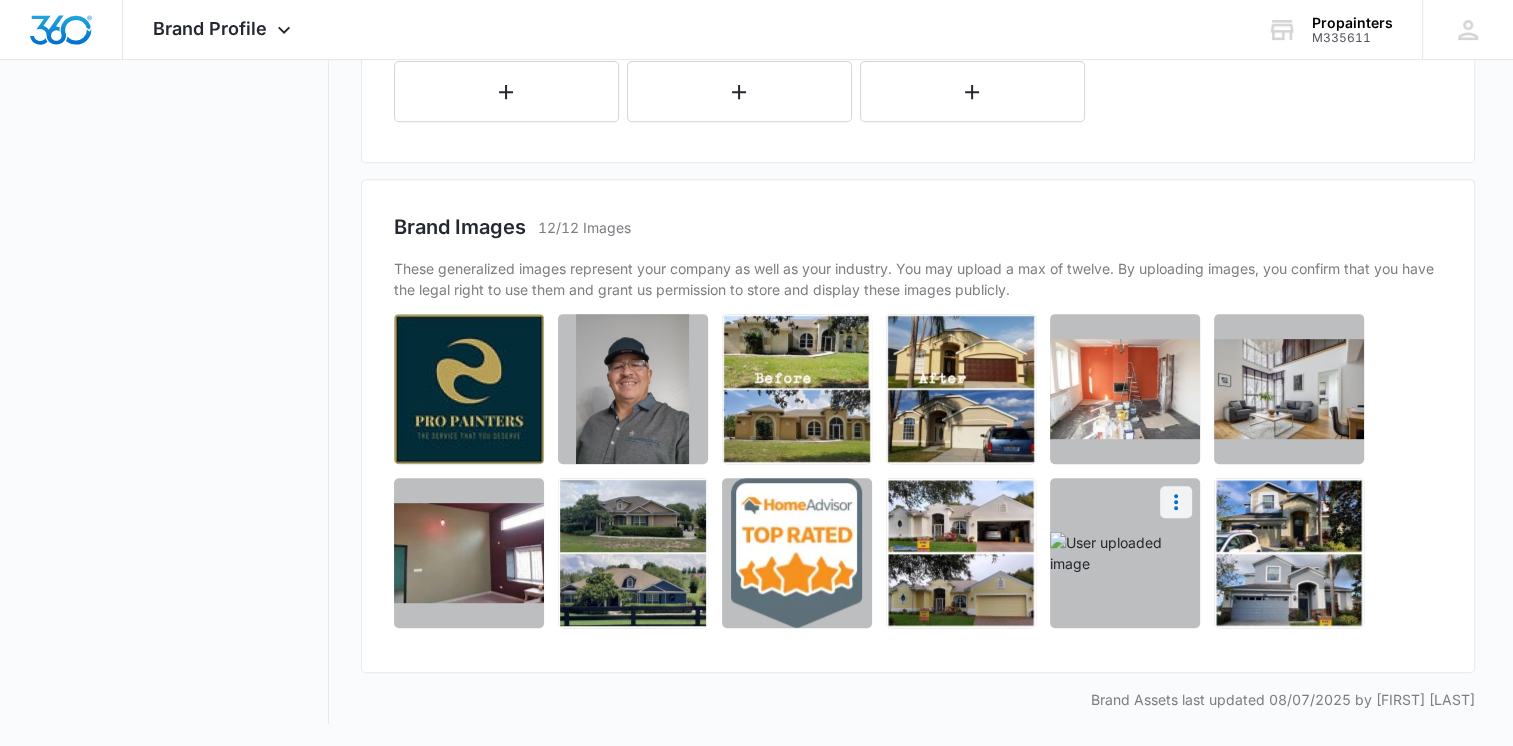 click 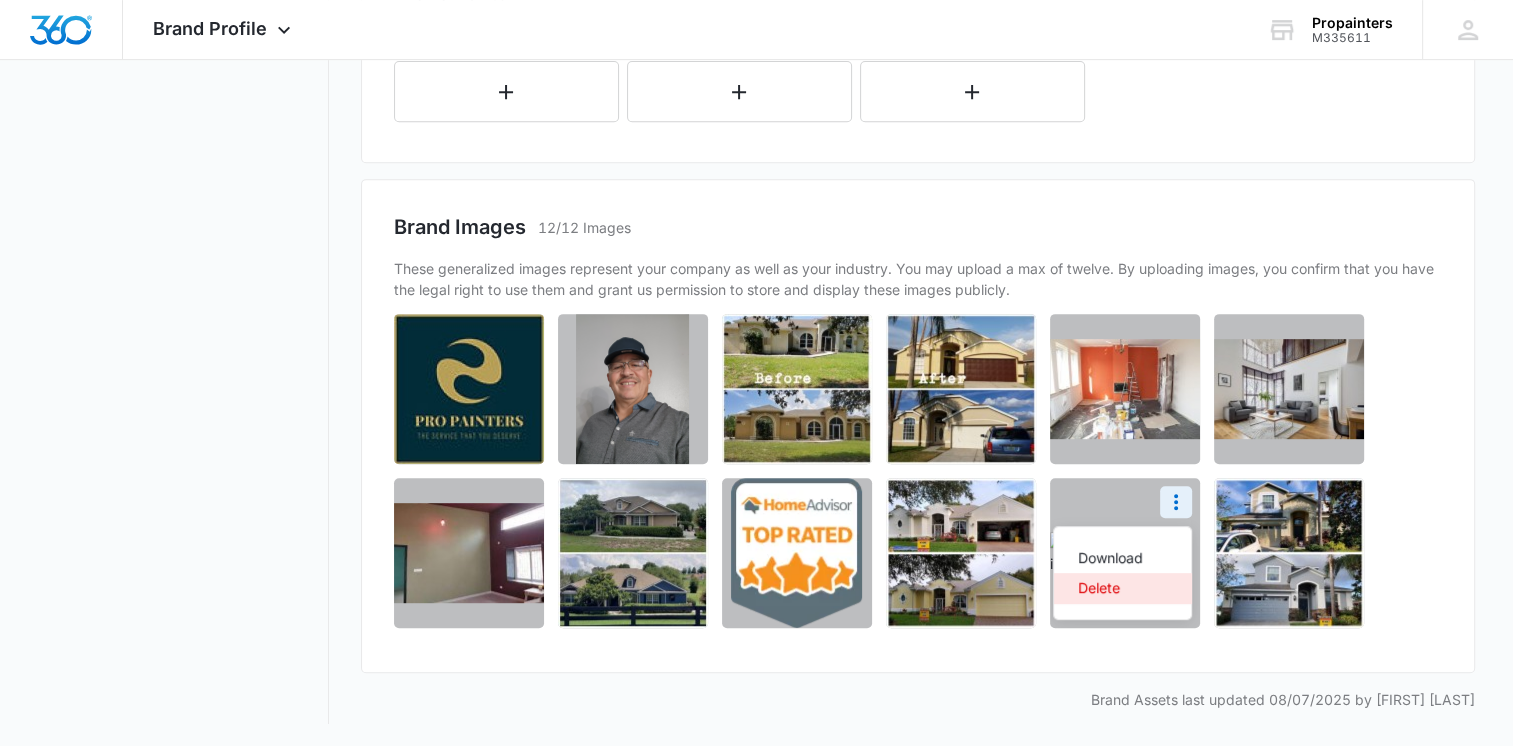 click on "Delete" at bounding box center (1122, 588) 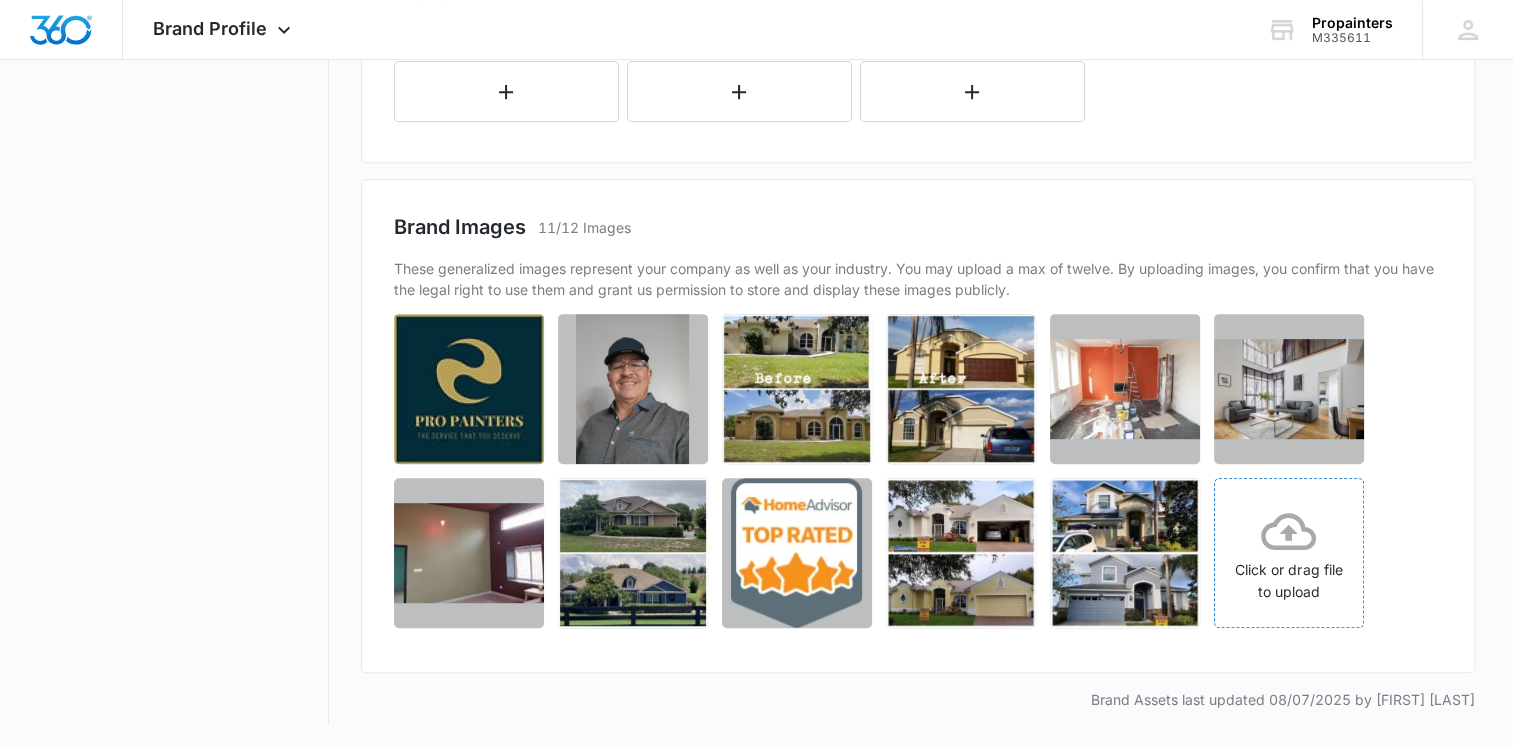 click 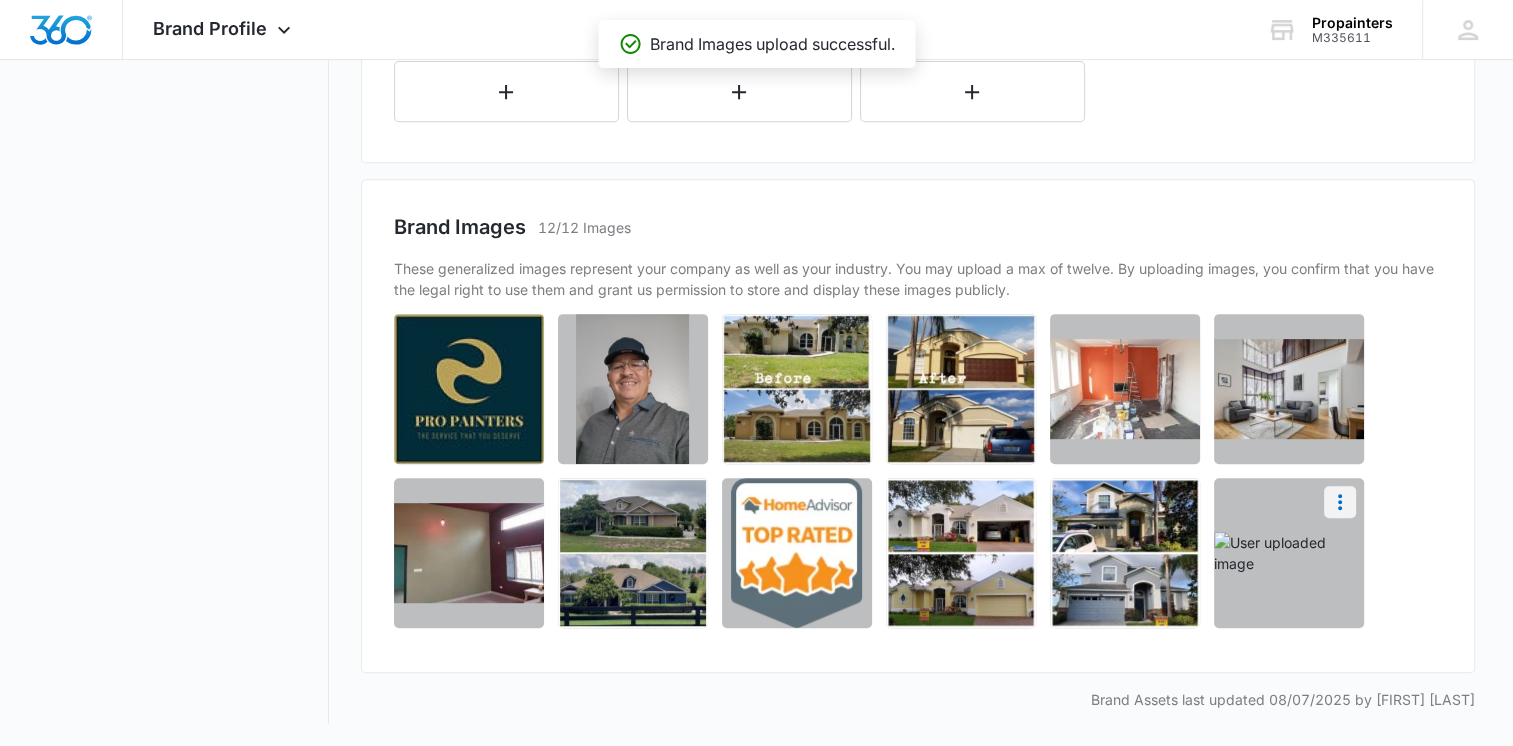 click 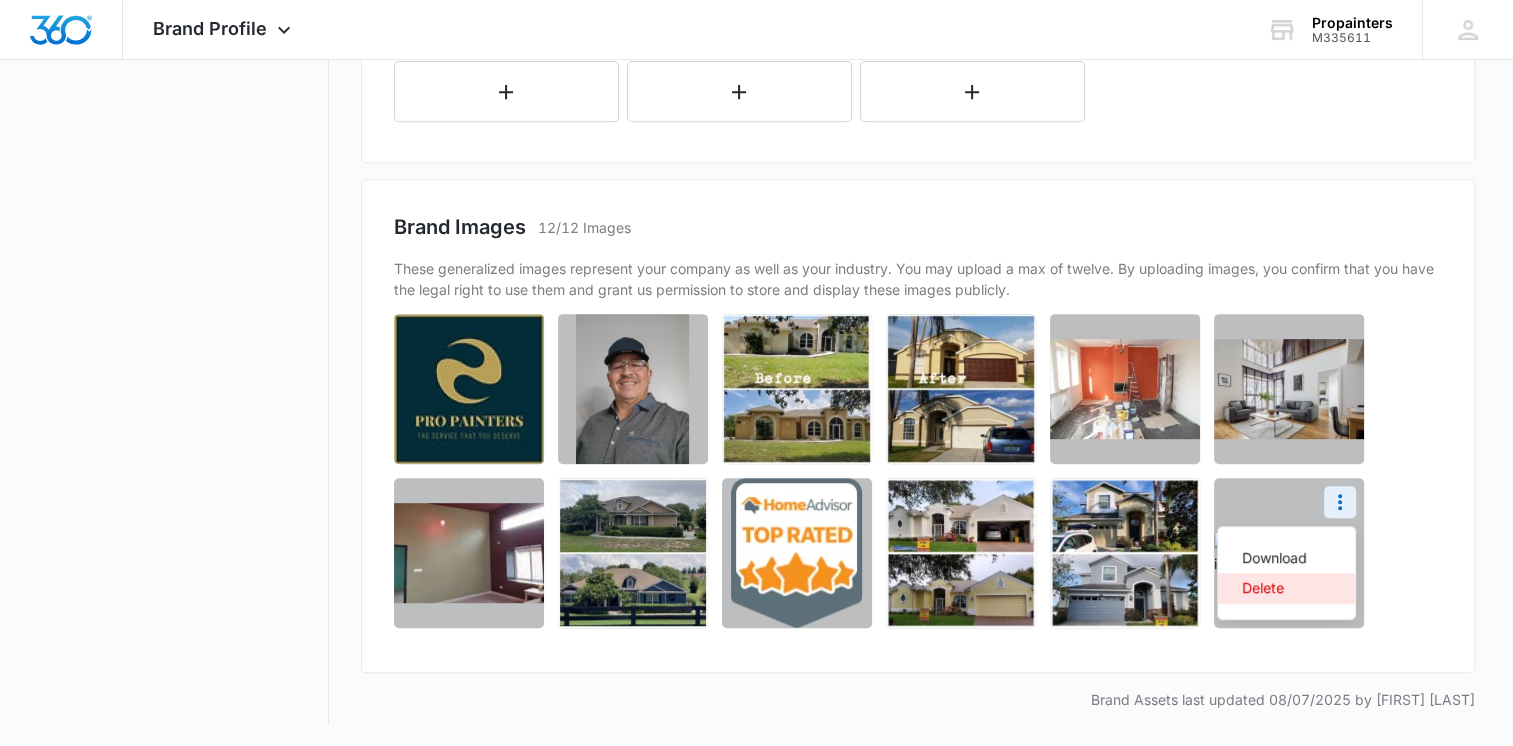click on "Delete" at bounding box center [1274, 588] 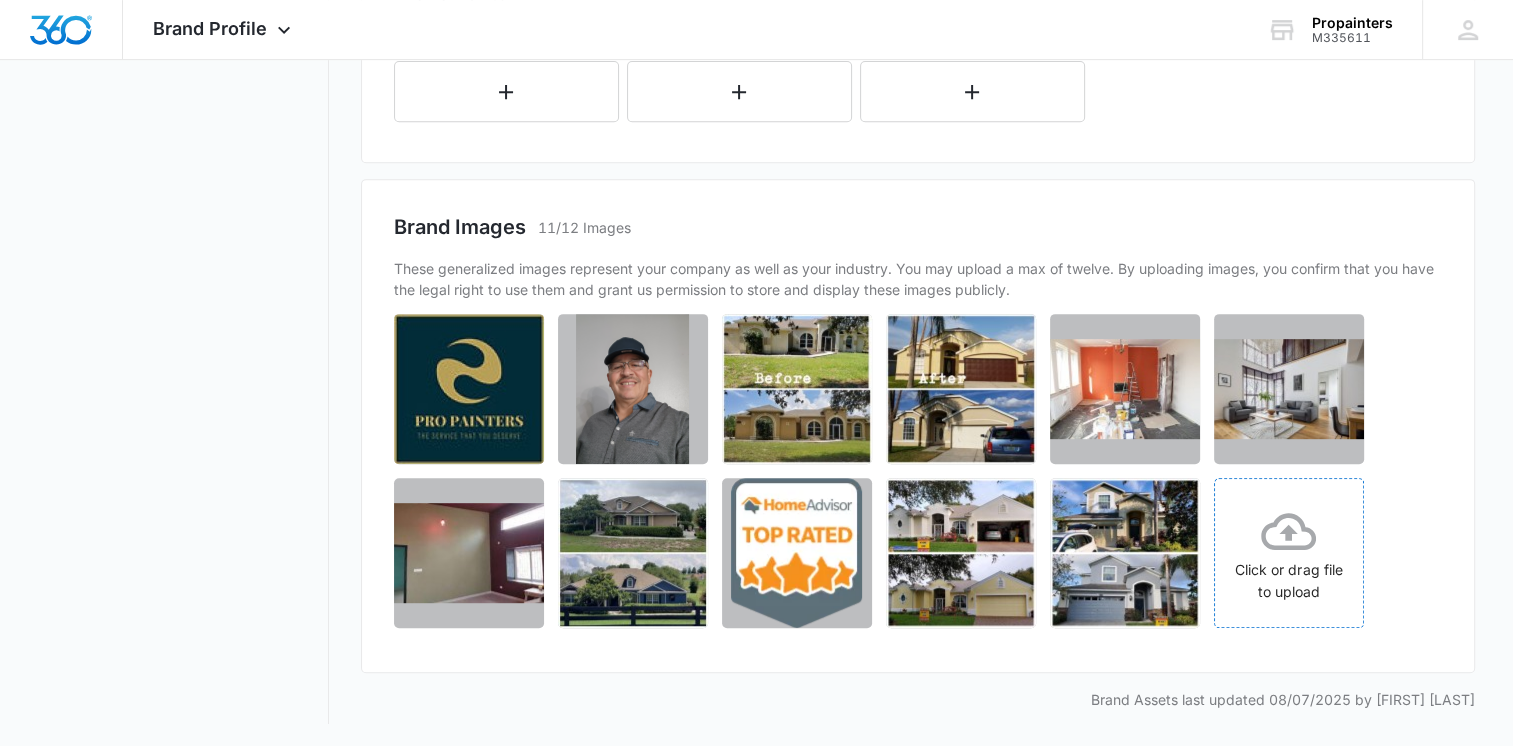 click 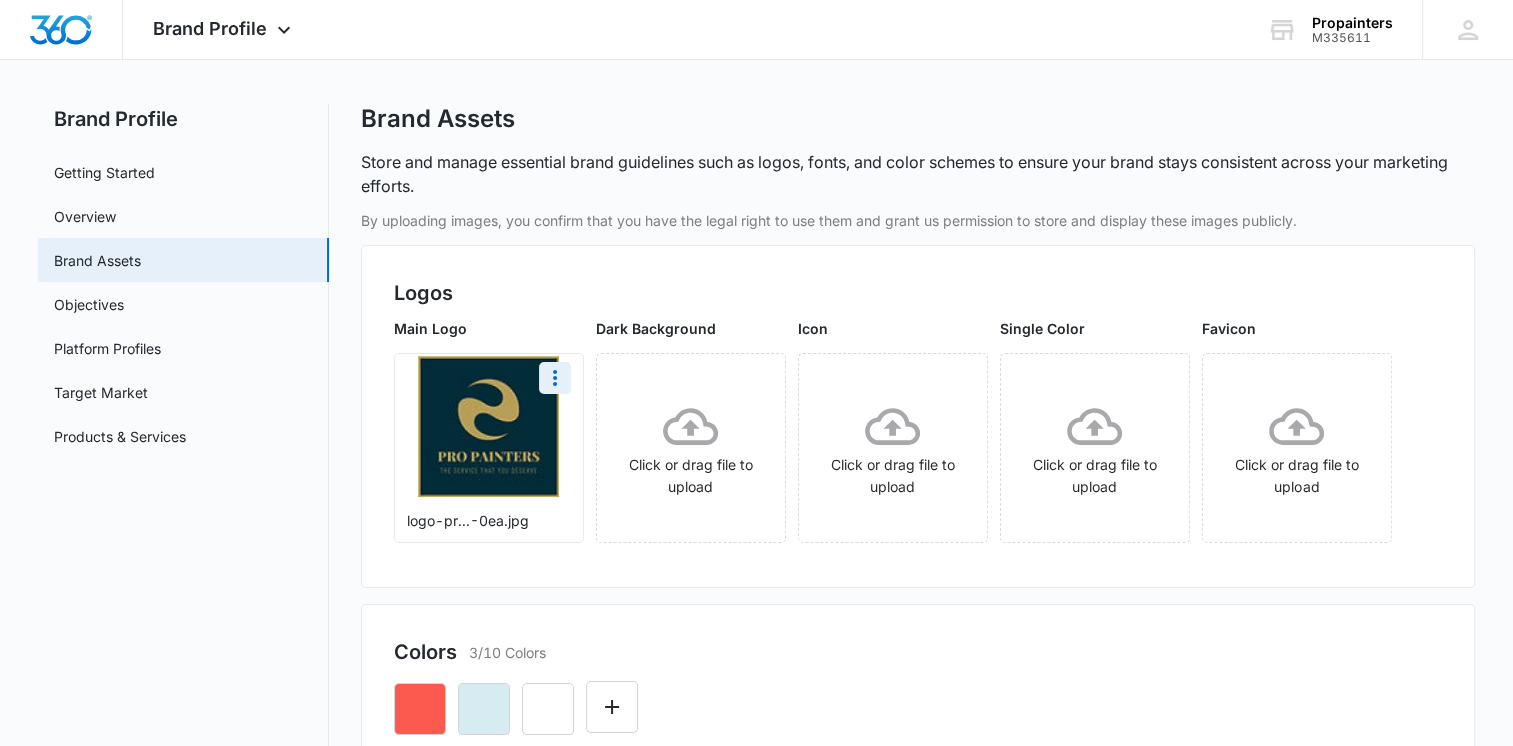 scroll, scrollTop: 0, scrollLeft: 0, axis: both 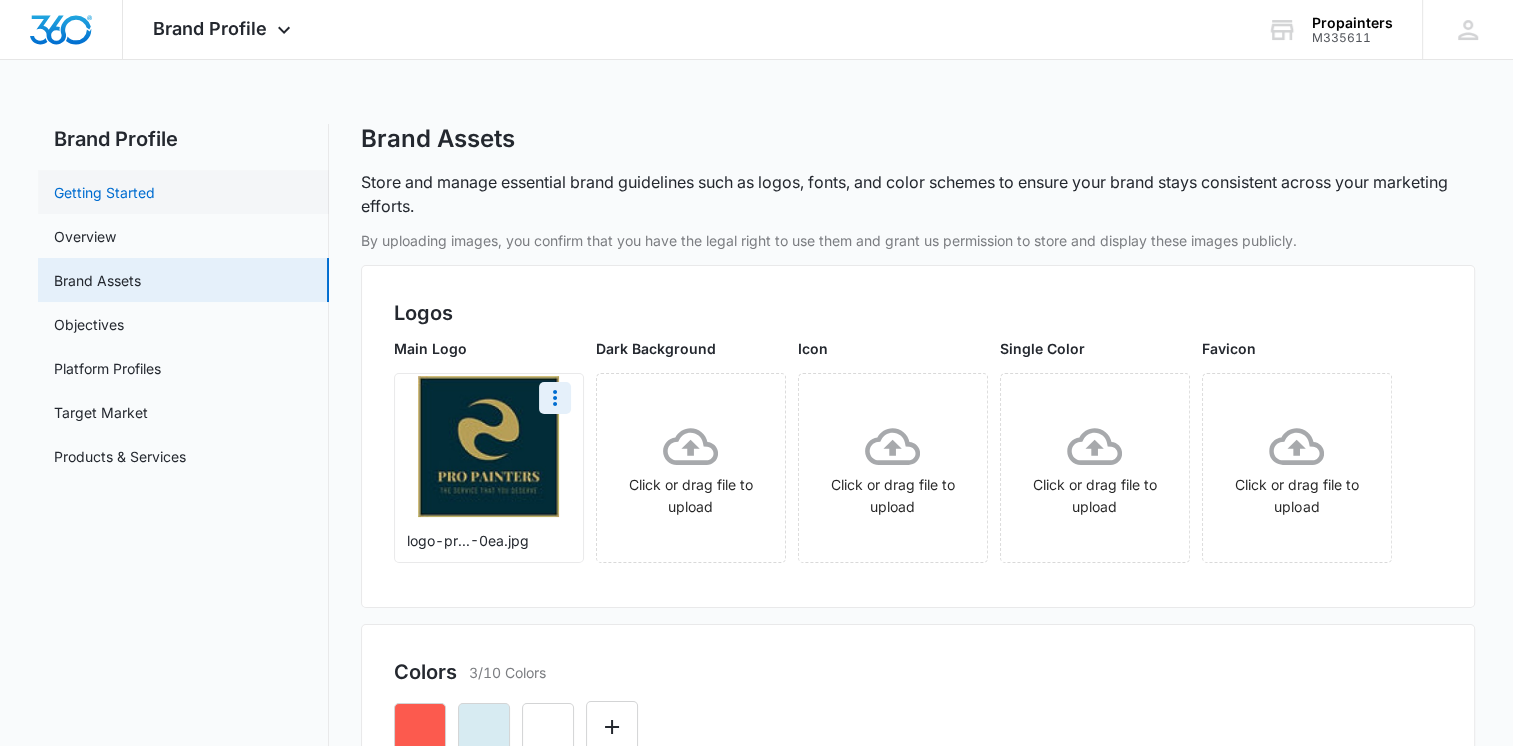click on "Getting Started" at bounding box center [104, 192] 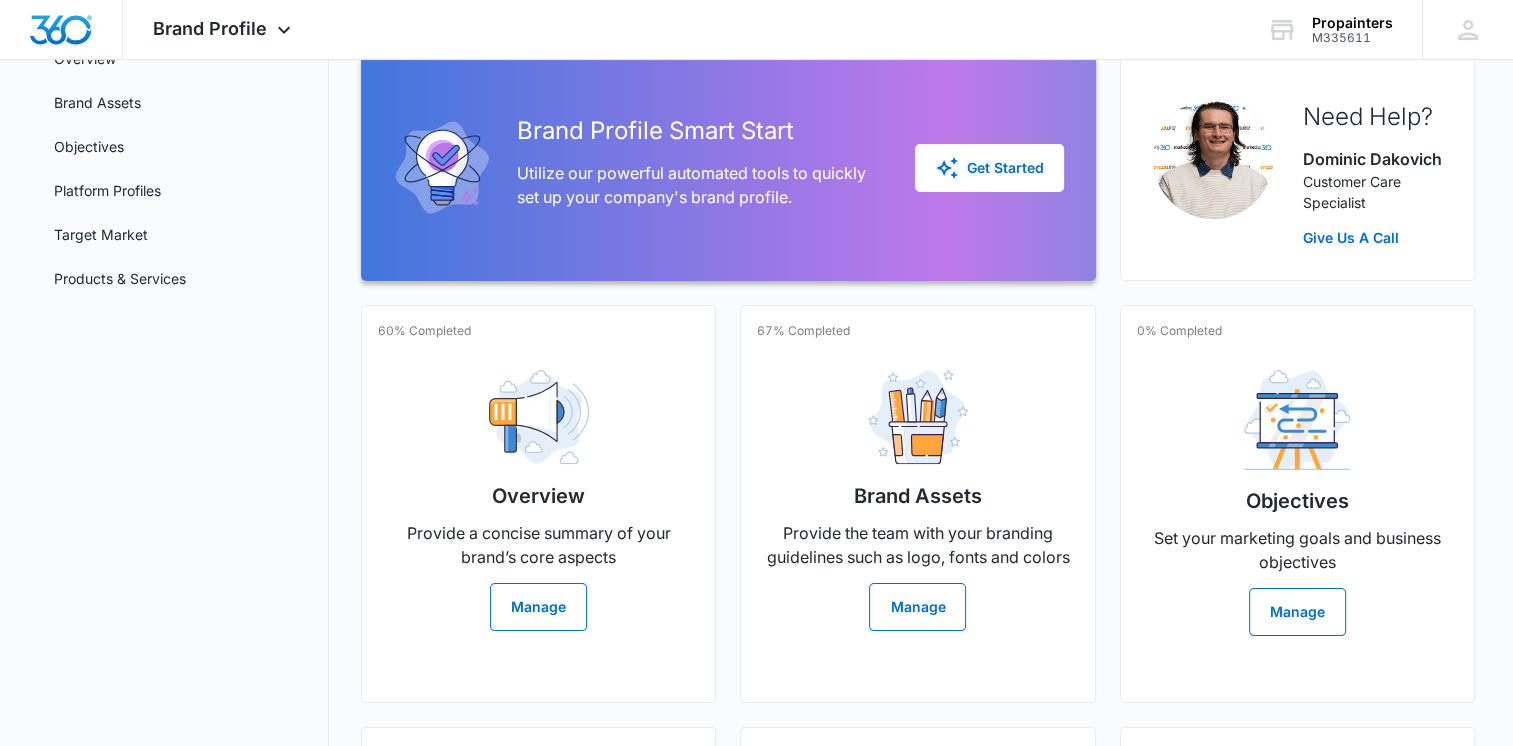 scroll, scrollTop: 200, scrollLeft: 0, axis: vertical 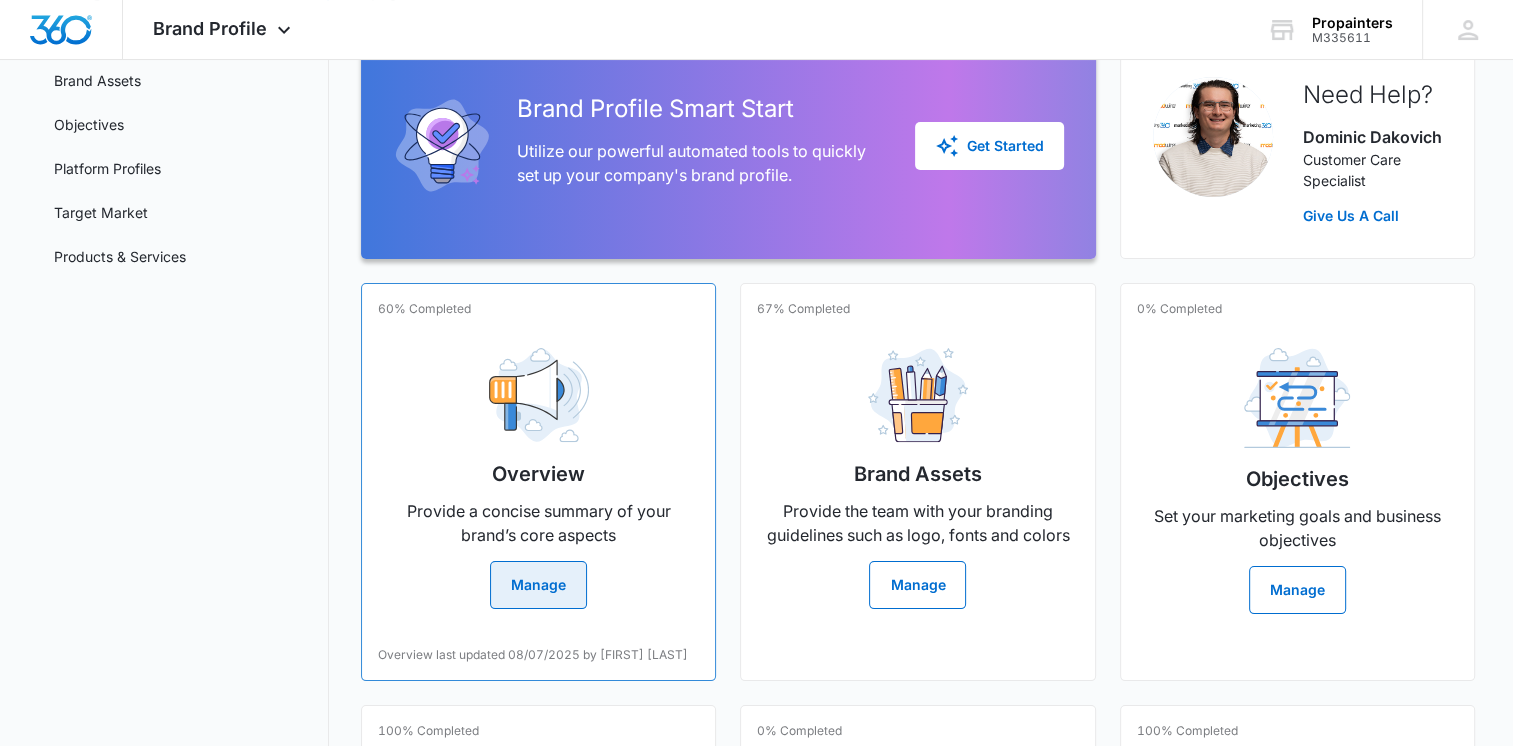 click on "Overview" at bounding box center (538, 474) 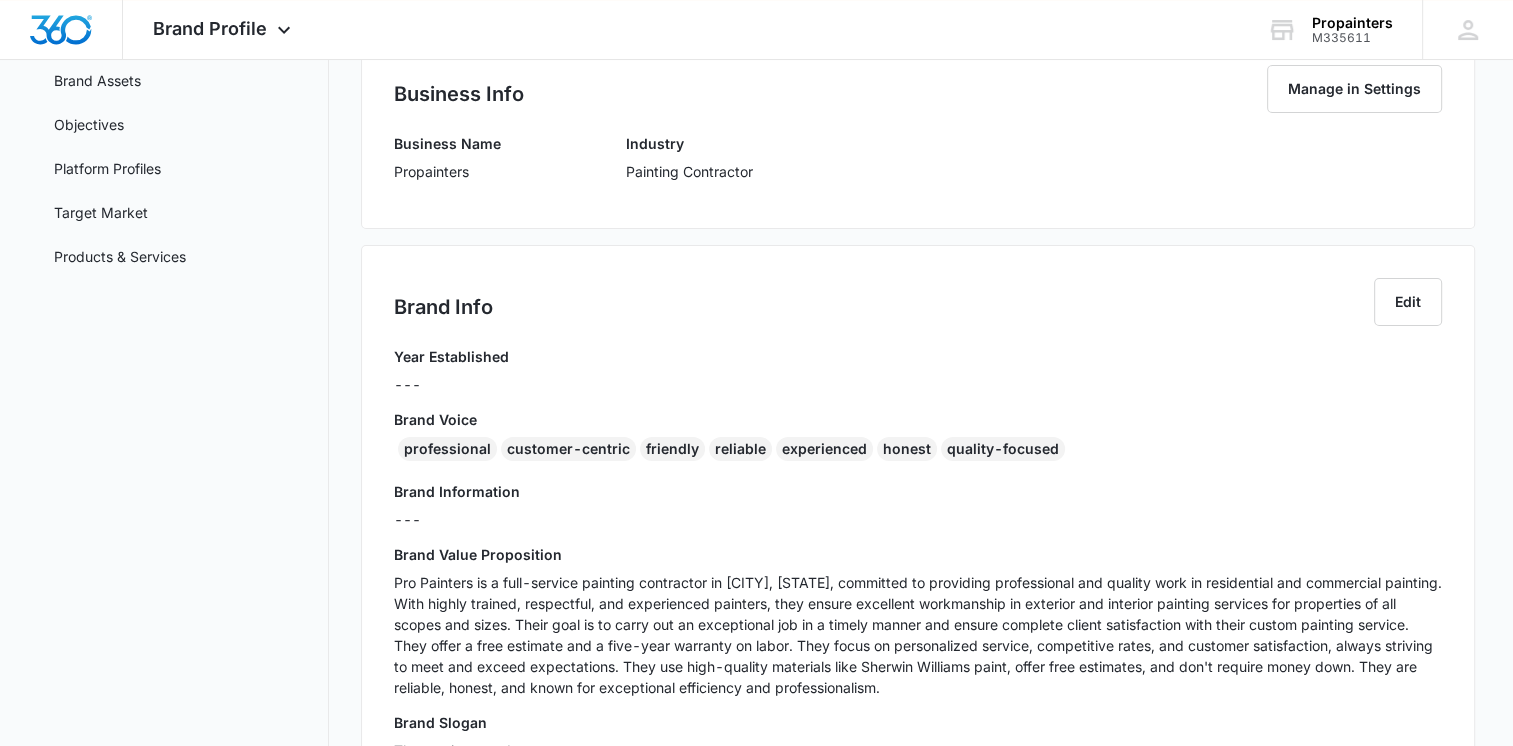 scroll, scrollTop: 0, scrollLeft: 0, axis: both 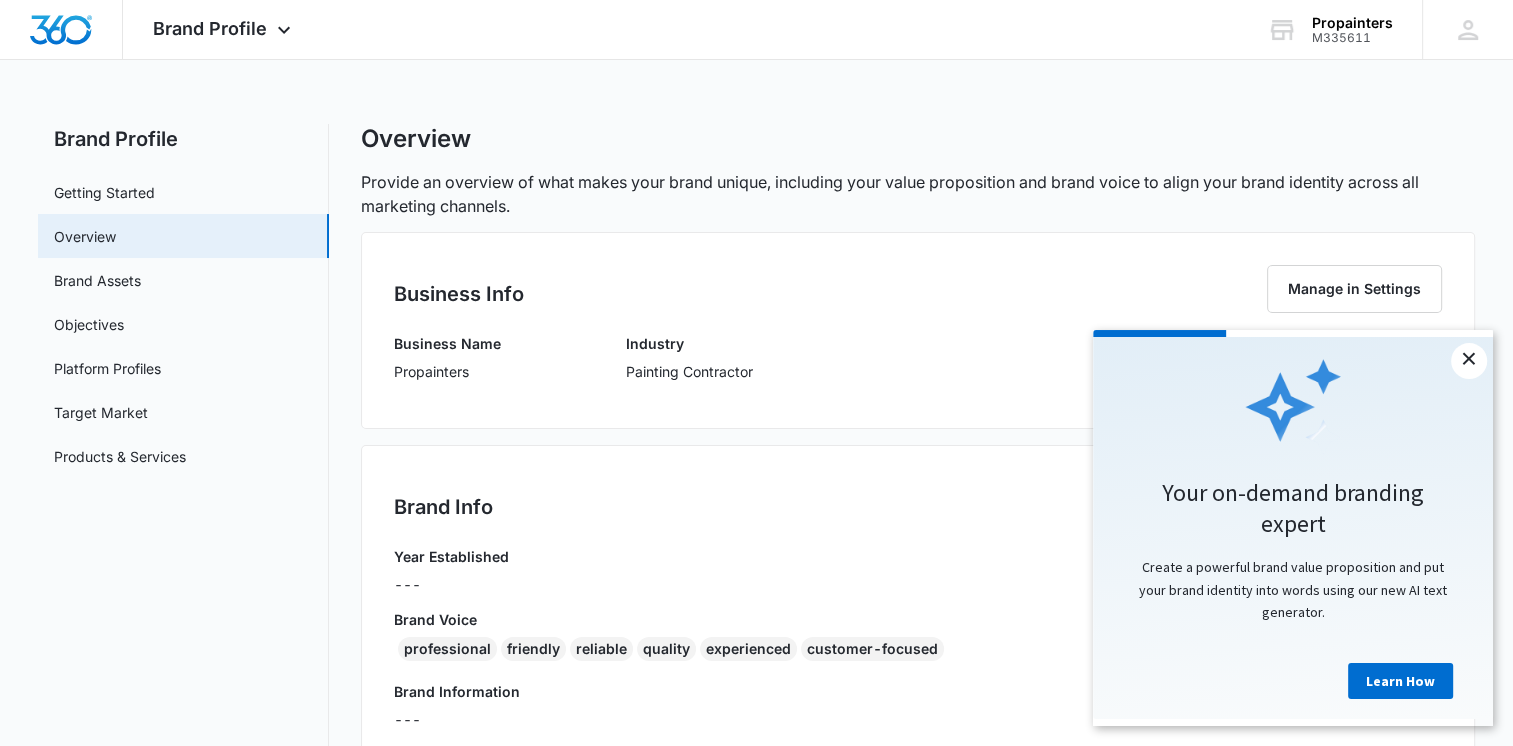 click on "×" at bounding box center (1469, 361) 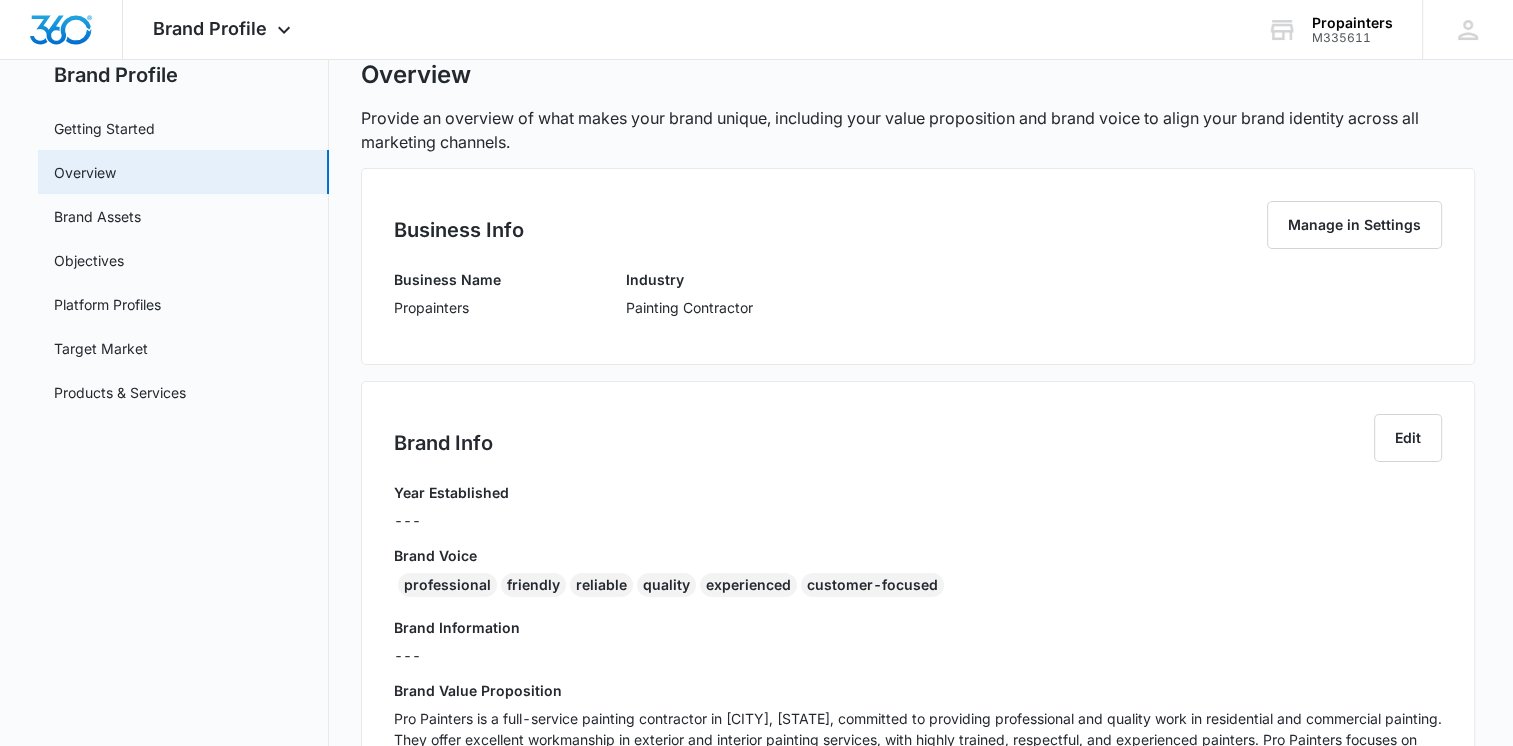 scroll, scrollTop: 100, scrollLeft: 0, axis: vertical 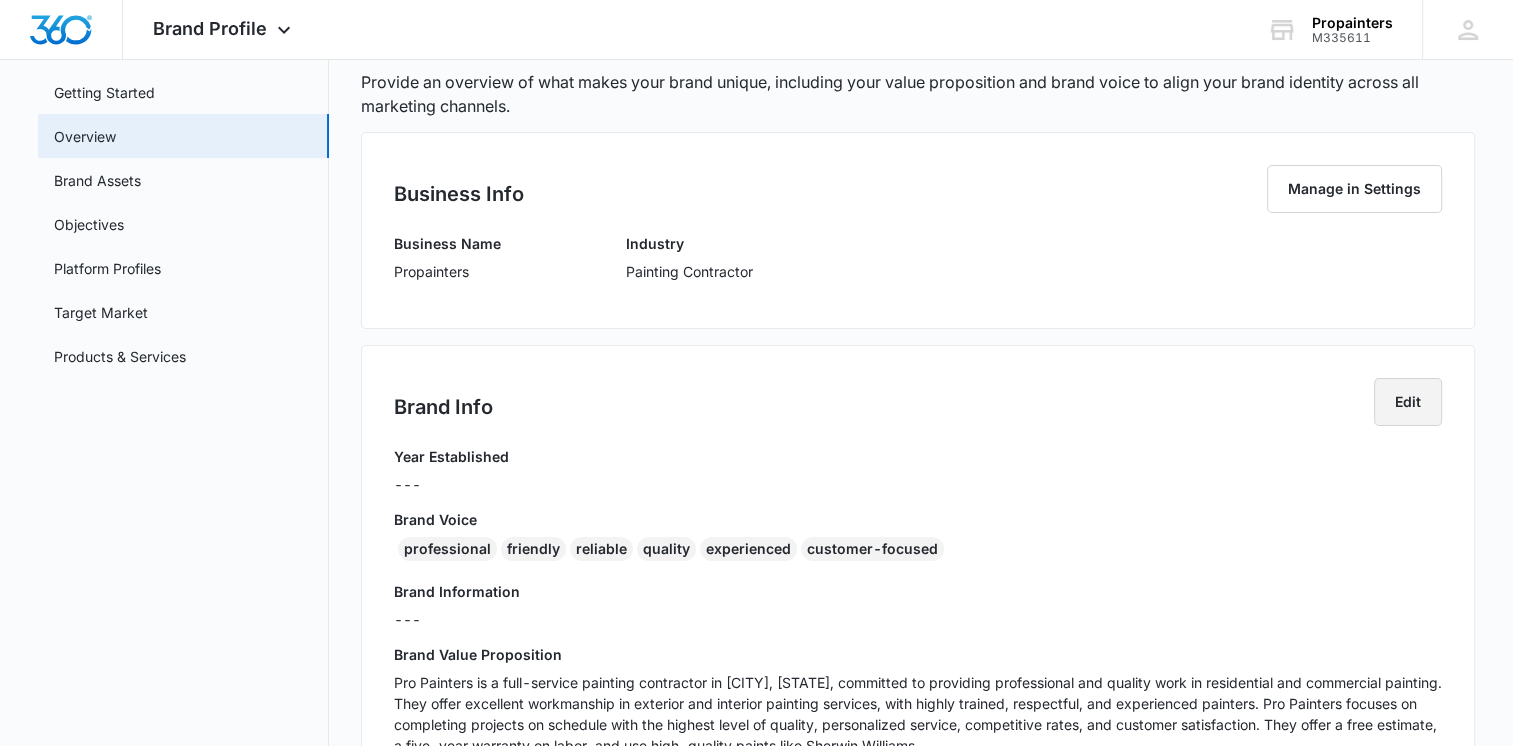 click on "Edit" at bounding box center (1408, 402) 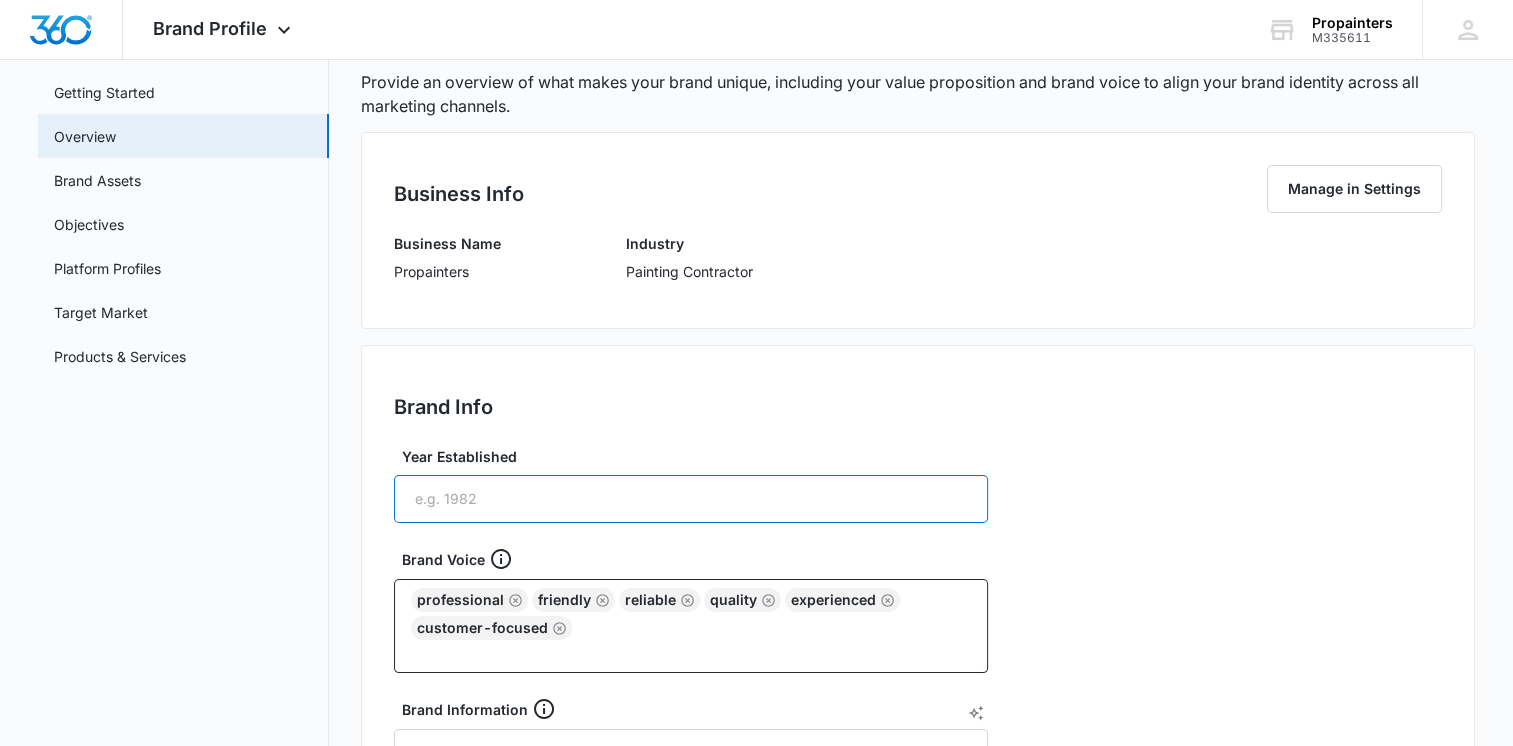 click on "Year Established" at bounding box center (691, 499) 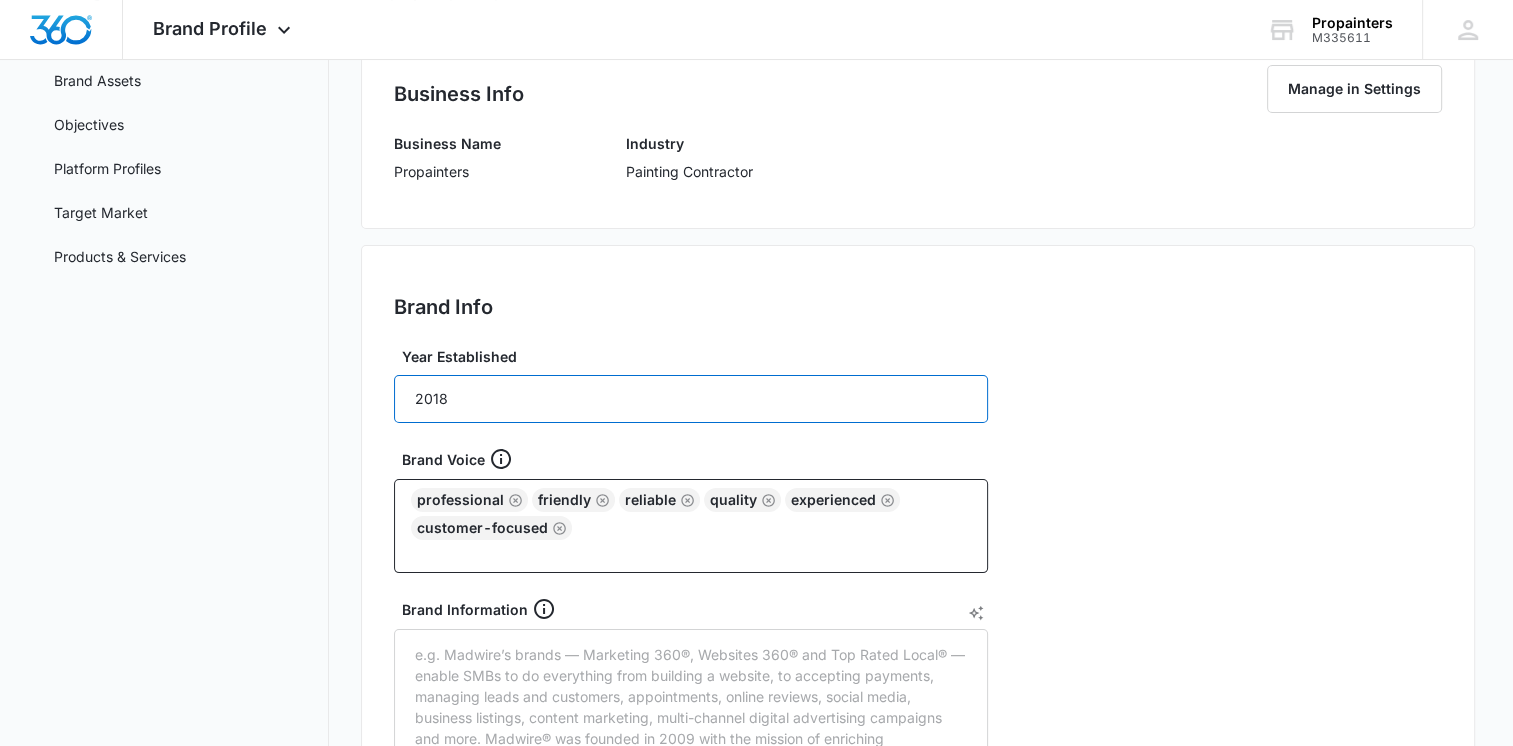 scroll, scrollTop: 300, scrollLeft: 0, axis: vertical 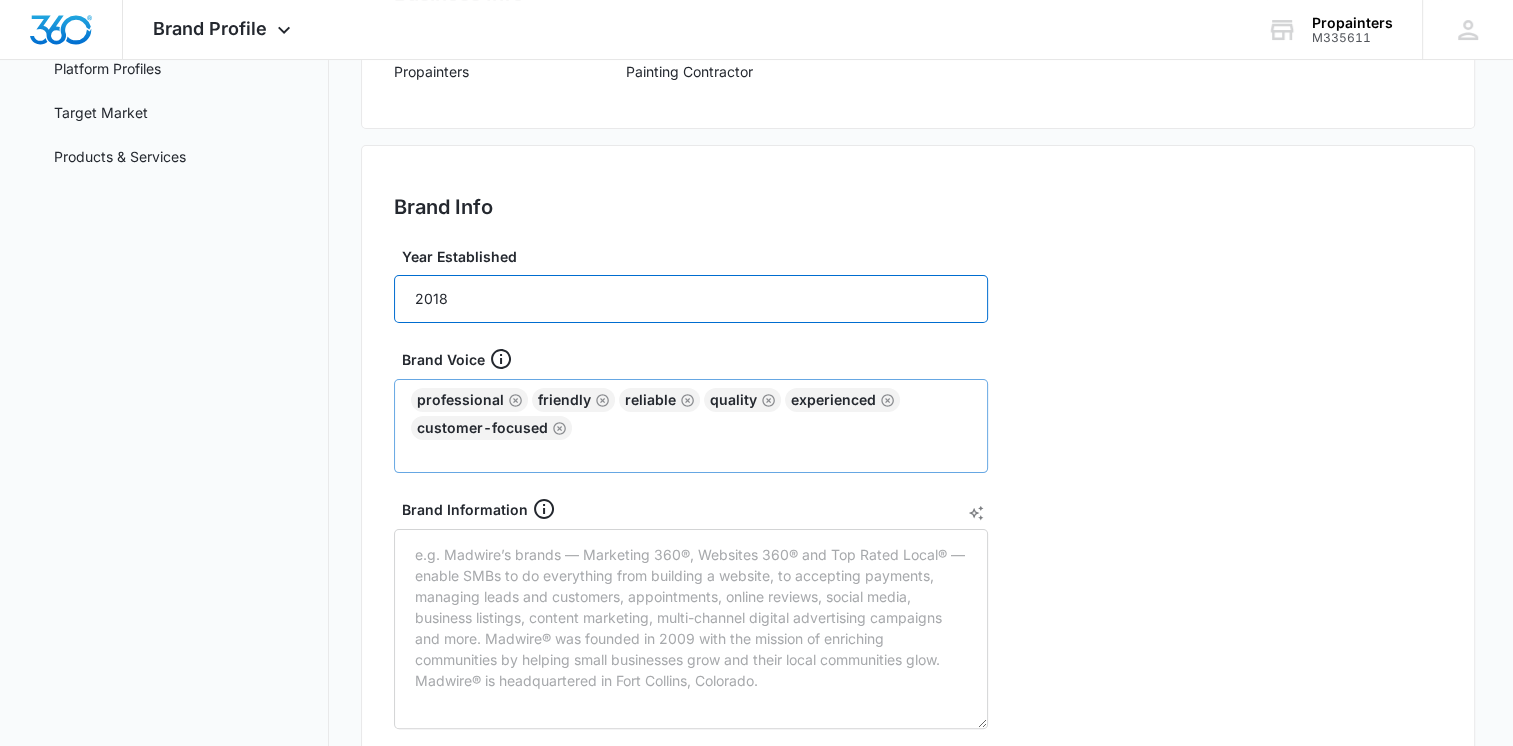 type on "2018" 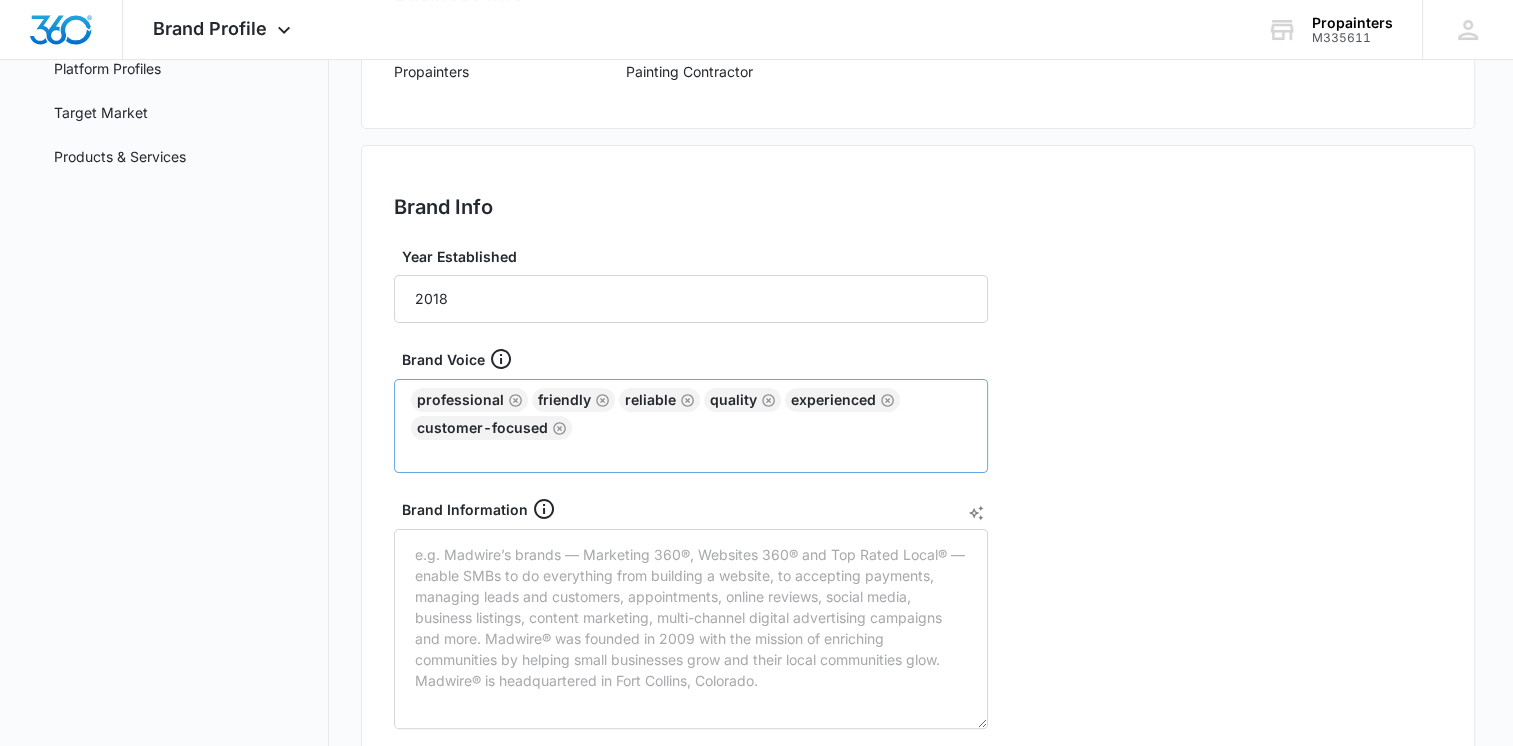 click on "professional friendly reliable quality experienced customer-focused" at bounding box center [691, 414] 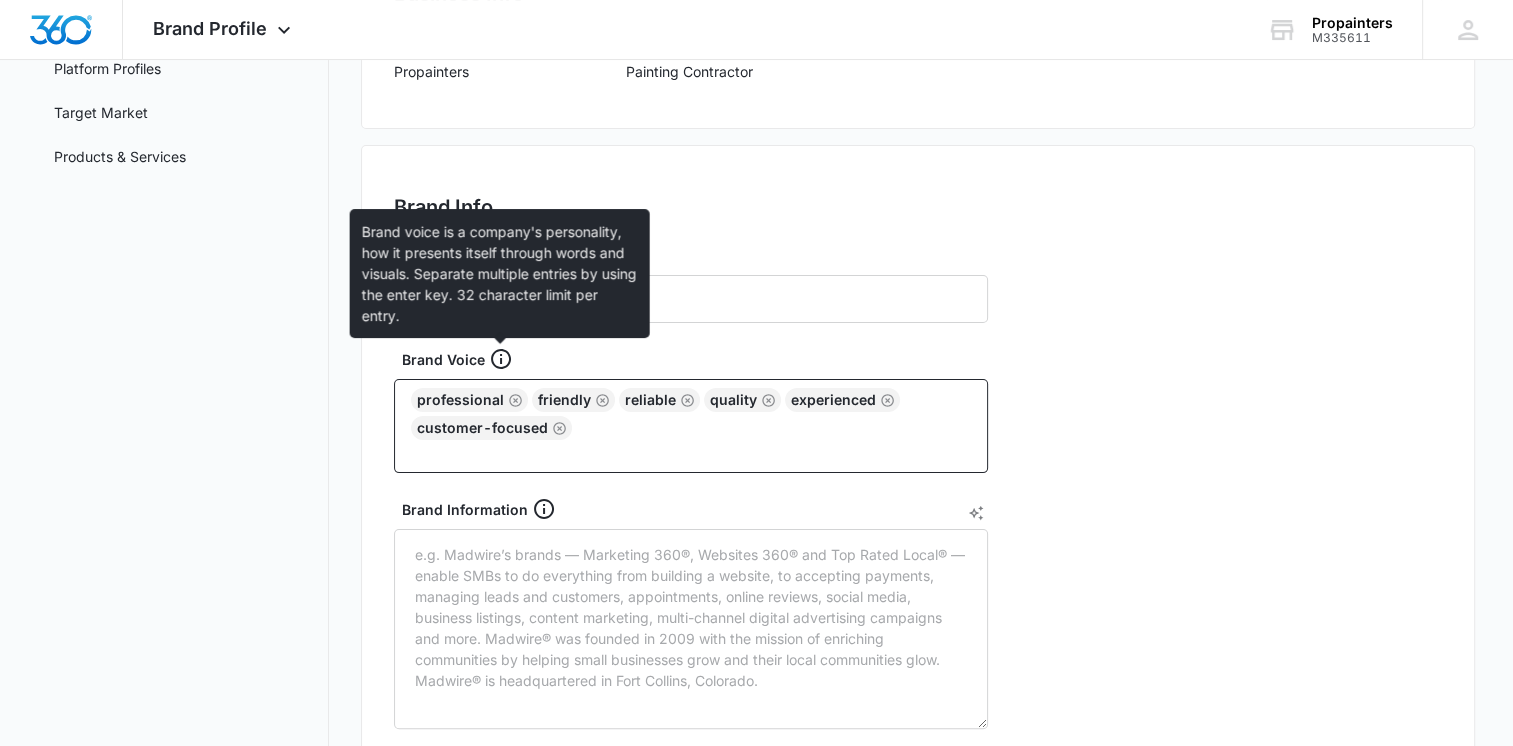 click 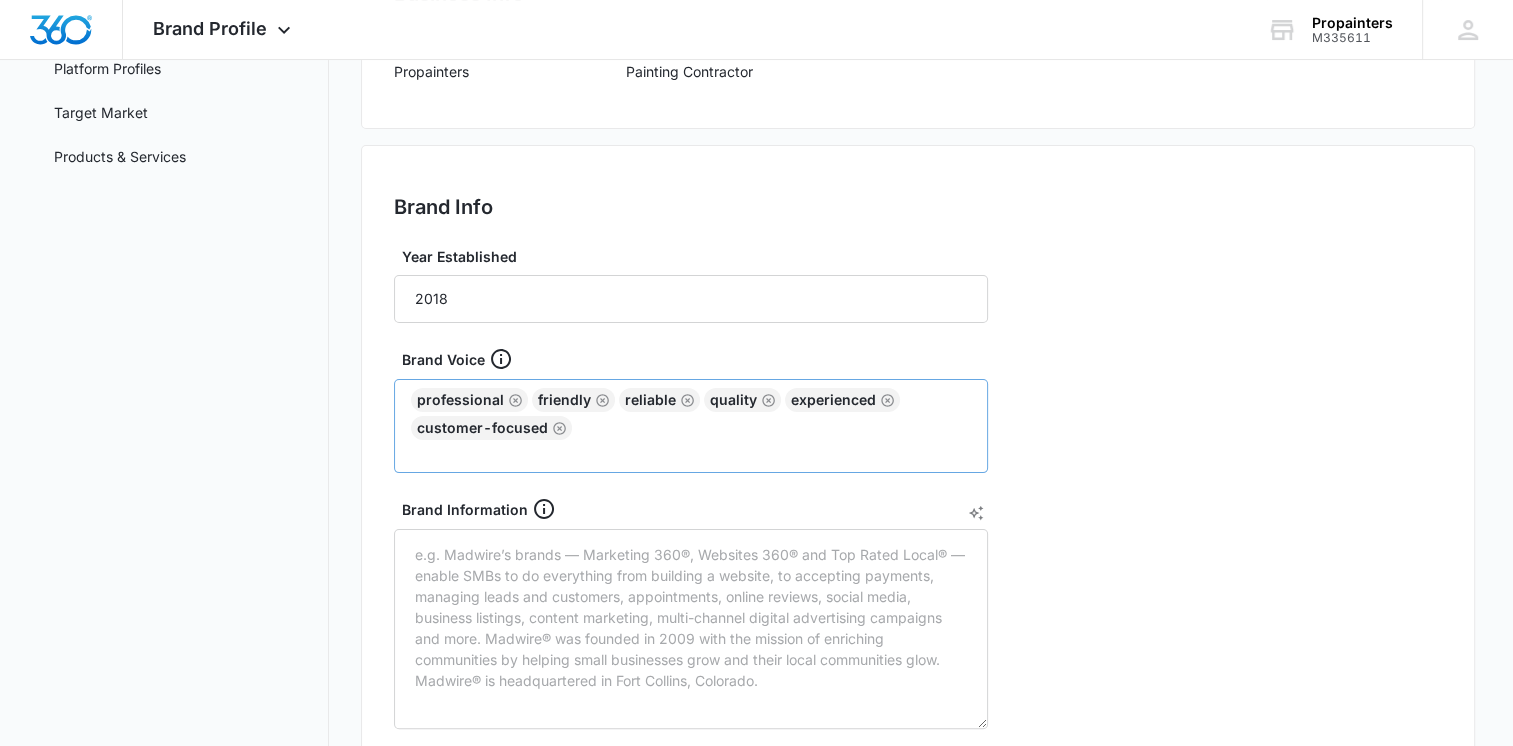 click on "professional friendly reliable quality experienced customer-focused" at bounding box center [691, 414] 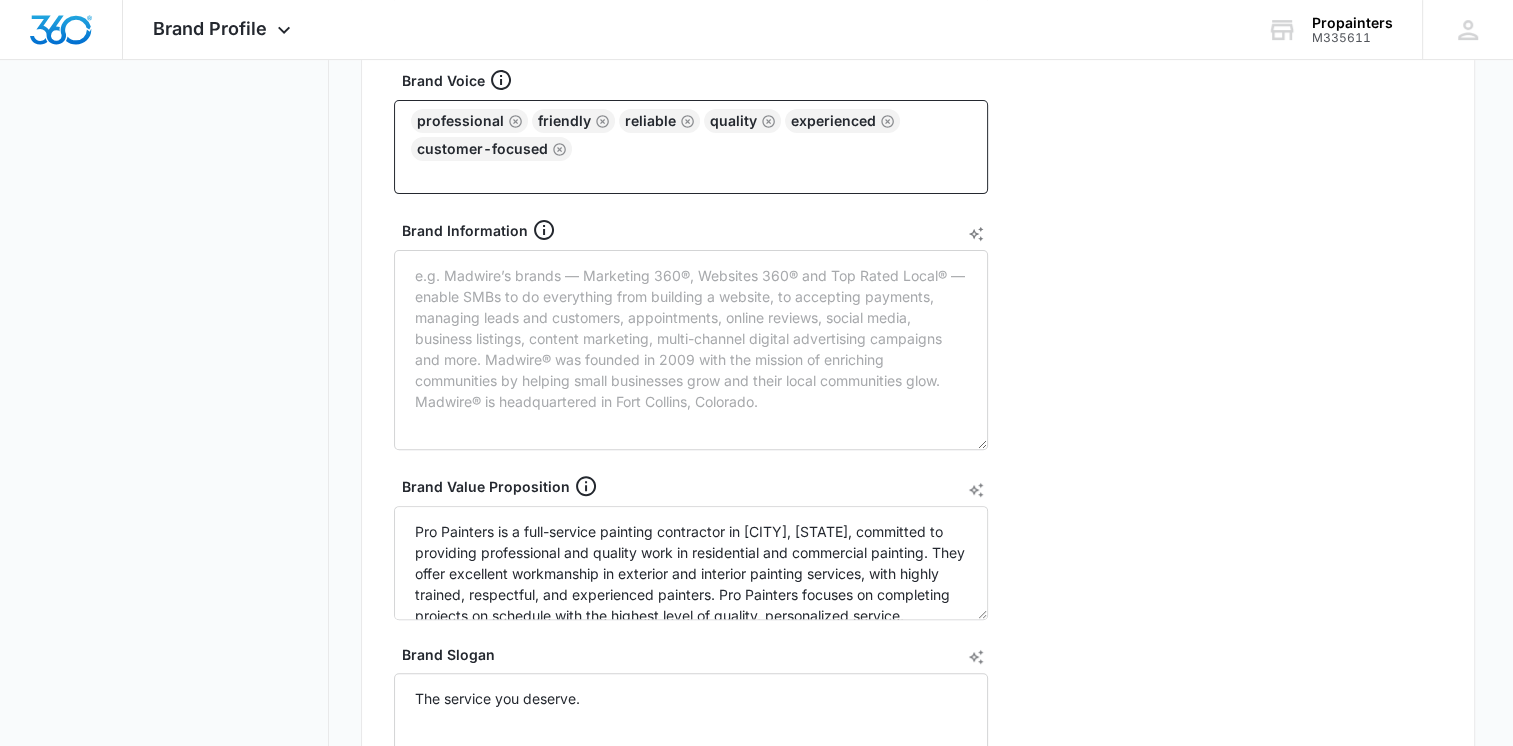 scroll, scrollTop: 600, scrollLeft: 0, axis: vertical 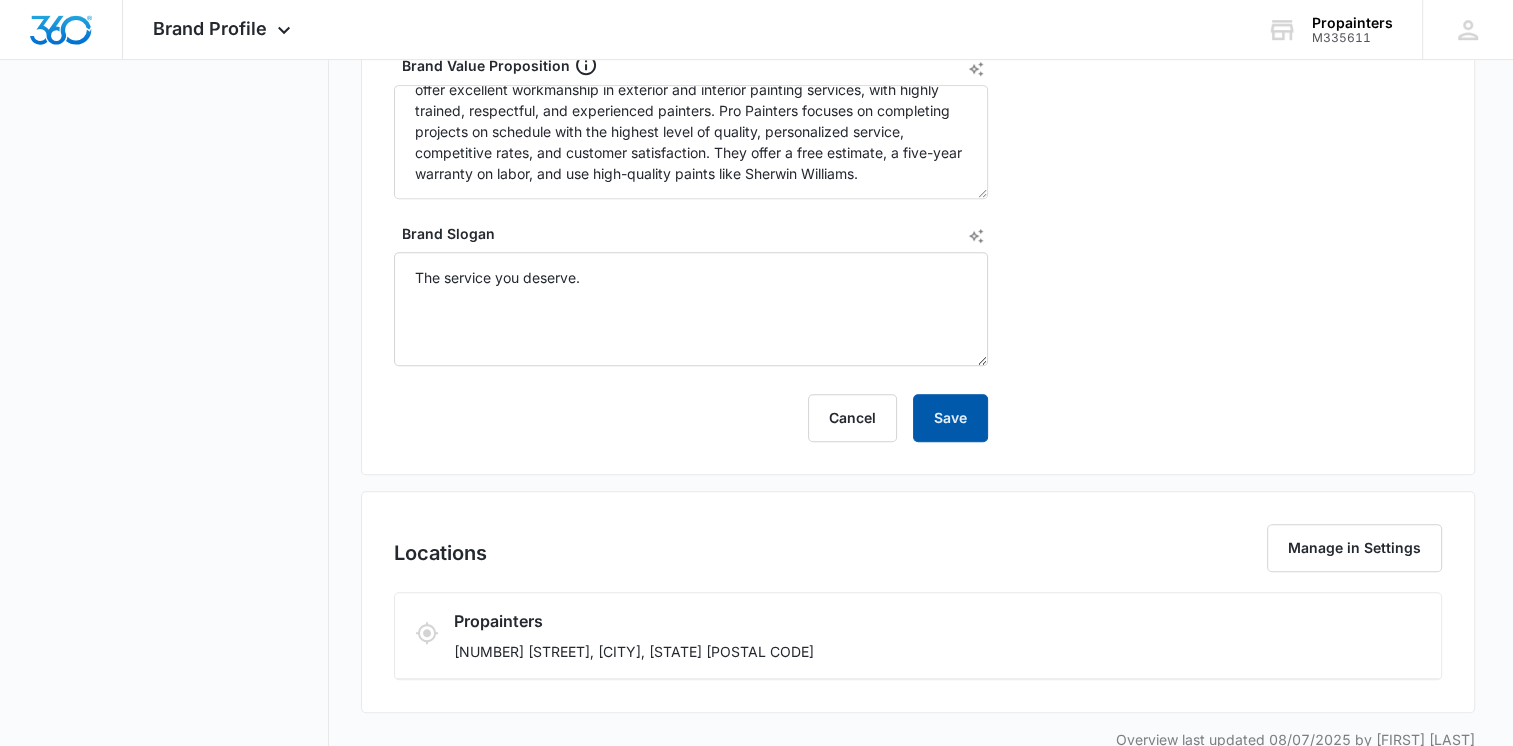 click on "Save" at bounding box center [950, 418] 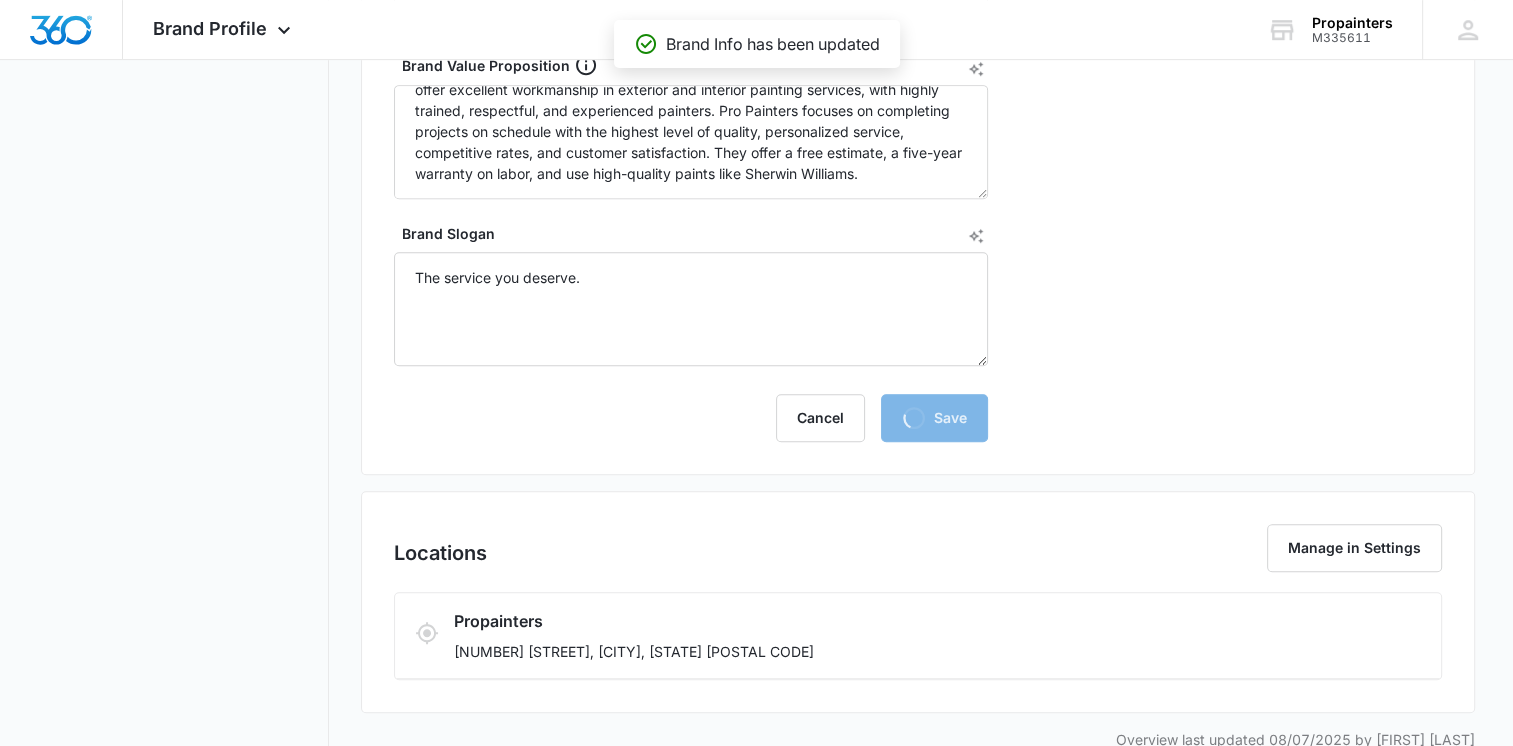 scroll, scrollTop: 531, scrollLeft: 0, axis: vertical 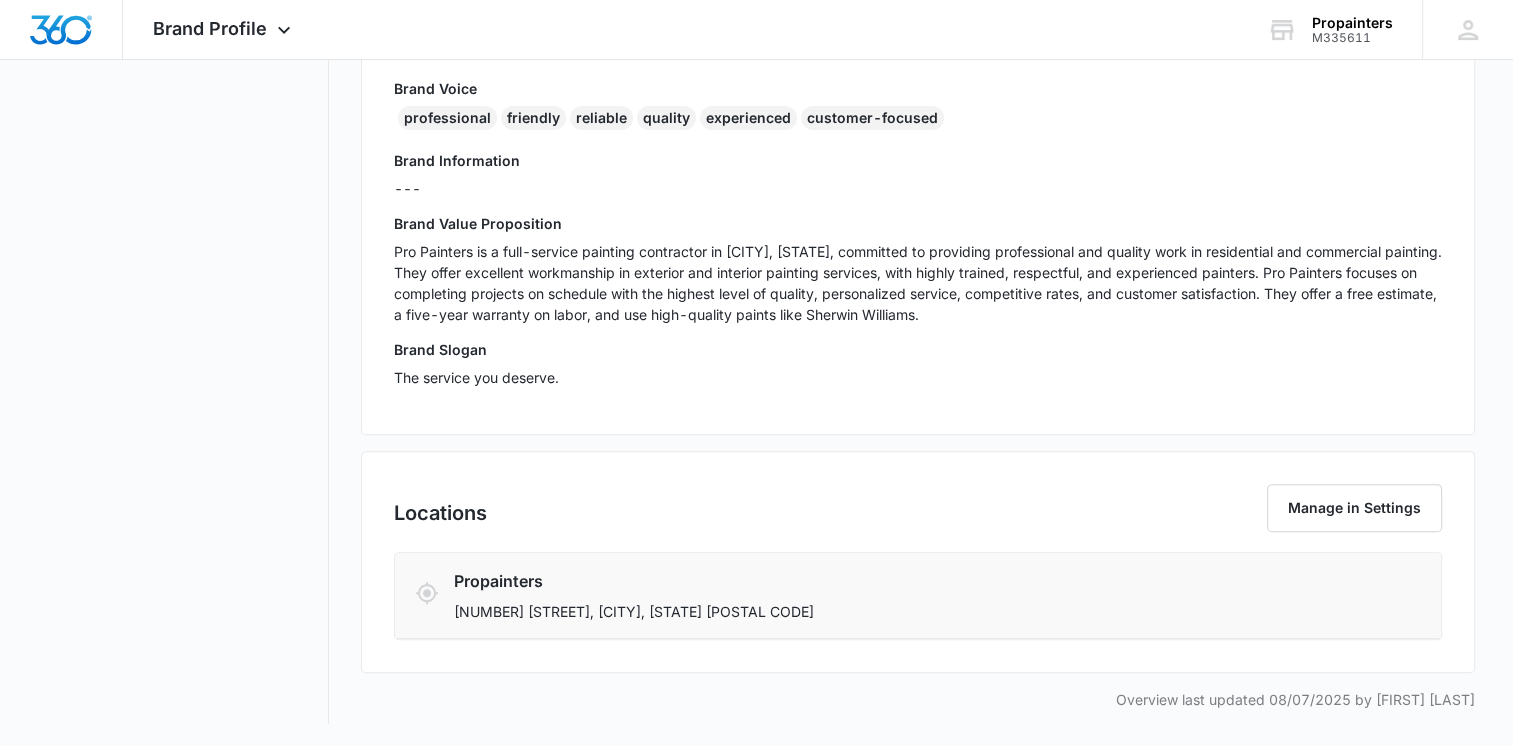 click on "Propainters 12308 Woodglen Circle, Clermont, FL 34737" at bounding box center [826, 595] 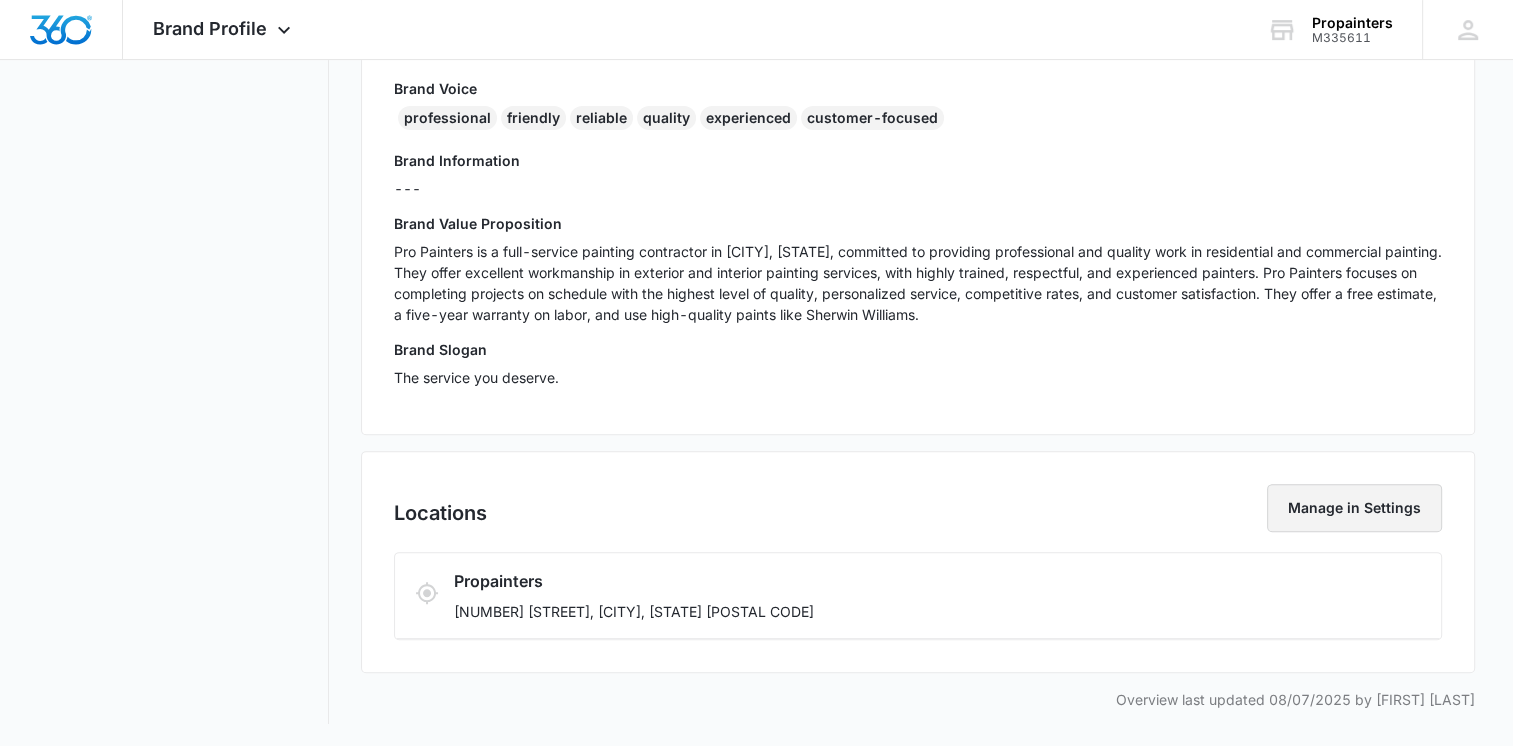 click on "Manage in Settings" at bounding box center (1354, 508) 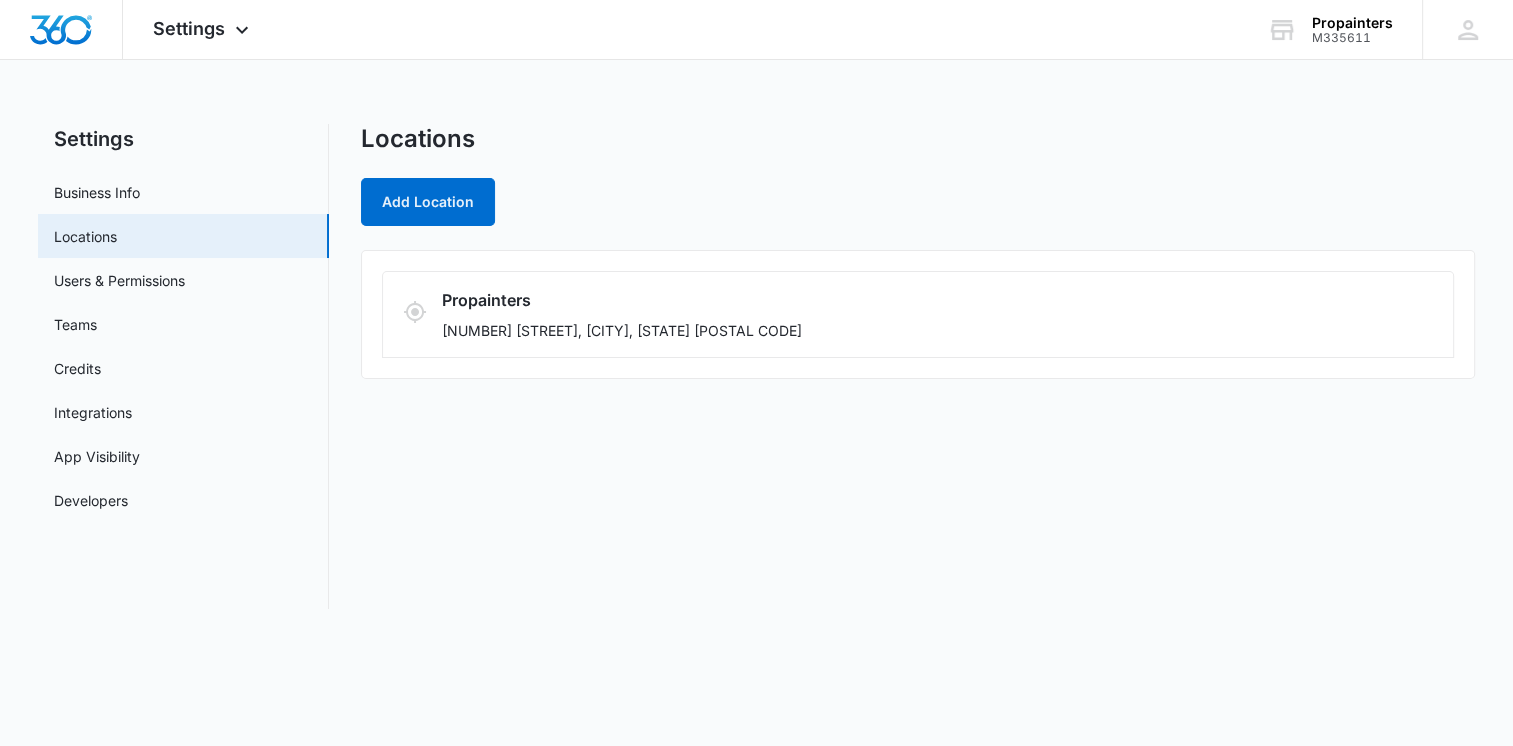 scroll, scrollTop: 0, scrollLeft: 0, axis: both 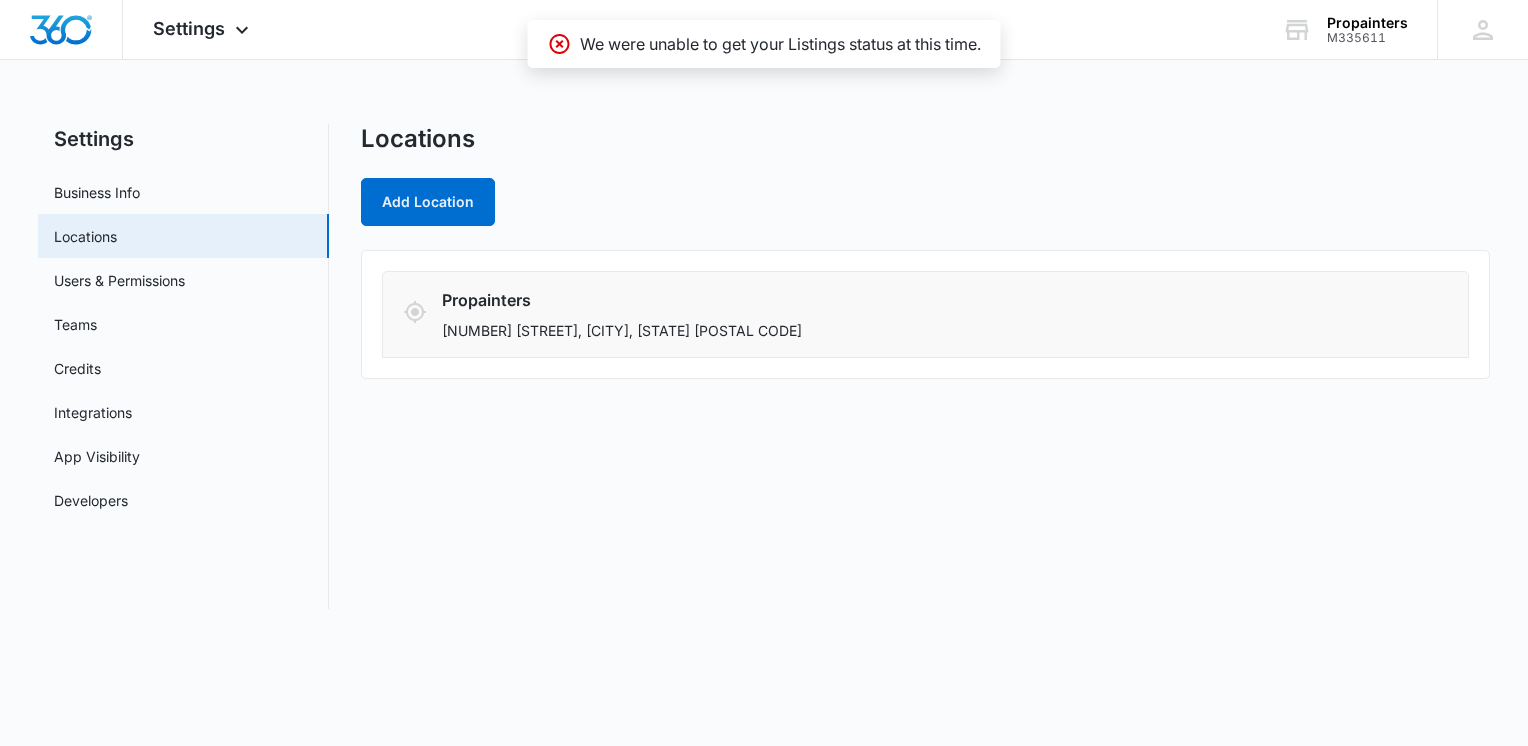 click on "Propainters [NUMBER] [STREET], [CITY], [STATE] [POSTAL CODE]" at bounding box center (937, 314) 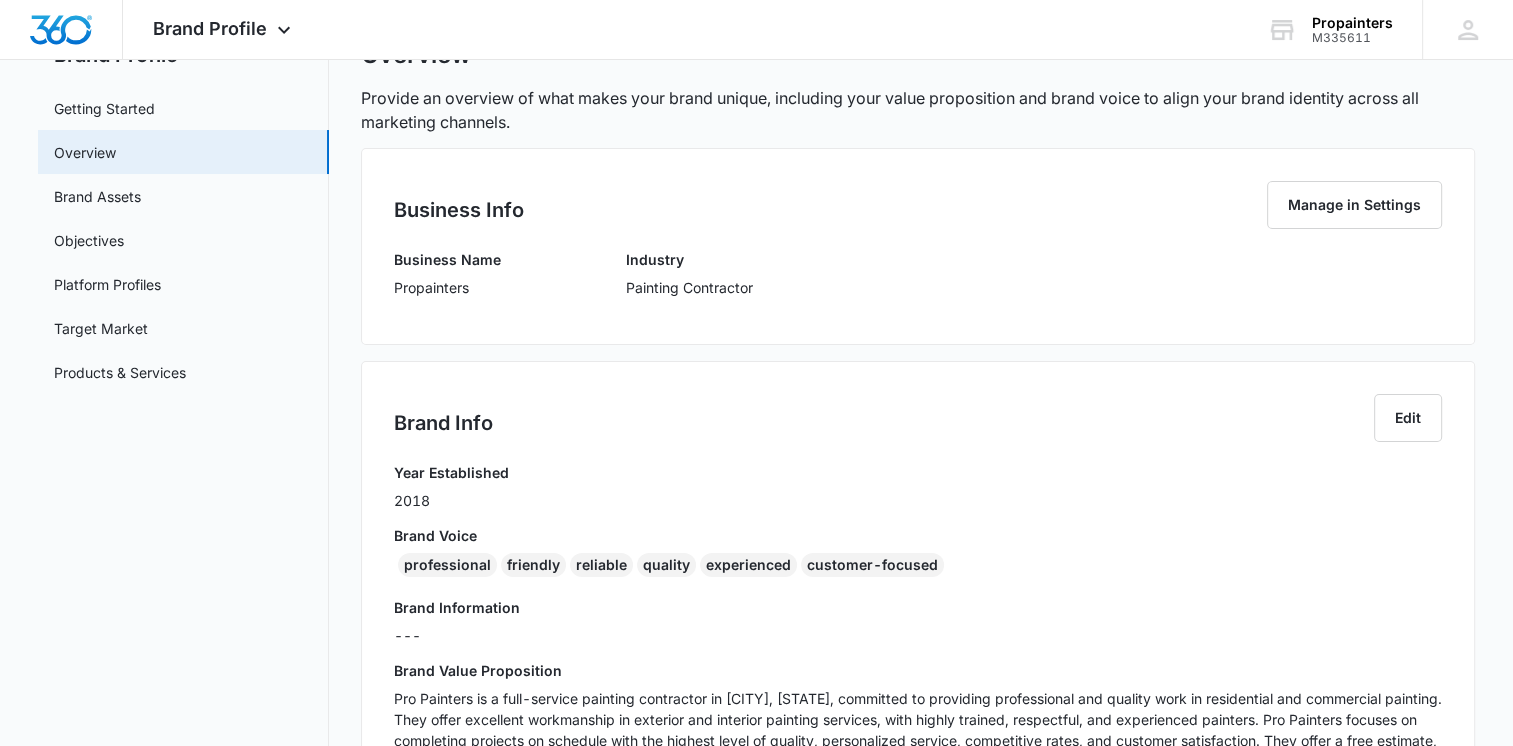 scroll, scrollTop: 31, scrollLeft: 0, axis: vertical 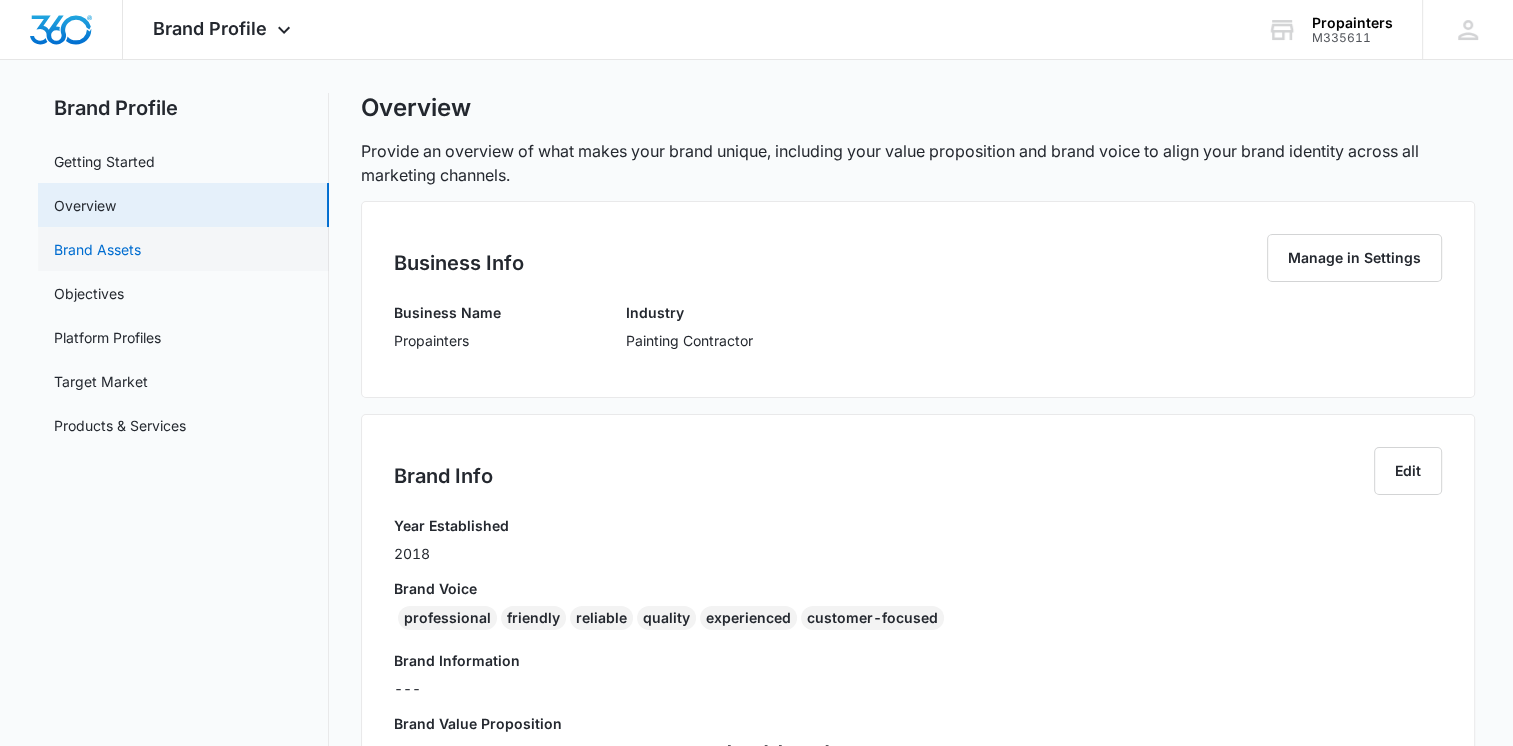 click on "Brand Assets" at bounding box center (97, 249) 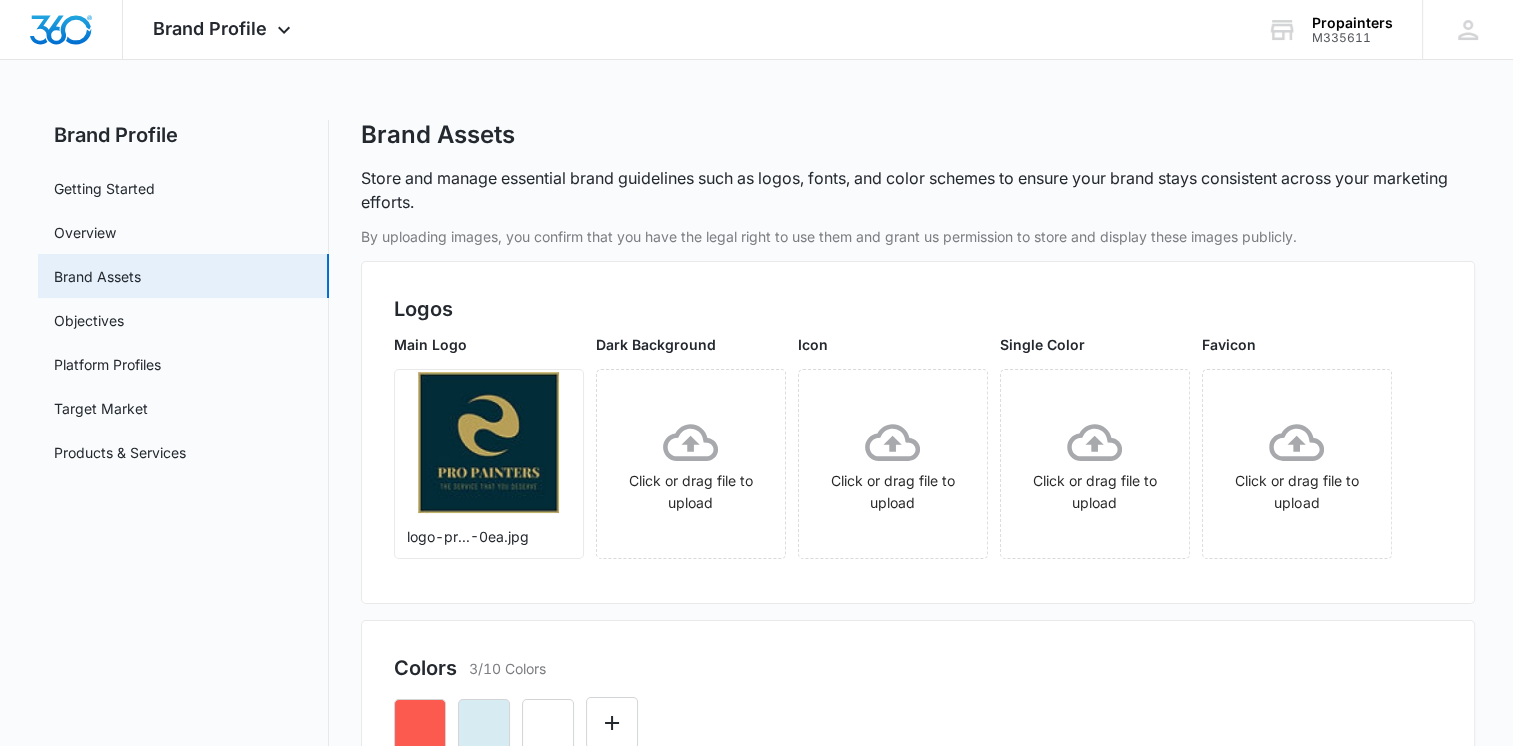 scroll, scrollTop: 0, scrollLeft: 0, axis: both 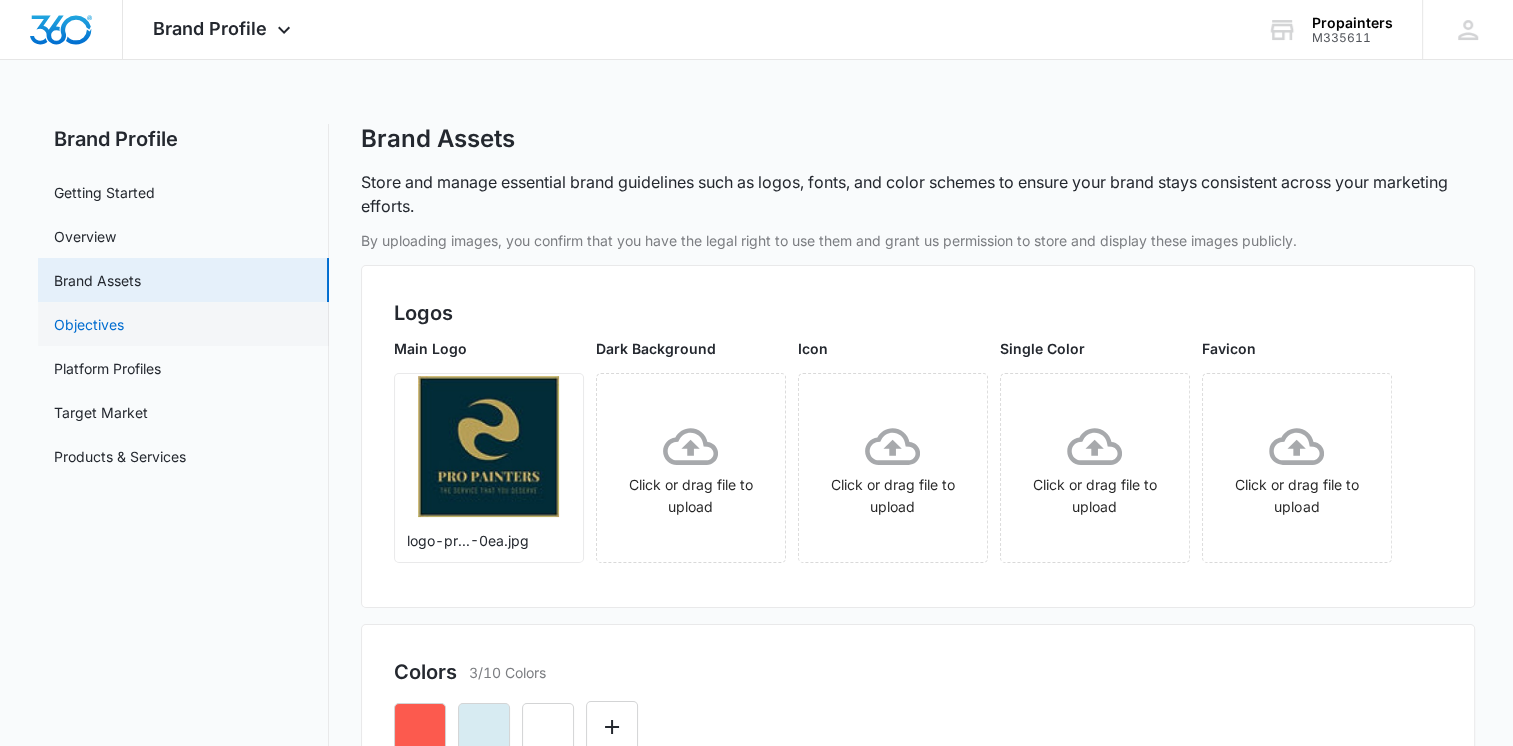 click on "Objectives" at bounding box center [89, 324] 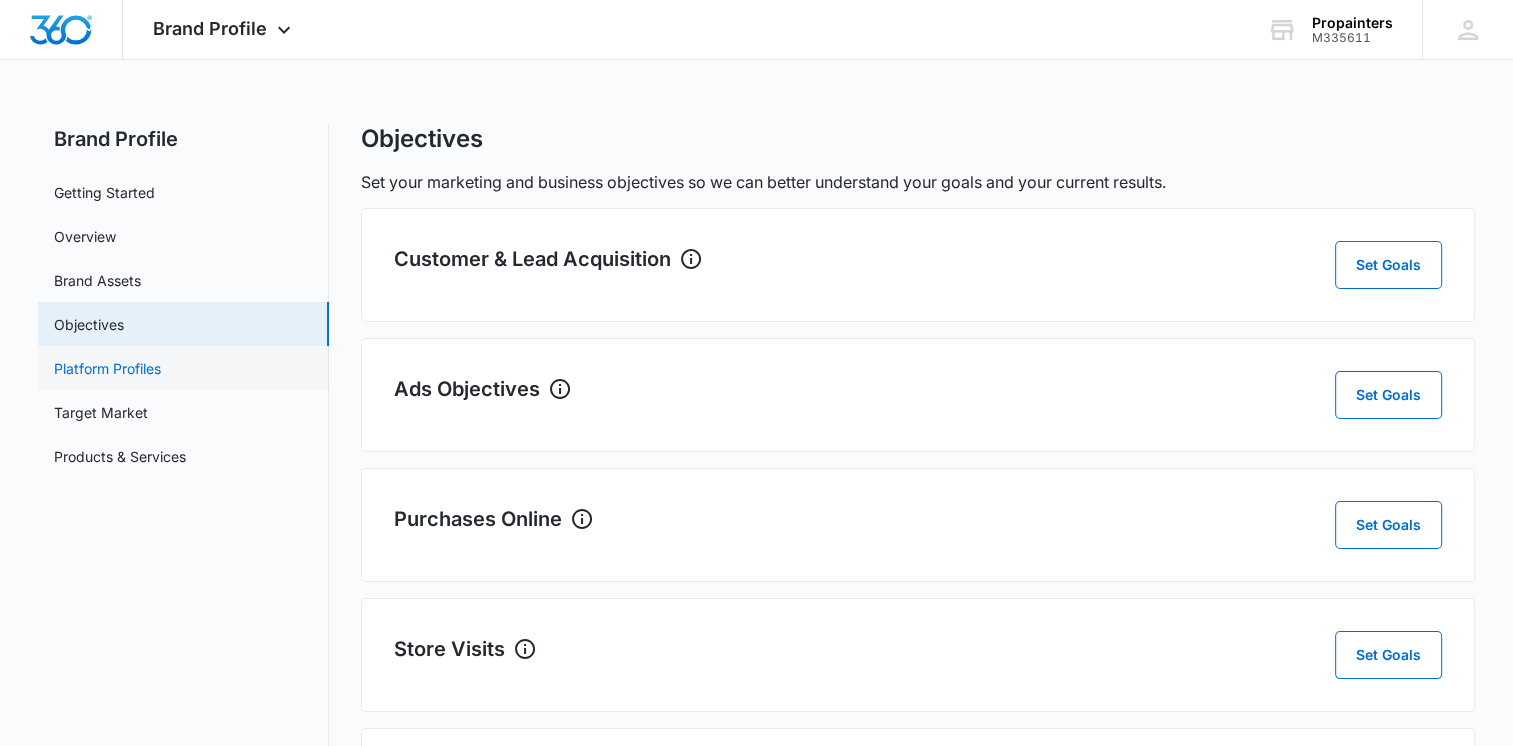 click on "Platform Profiles" at bounding box center (107, 368) 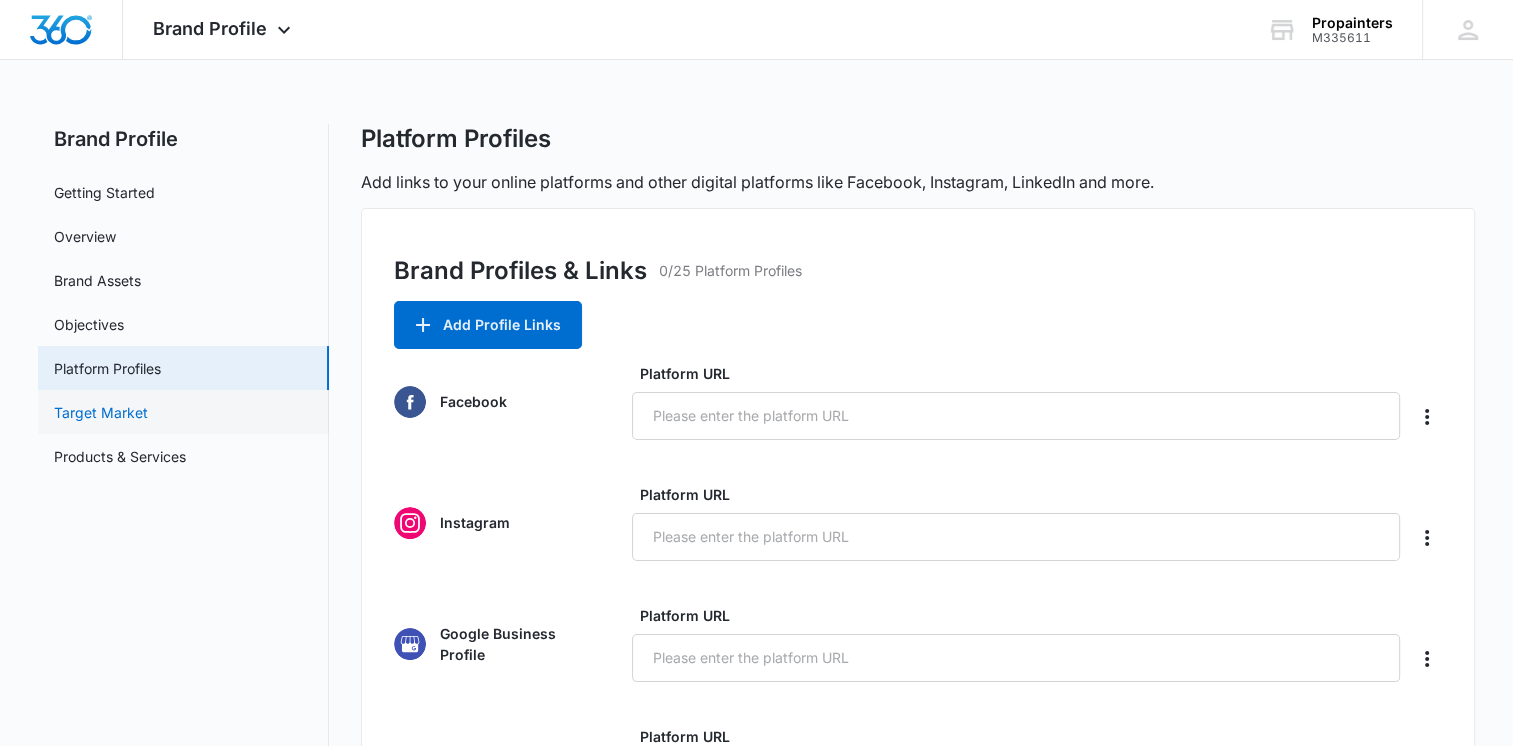click on "Target Market" at bounding box center [101, 412] 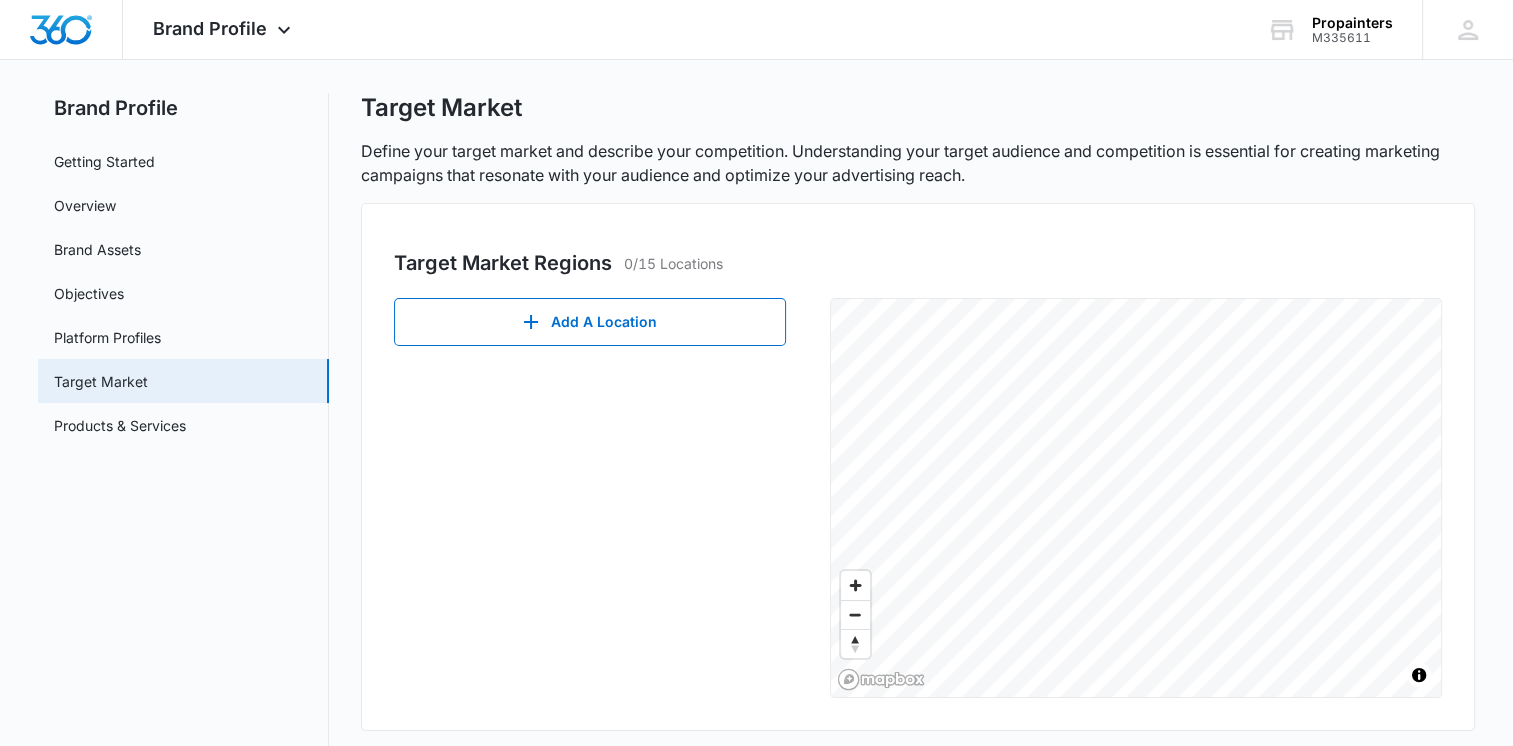 scroll, scrollTop: 0, scrollLeft: 0, axis: both 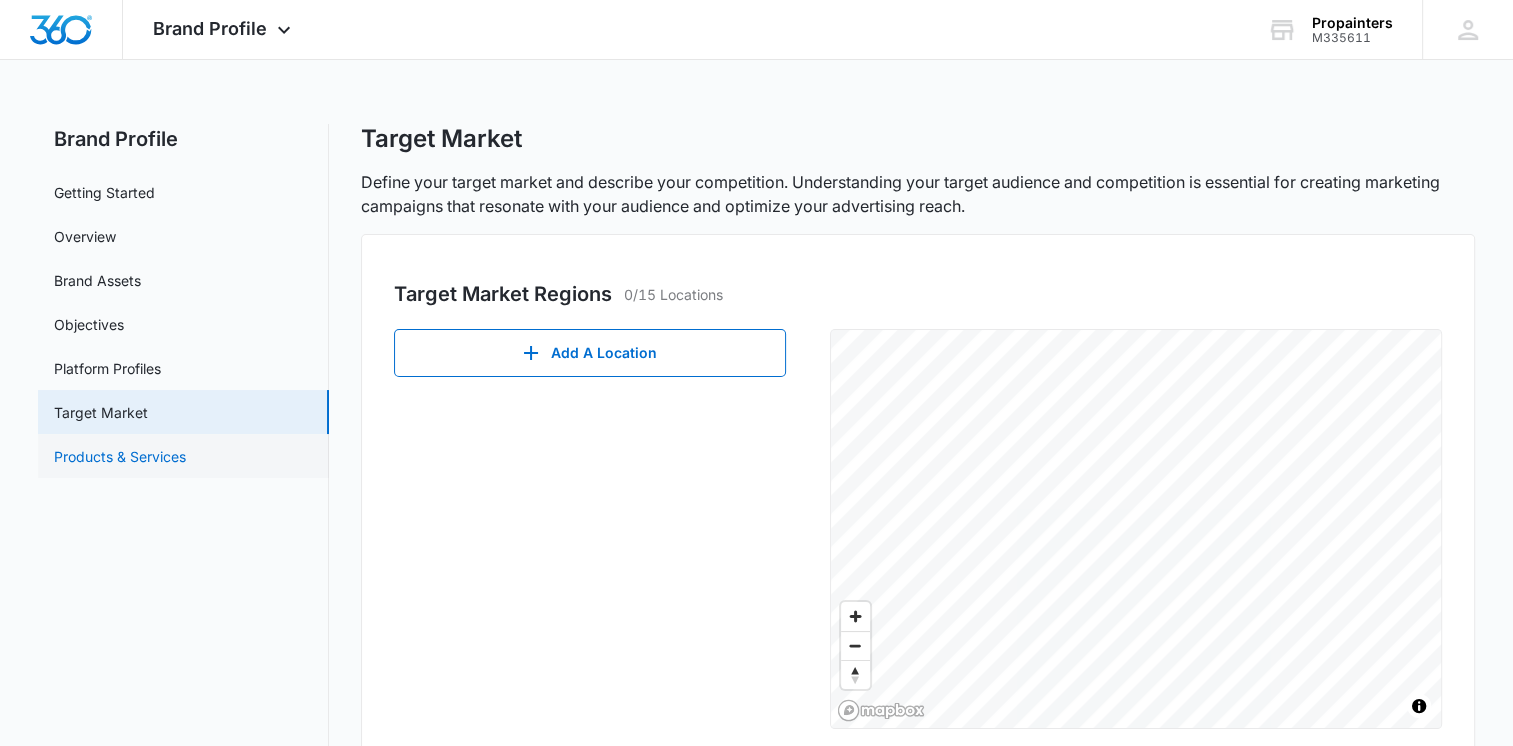 click on "Products & Services" at bounding box center (120, 456) 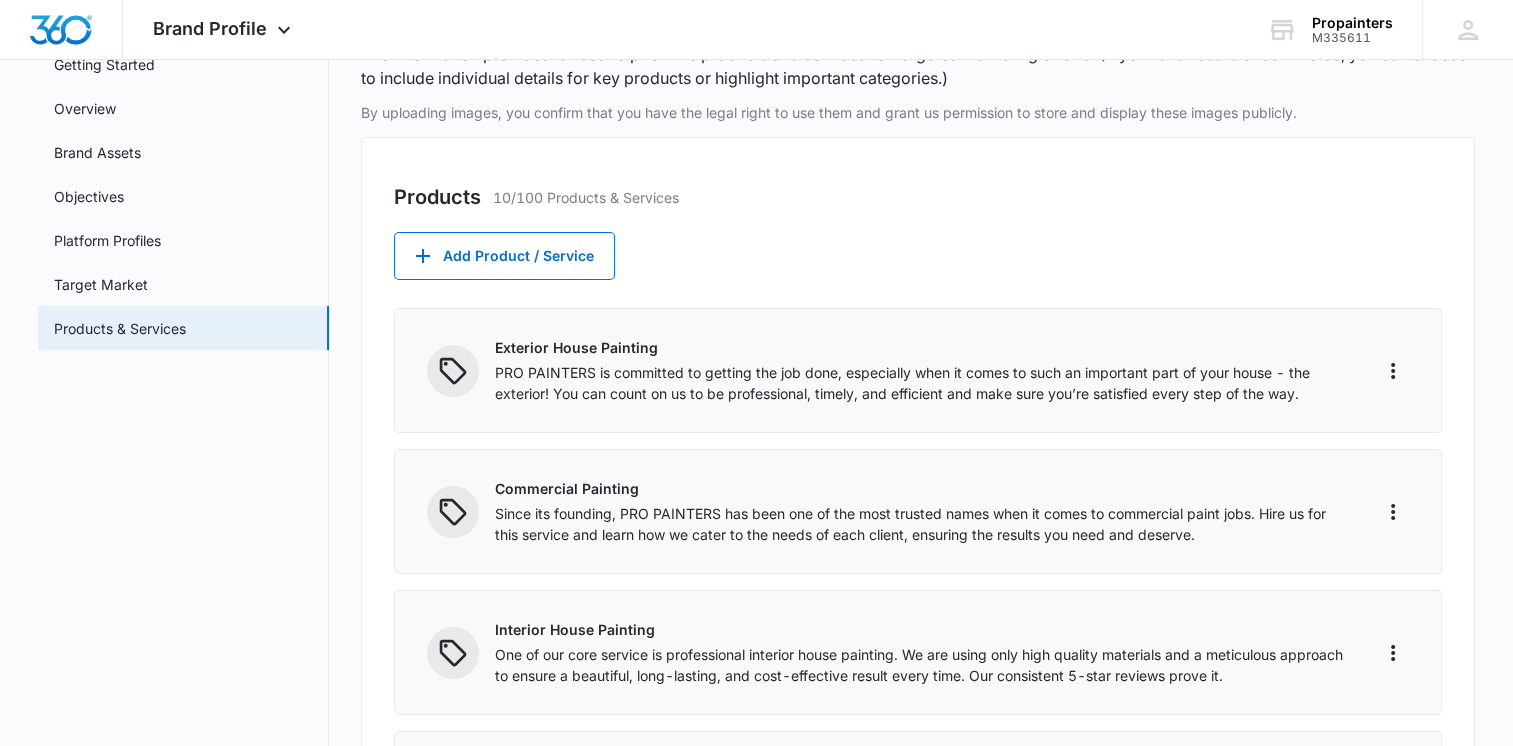 scroll, scrollTop: 0, scrollLeft: 0, axis: both 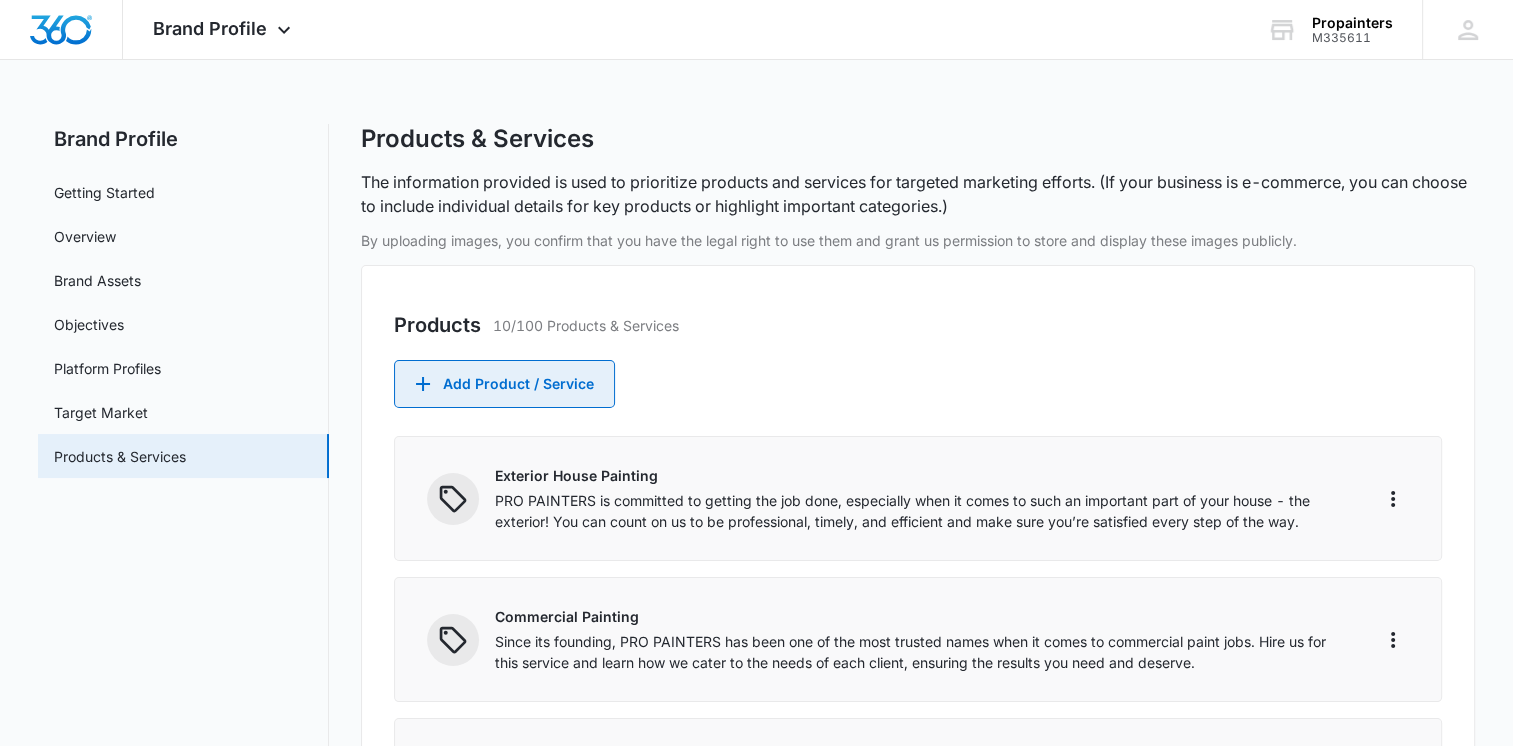click on "Add Product / Service" at bounding box center (504, 384) 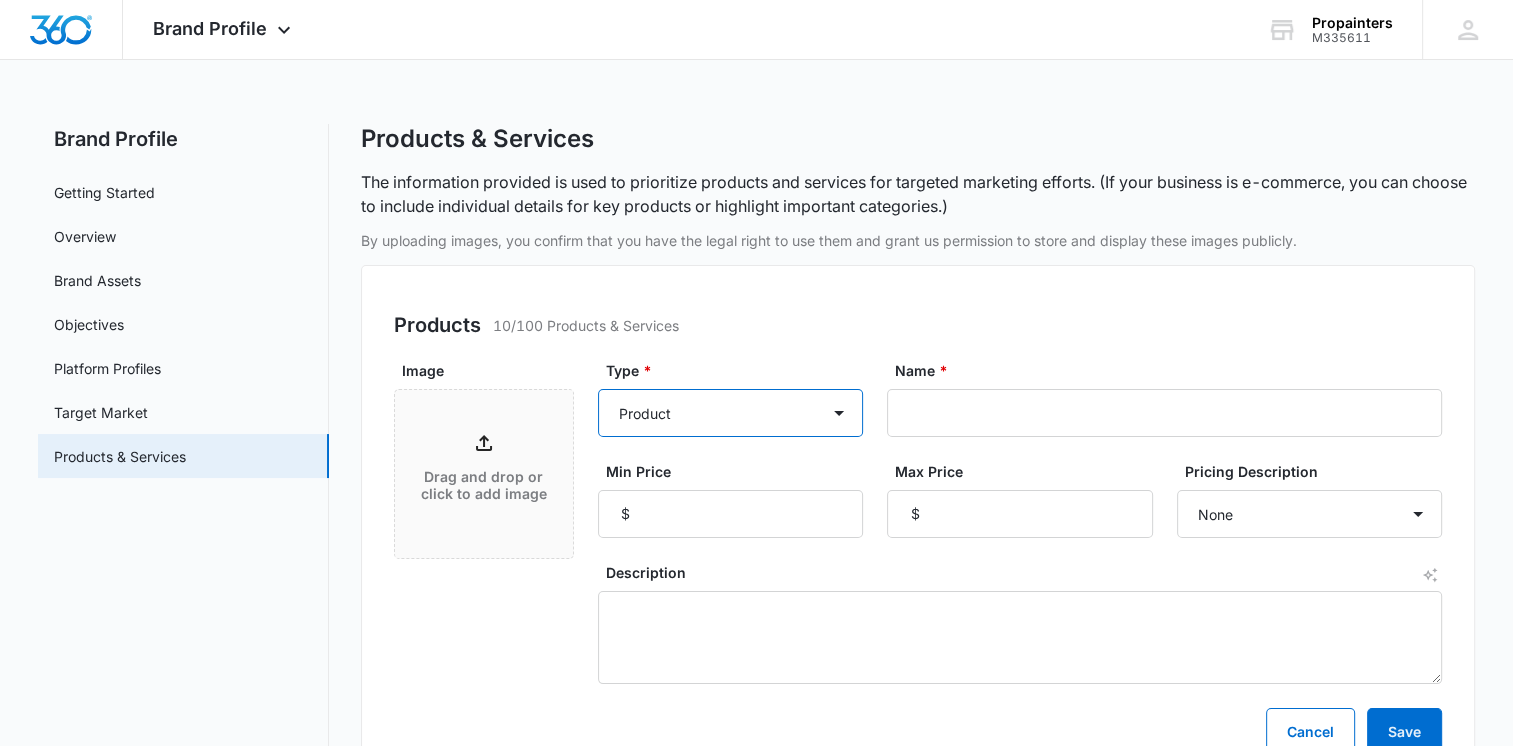 click on "Product Product category Service Service category" at bounding box center [730, 413] 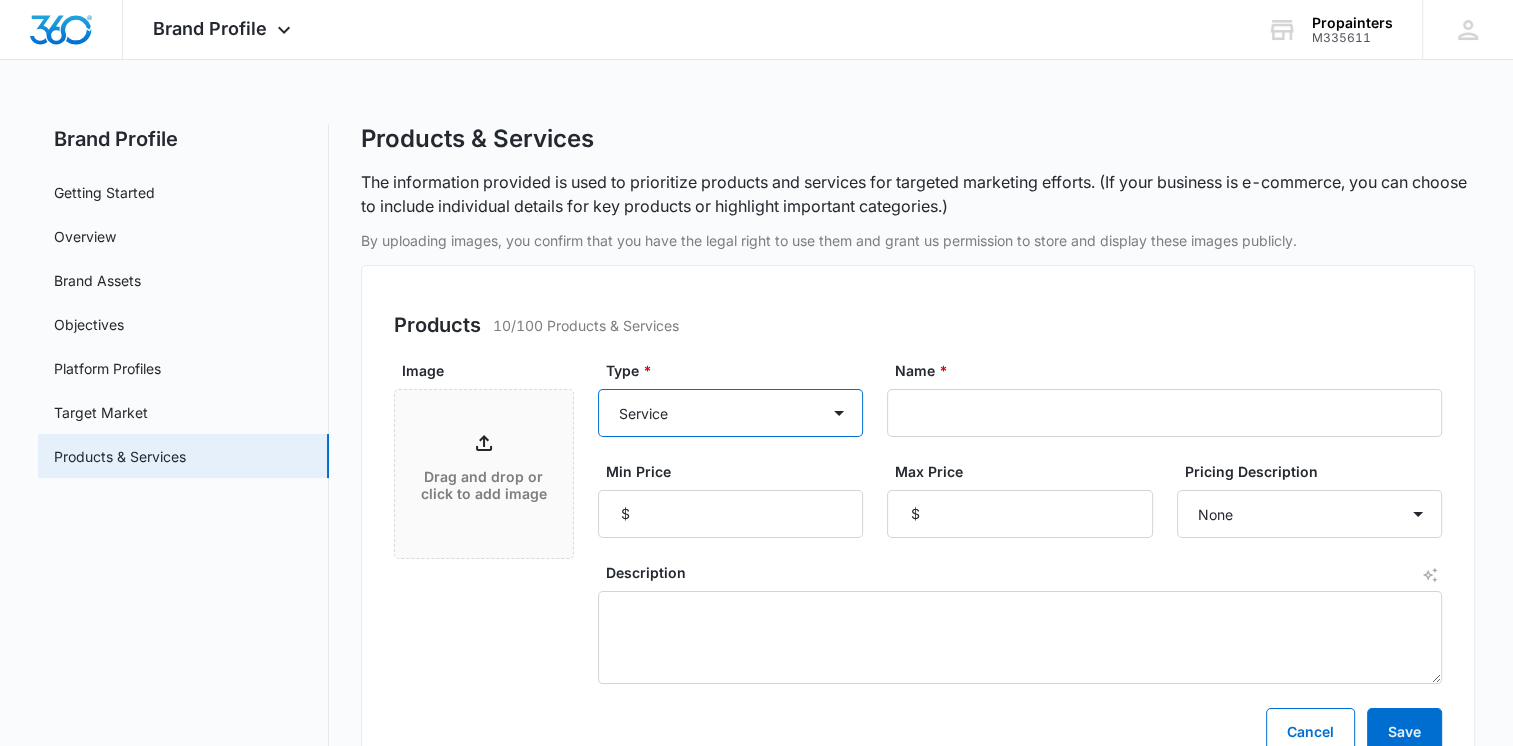 click on "Product Product category Service Service category" at bounding box center [730, 413] 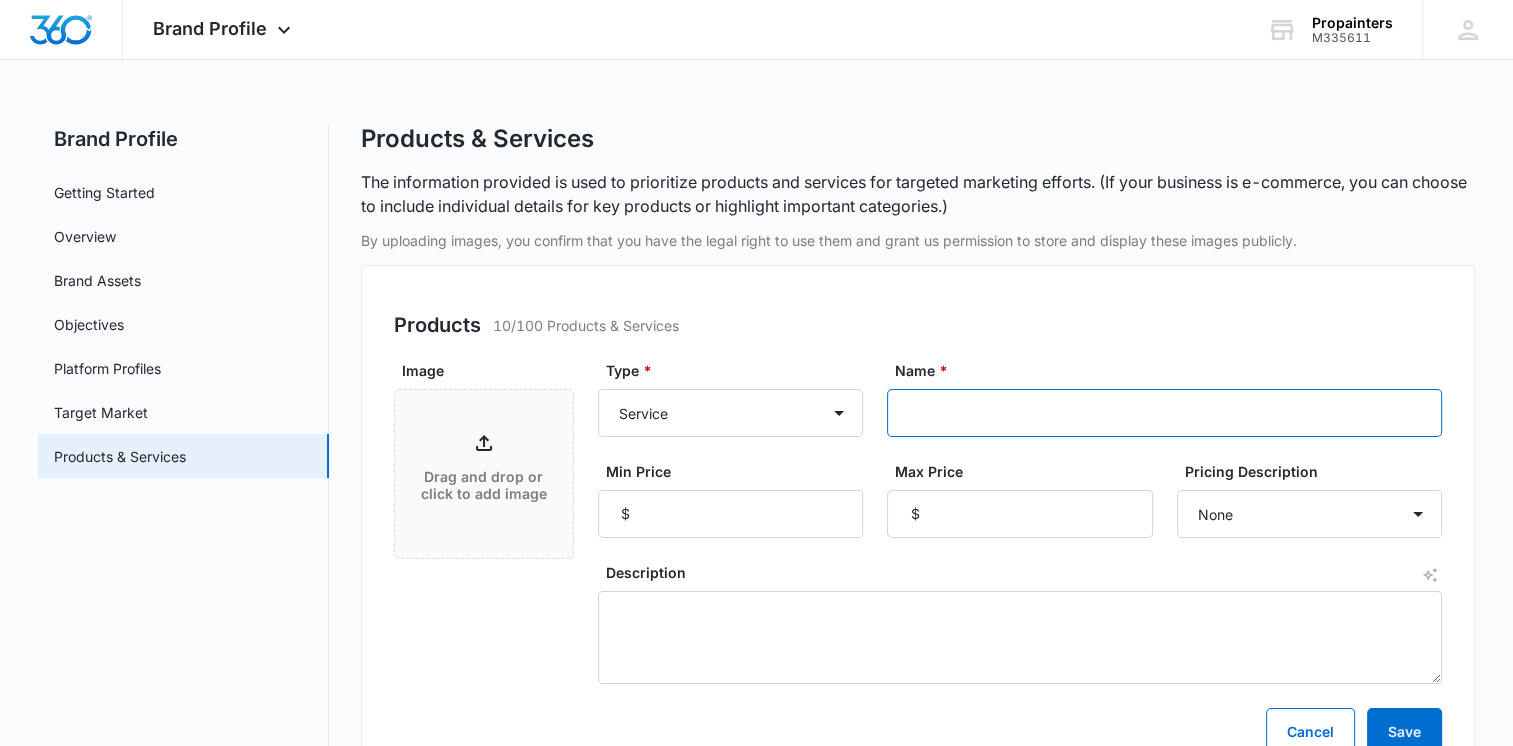 click on "Name *" at bounding box center [1164, 413] 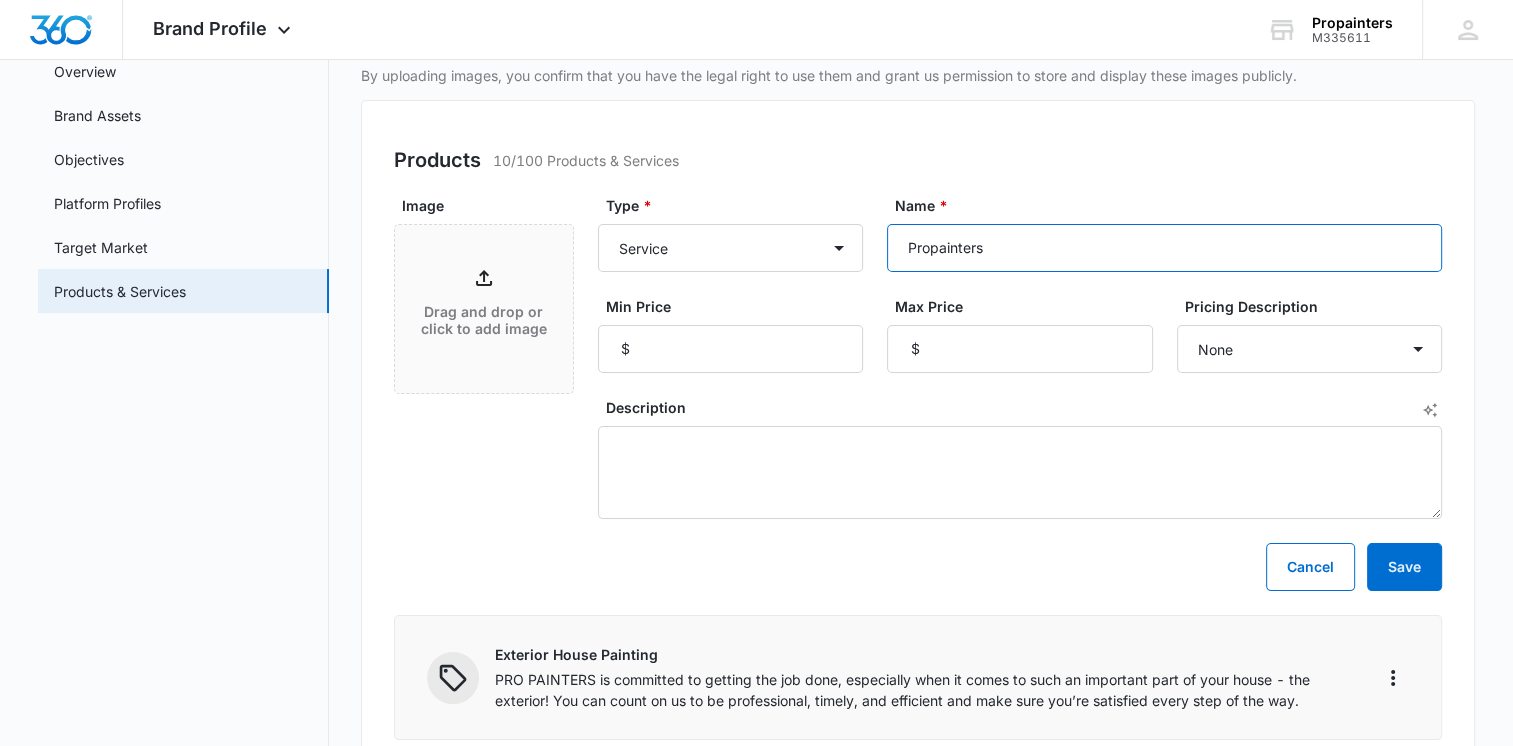 scroll, scrollTop: 200, scrollLeft: 0, axis: vertical 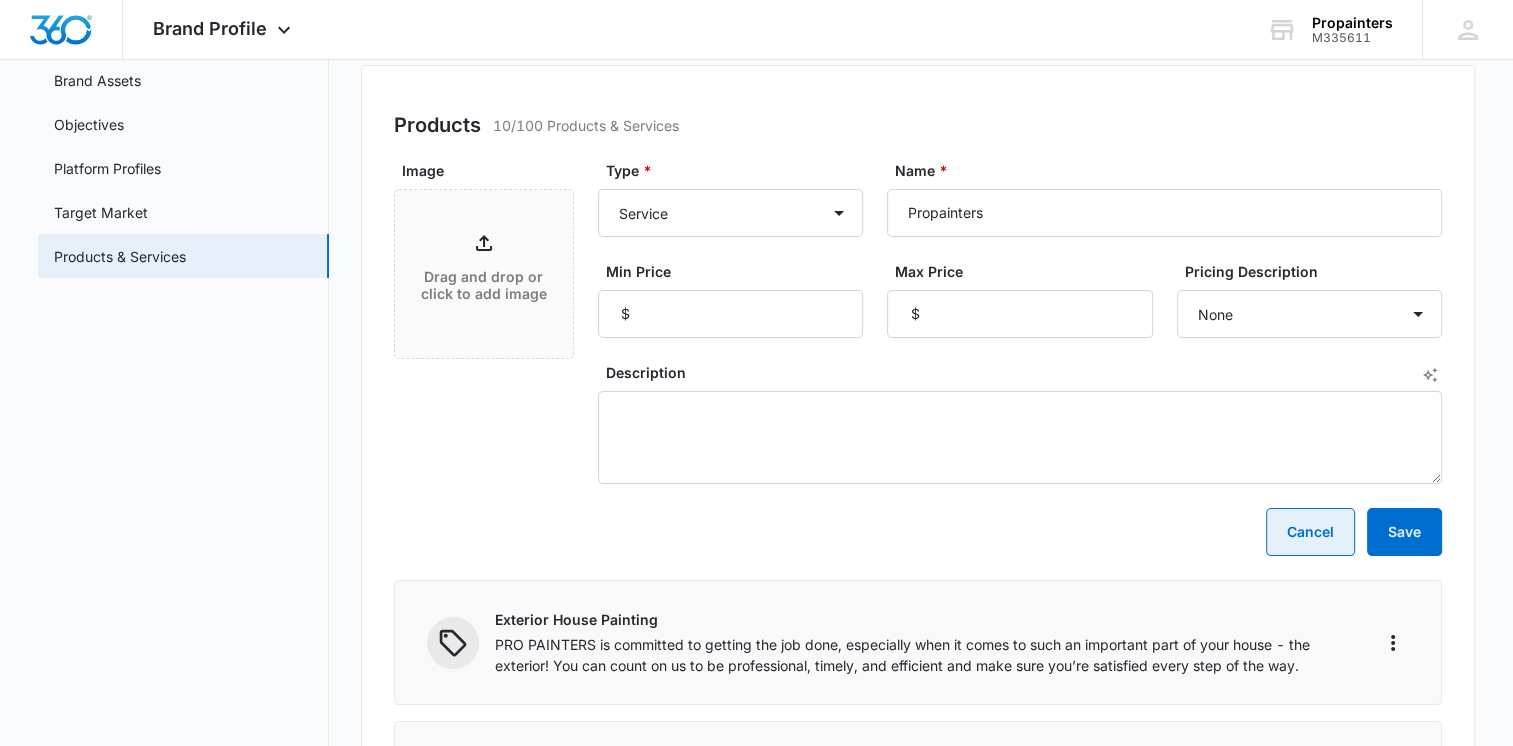 click on "Cancel" at bounding box center (1310, 532) 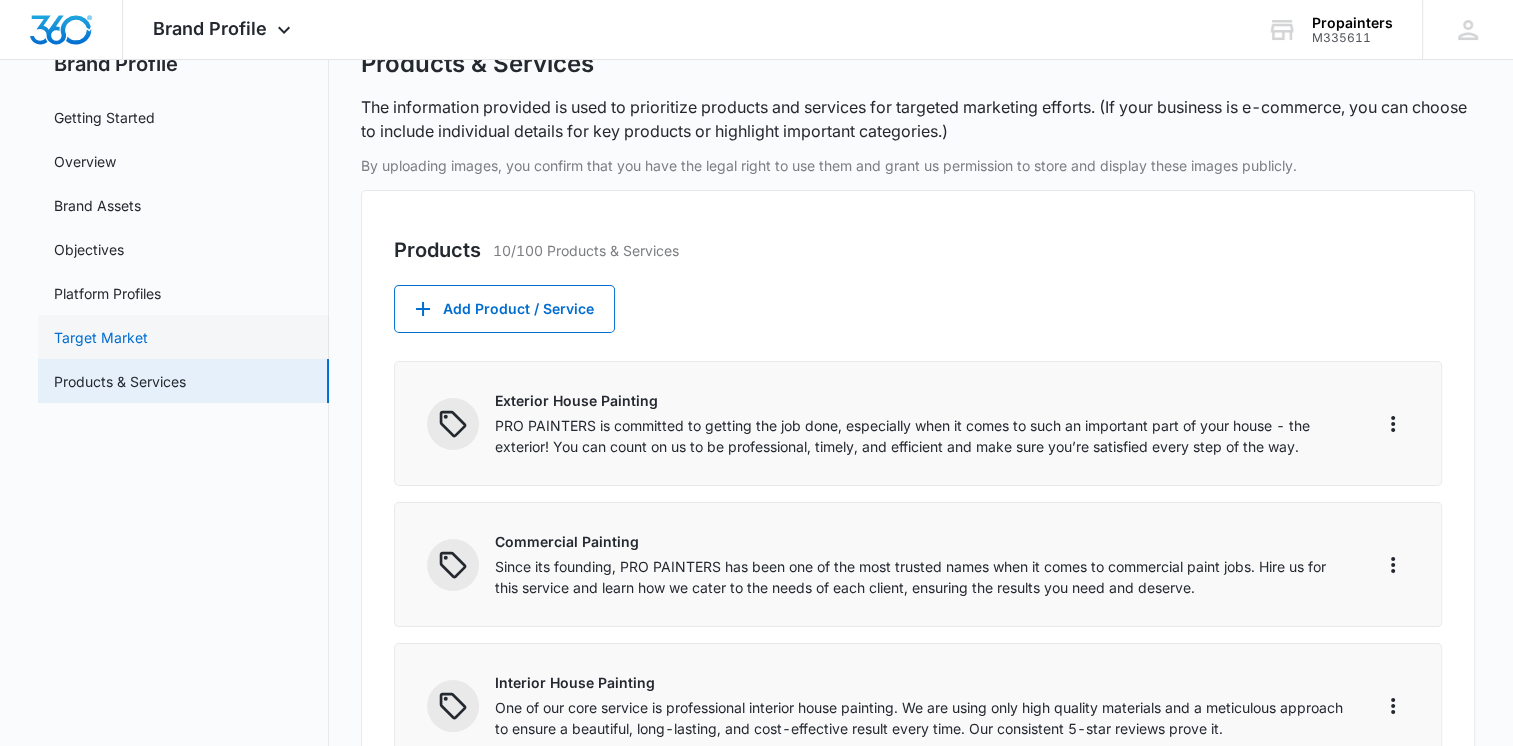 scroll, scrollTop: 0, scrollLeft: 0, axis: both 